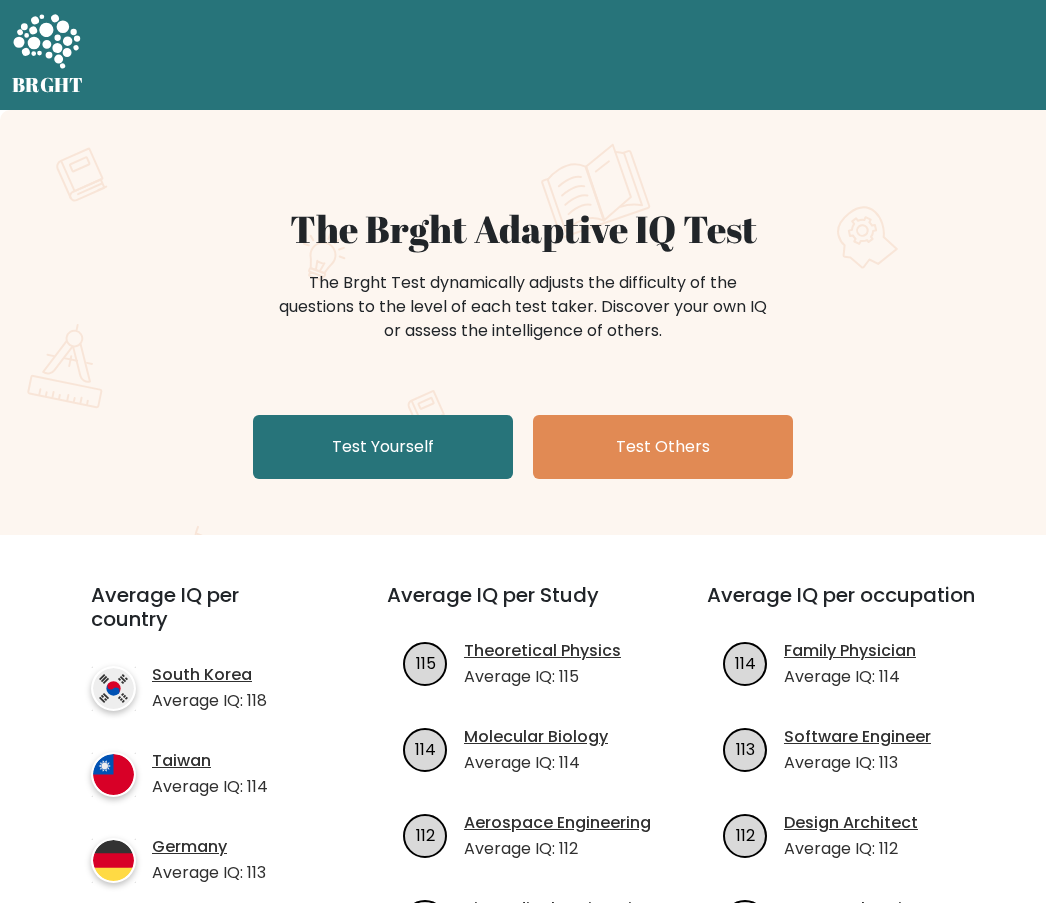 scroll, scrollTop: 0, scrollLeft: 0, axis: both 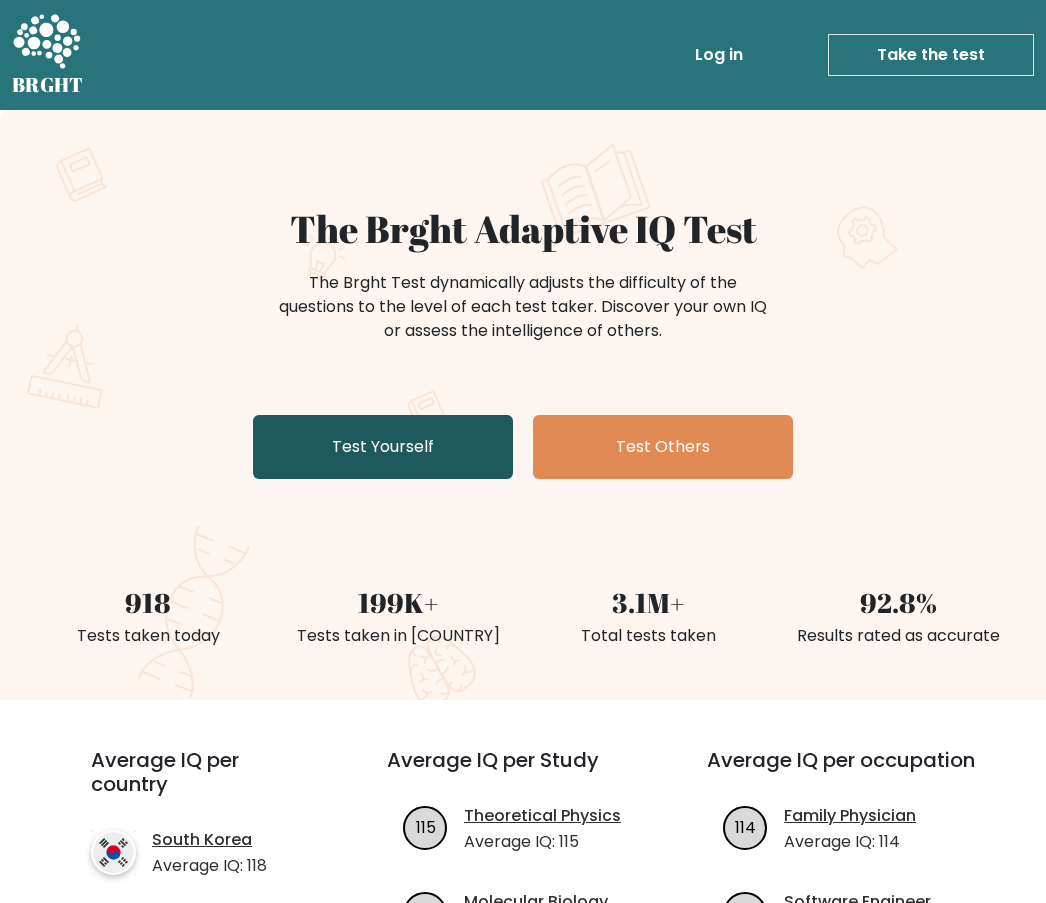 click on "Test Yourself" at bounding box center [383, 447] 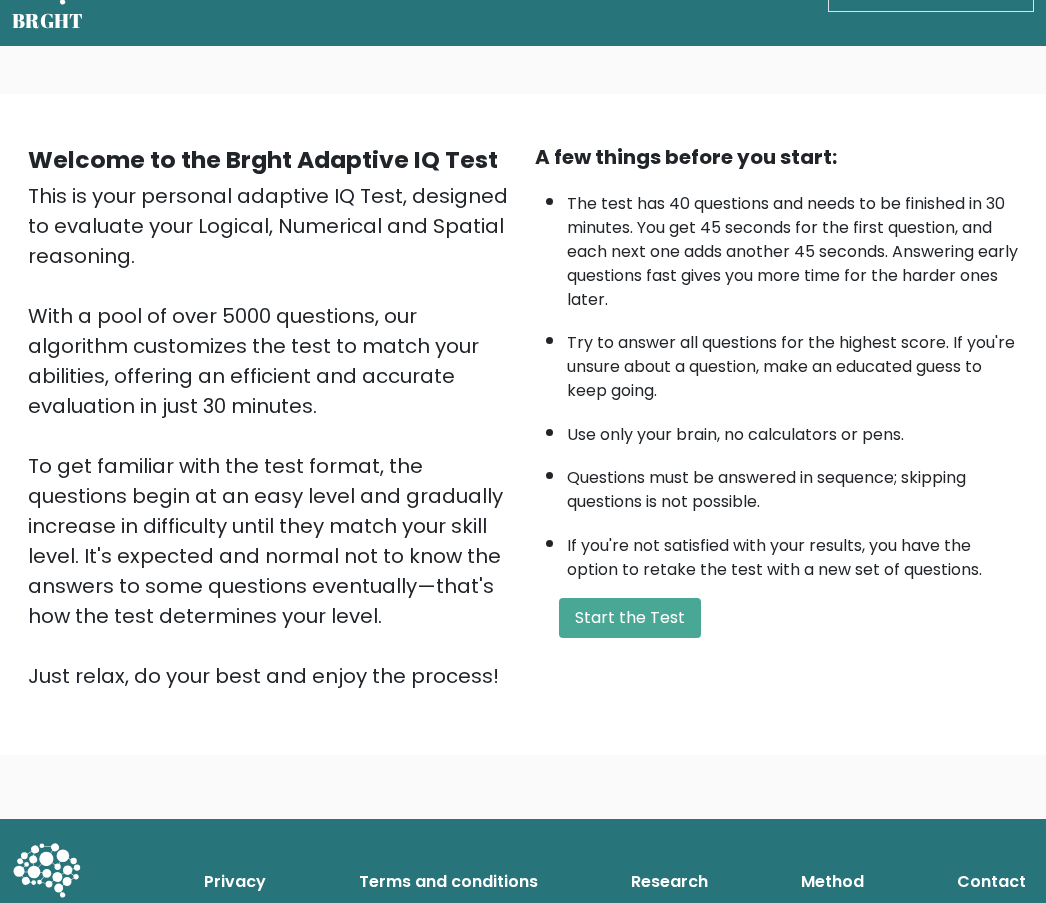 scroll, scrollTop: 102, scrollLeft: 0, axis: vertical 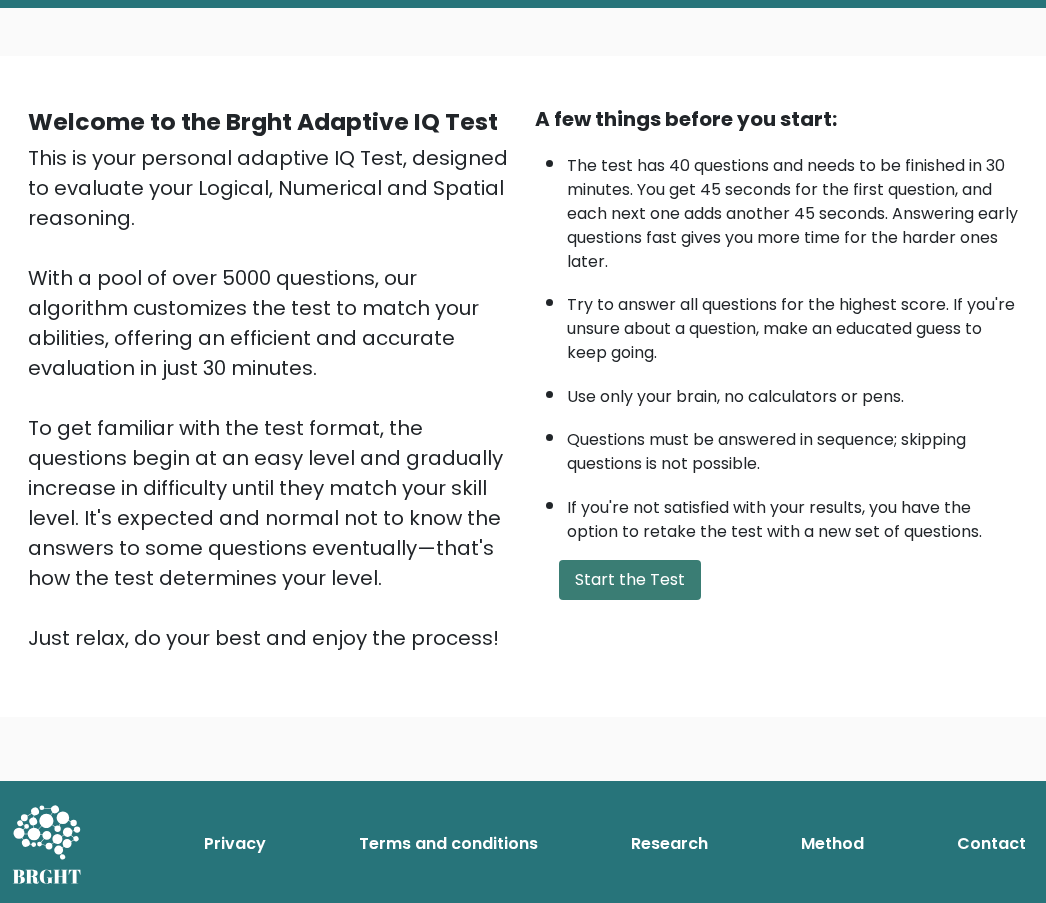 click on "Start the Test" at bounding box center (630, 580) 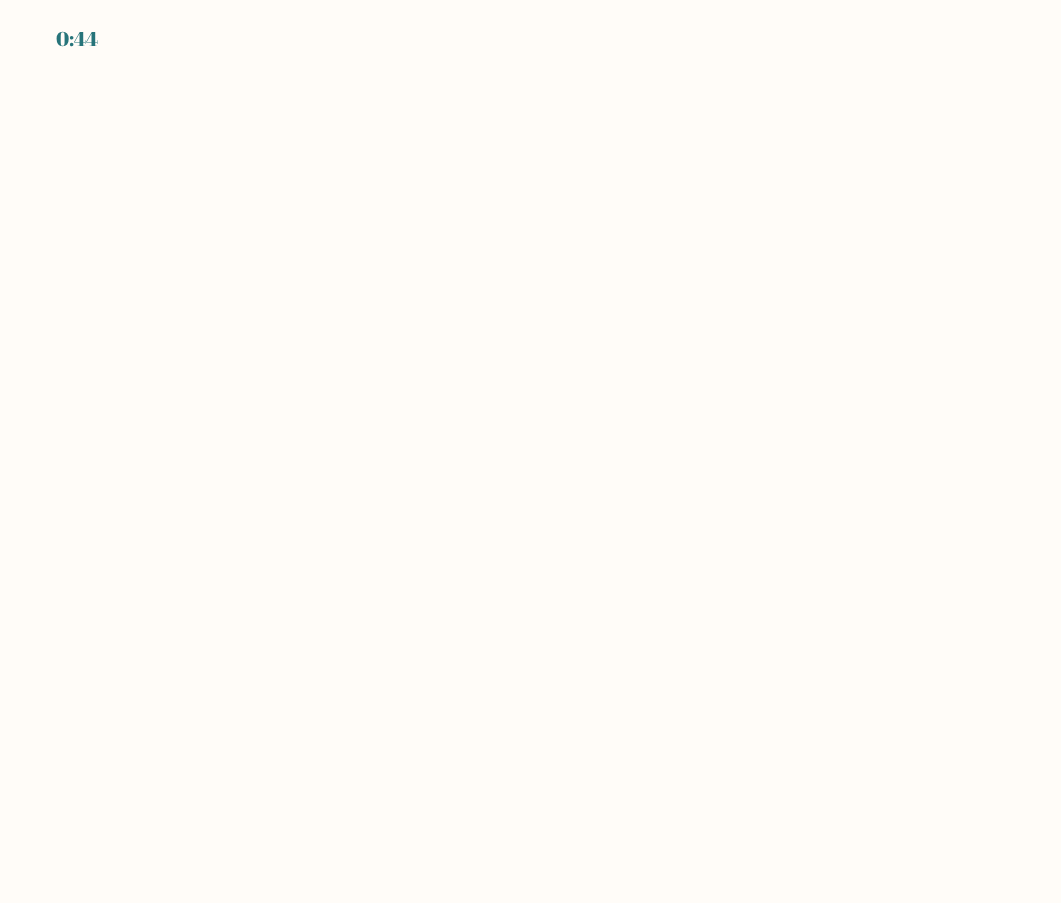 scroll, scrollTop: 0, scrollLeft: 0, axis: both 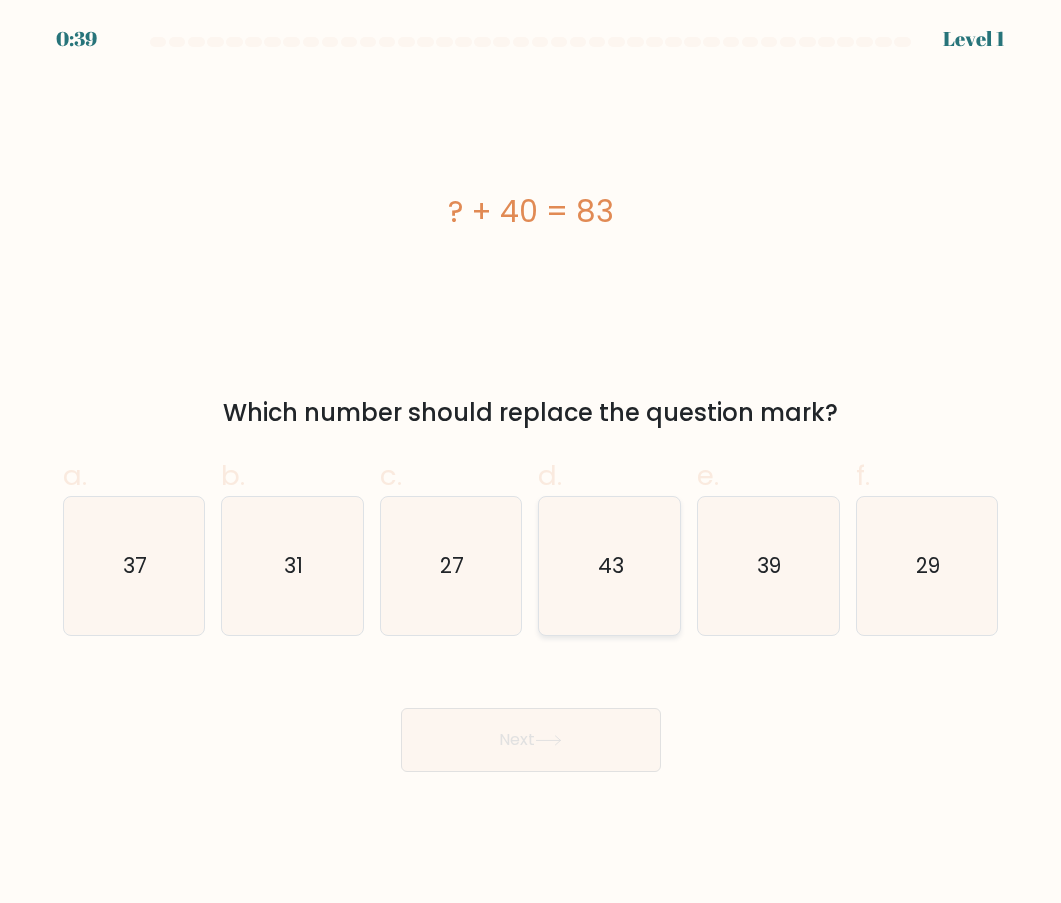 click on "43" 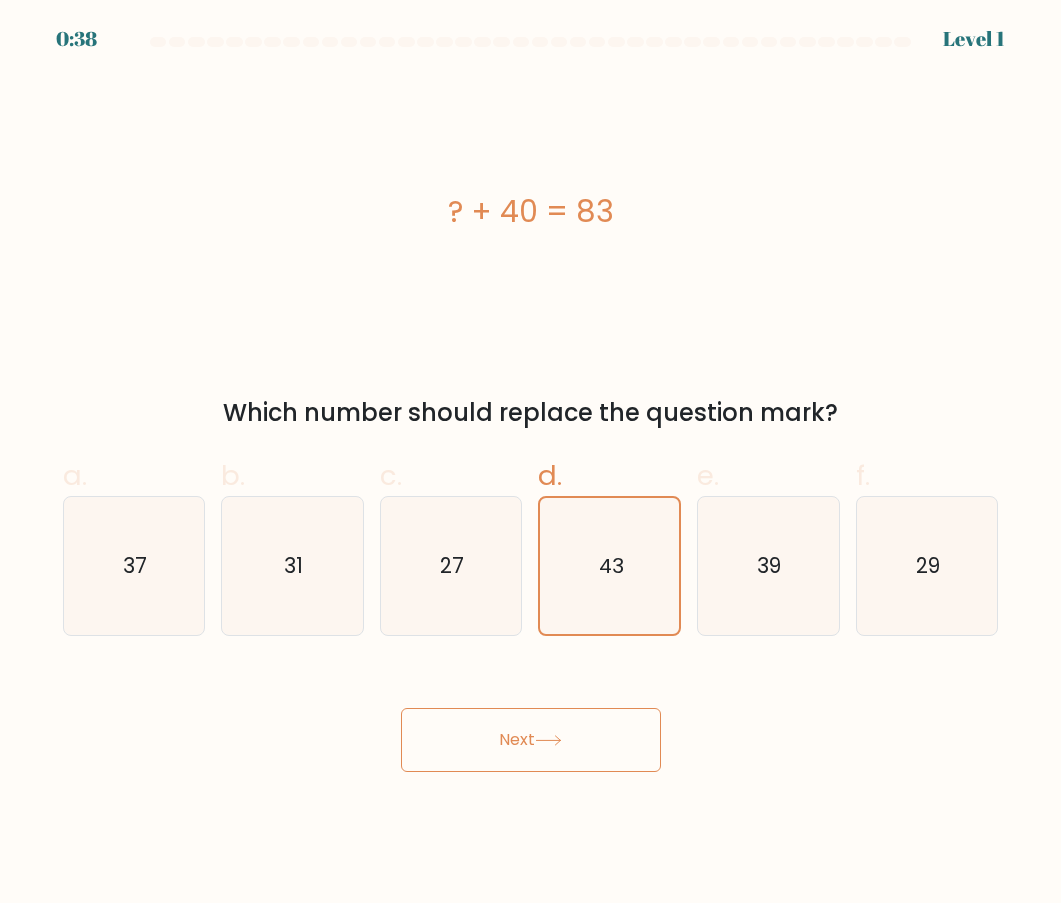 click on "Next" at bounding box center [531, 740] 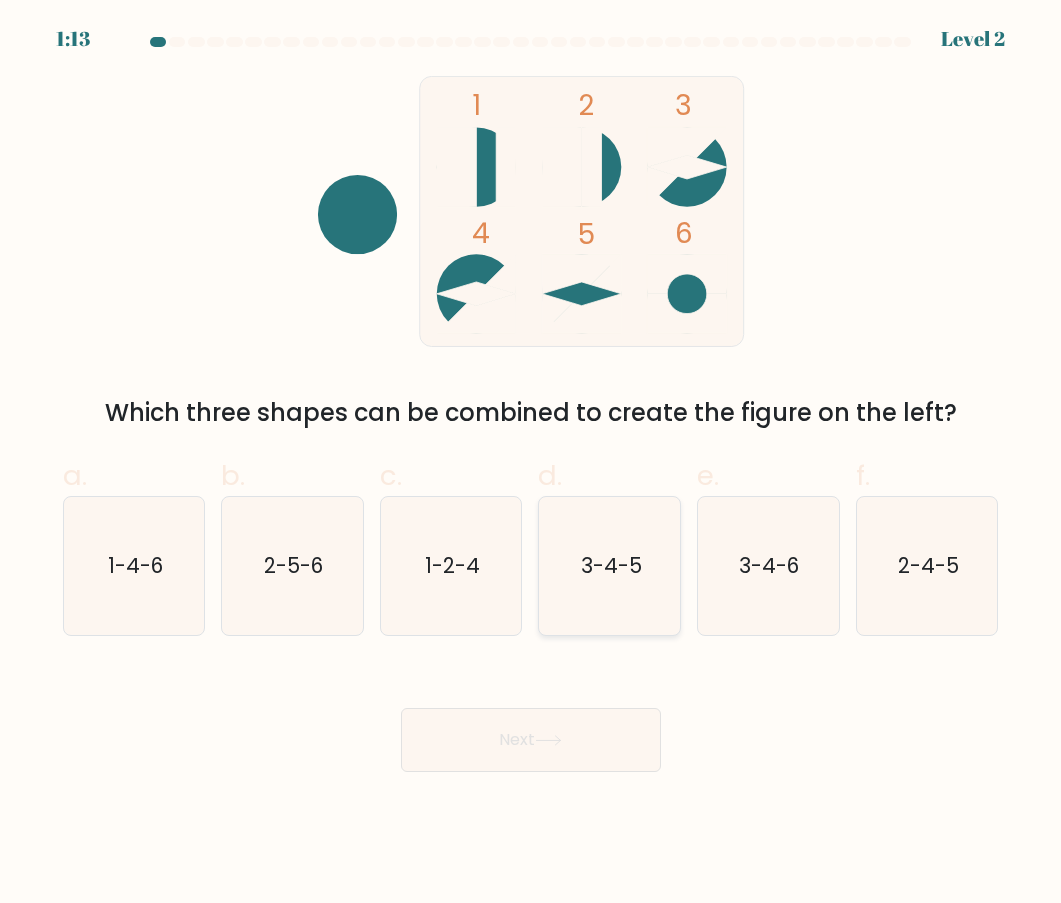 click on "3-4-5" 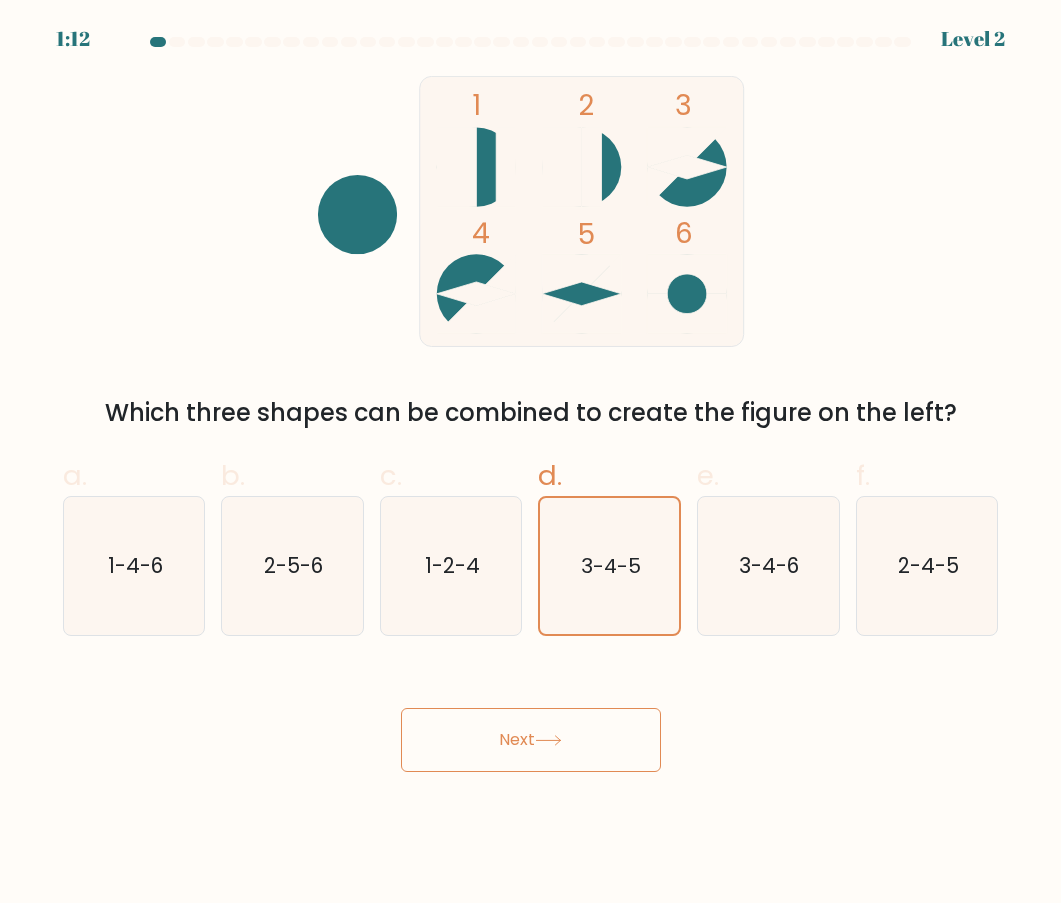 click on "Next" at bounding box center (531, 740) 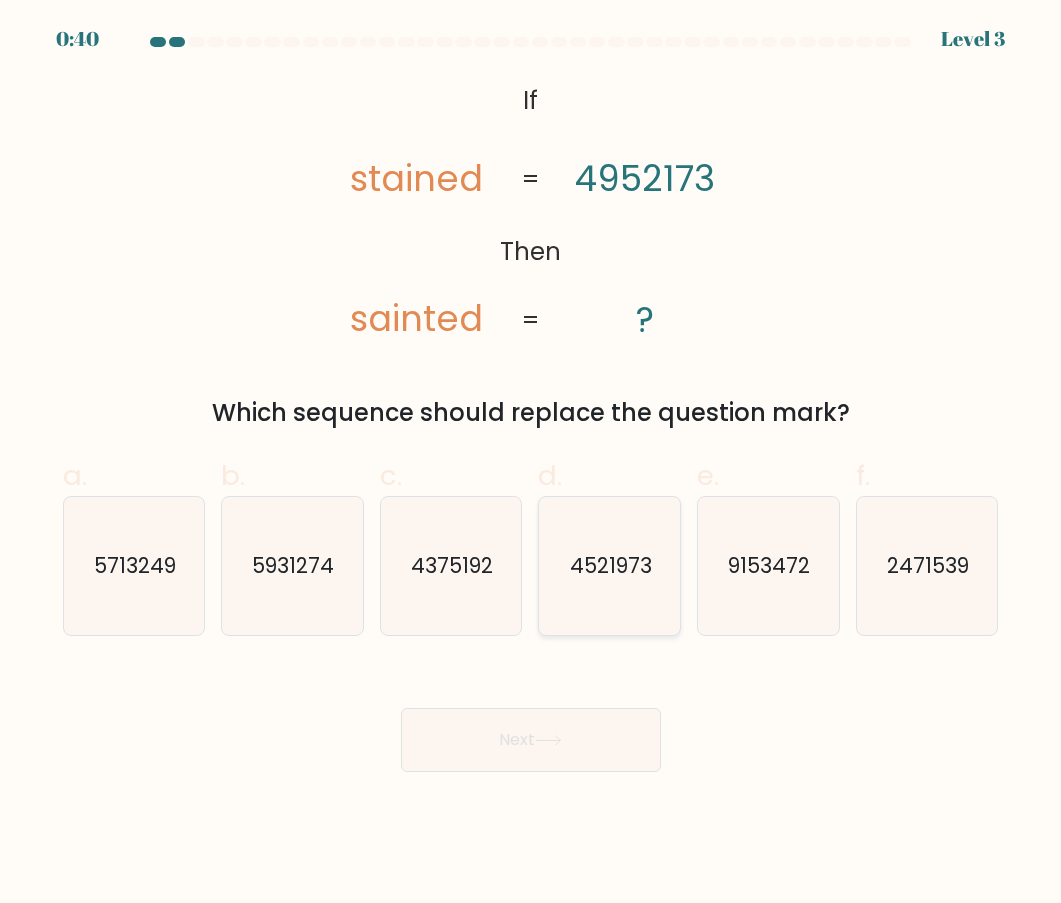 click on "4521973" 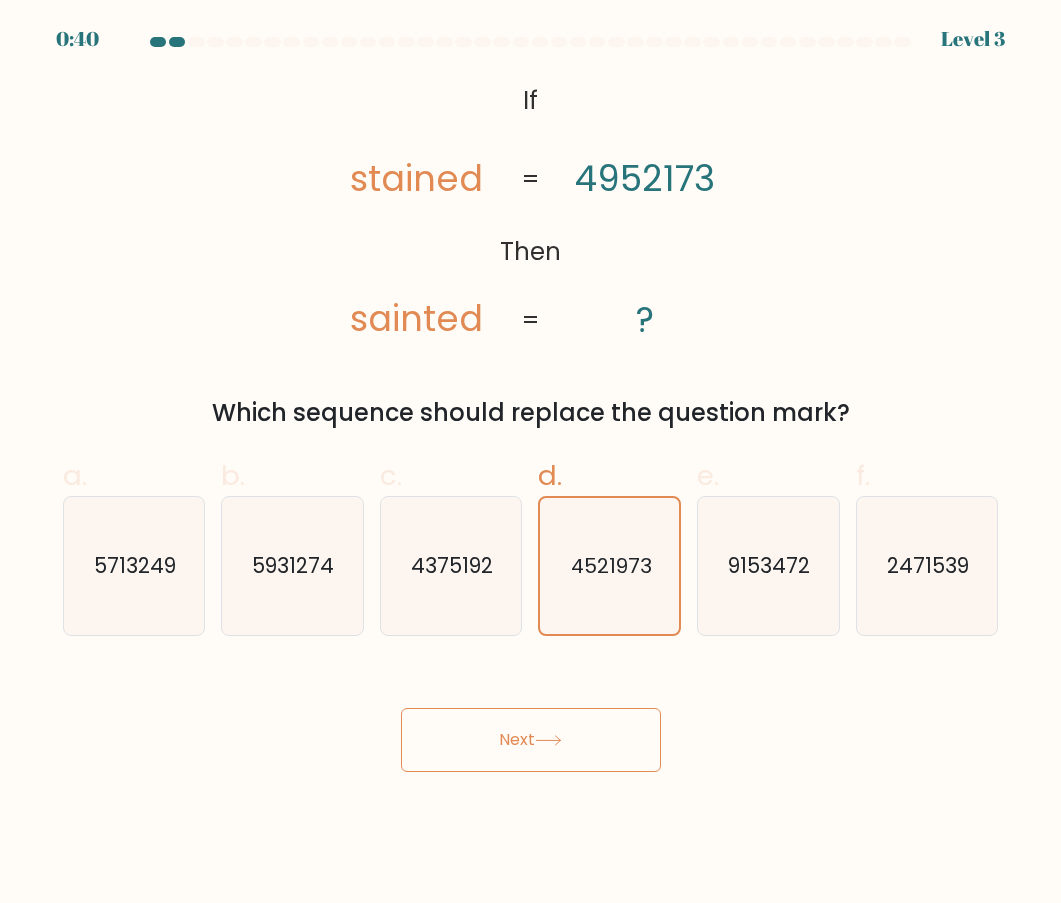 click on "Next" at bounding box center (531, 740) 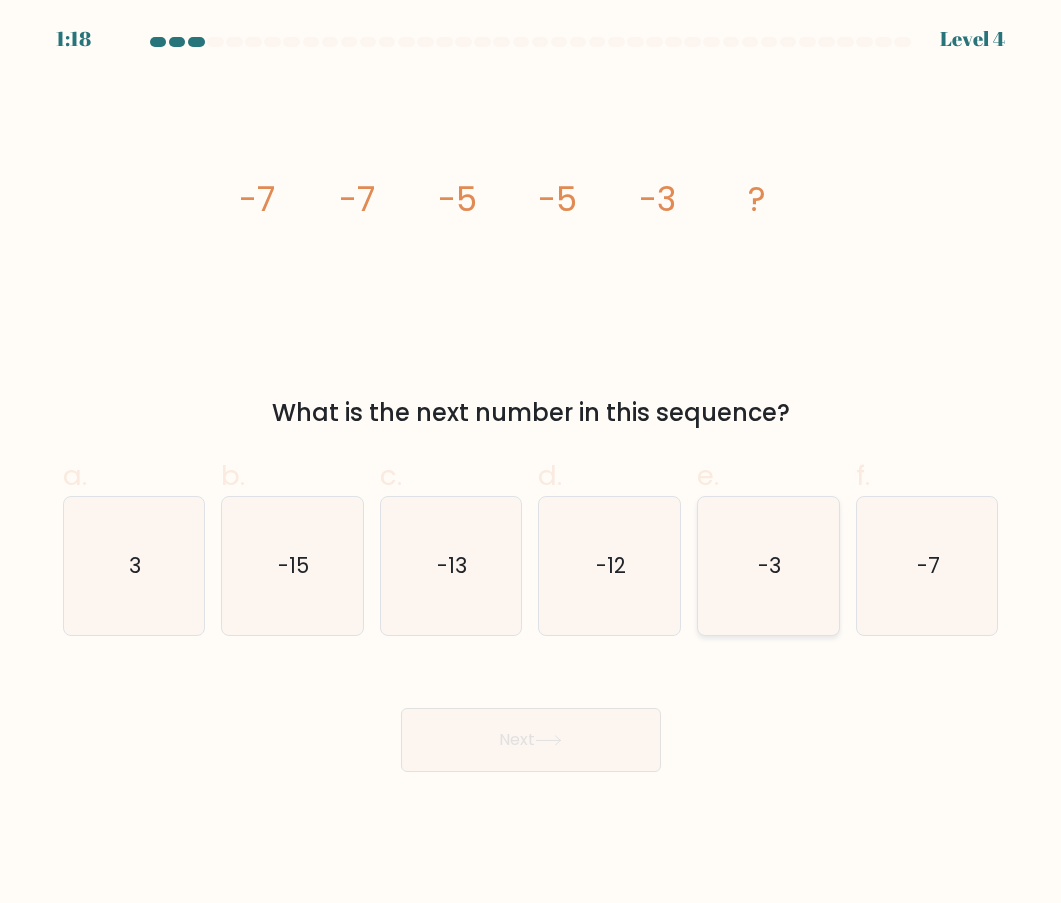 click on "-3" 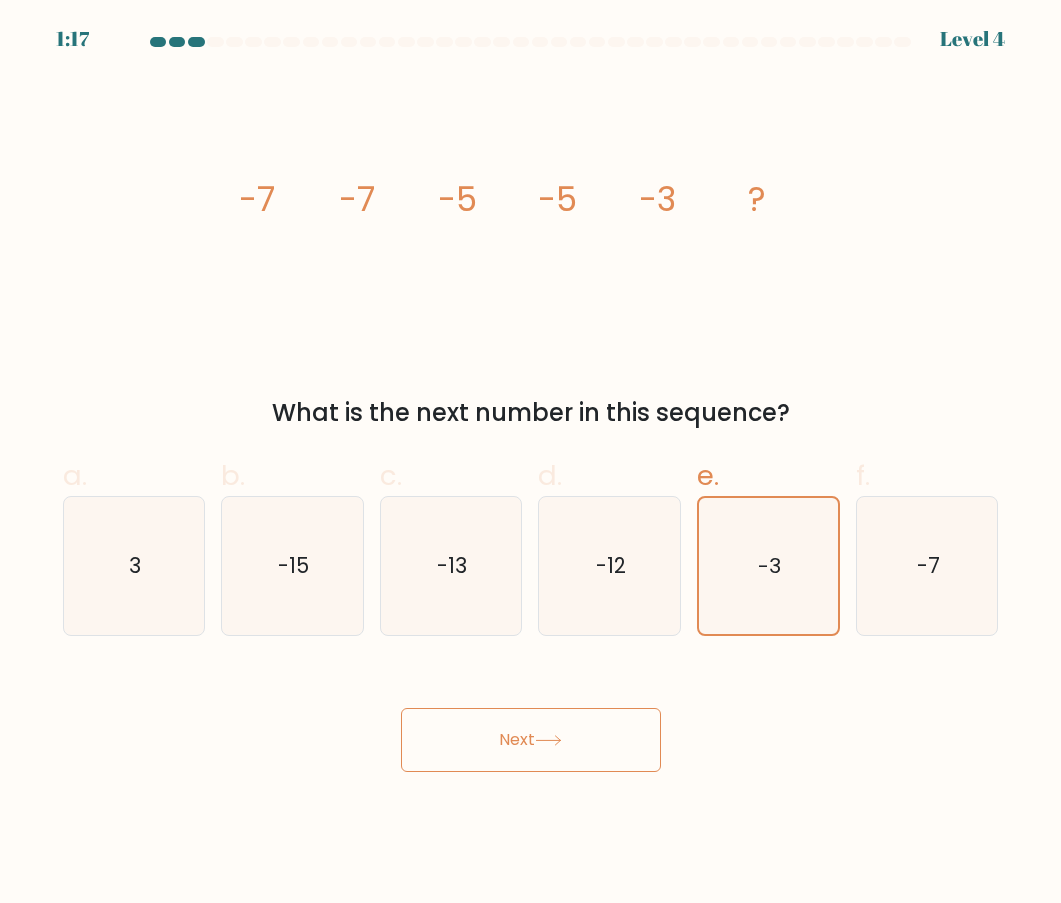 click on "Next" at bounding box center [531, 740] 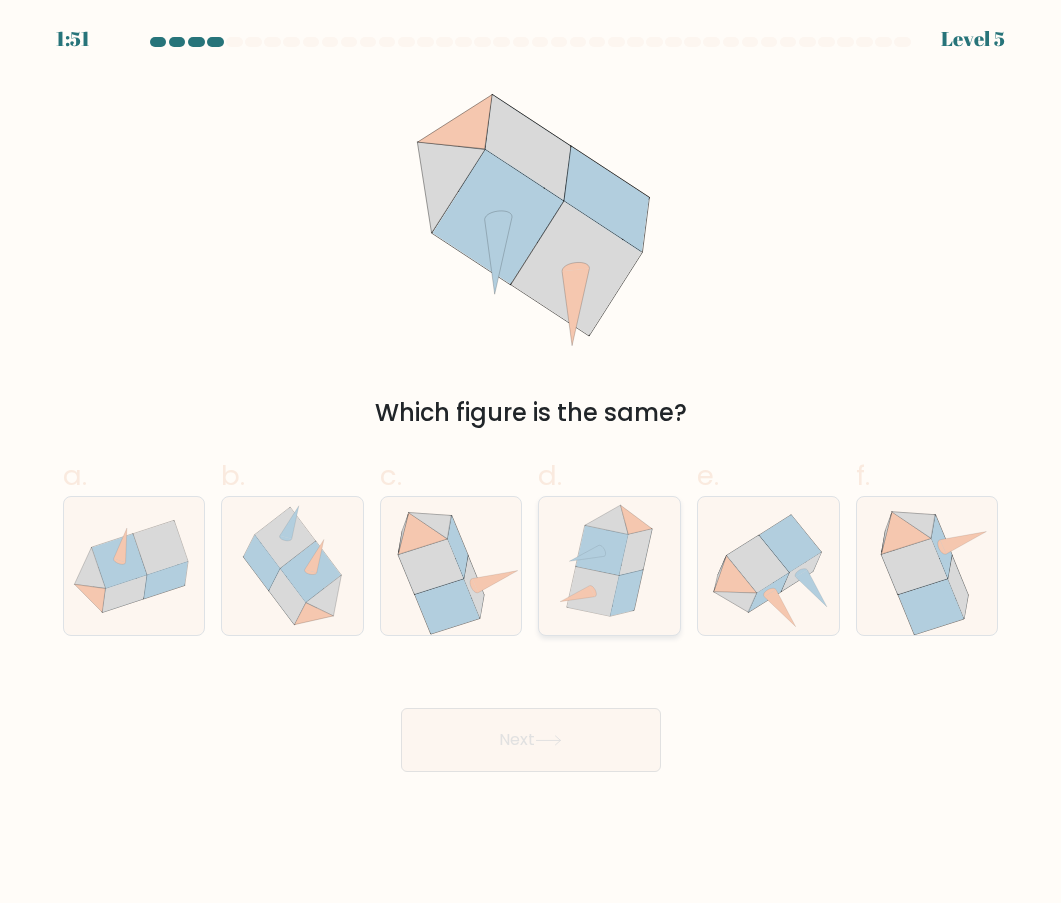 click 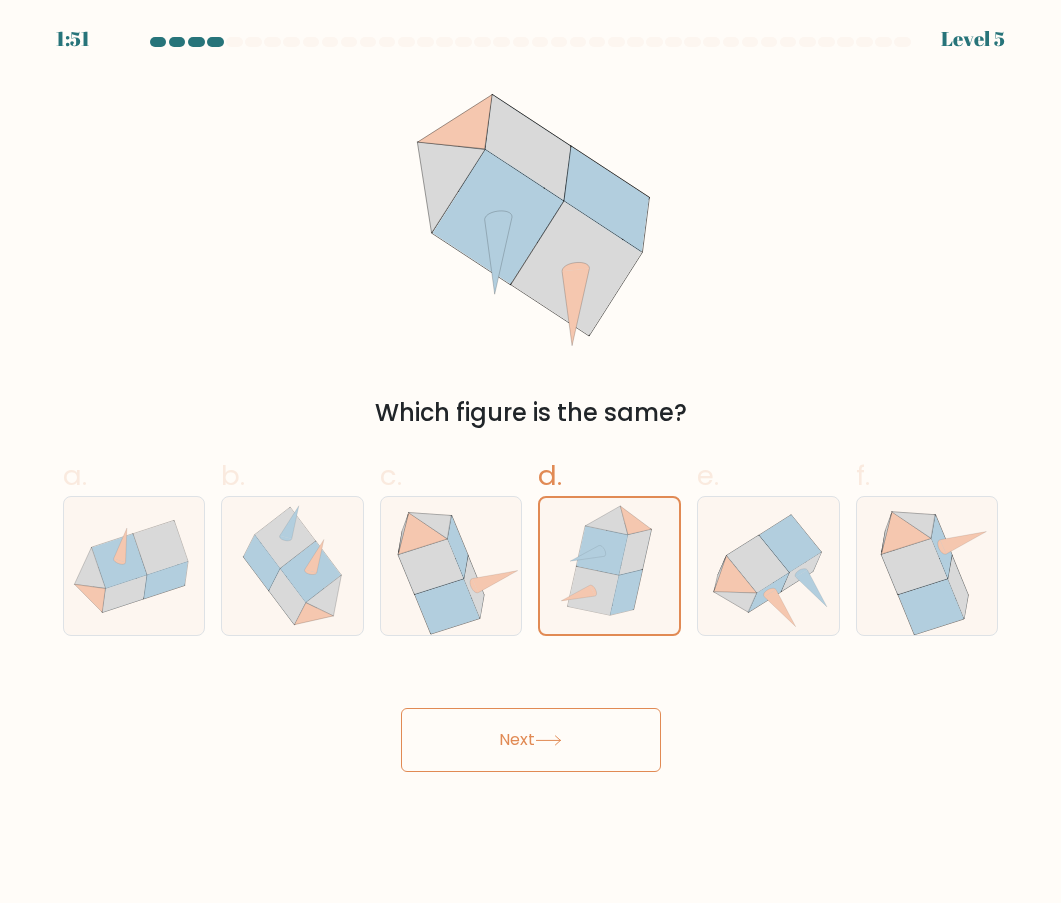 click on "Next" at bounding box center [531, 740] 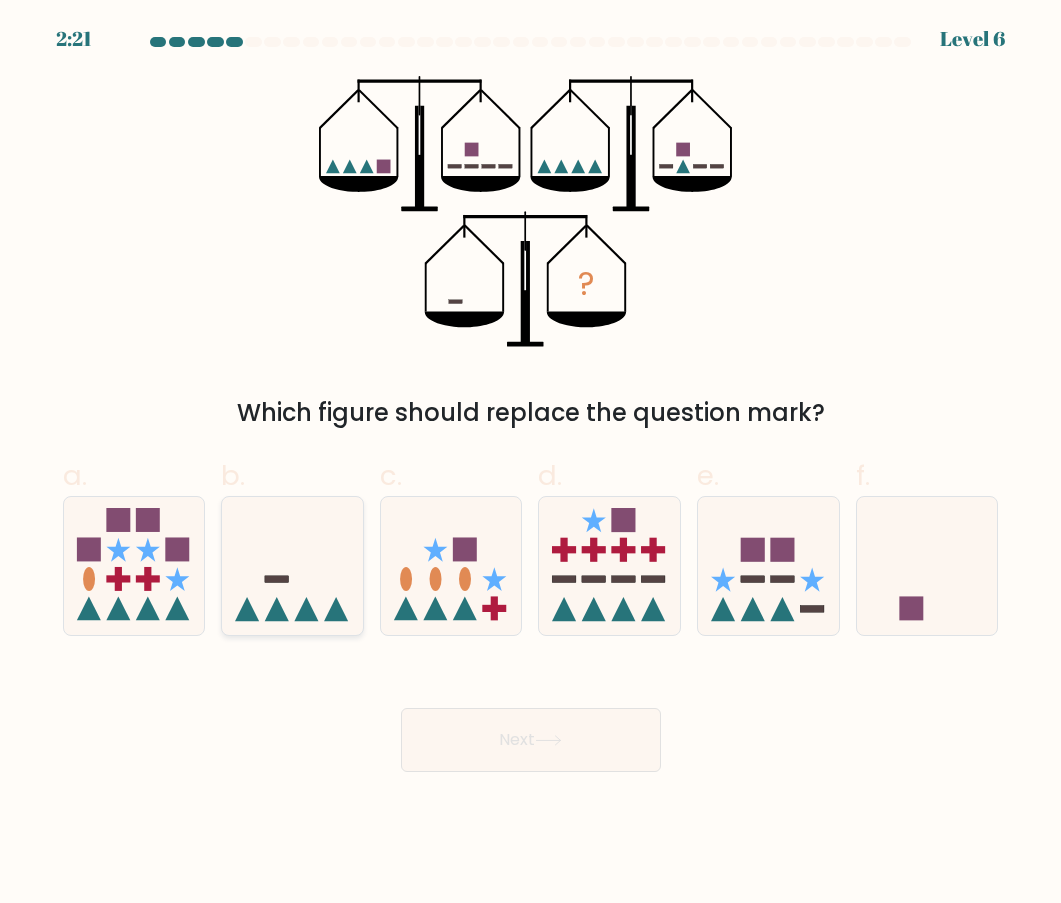 click 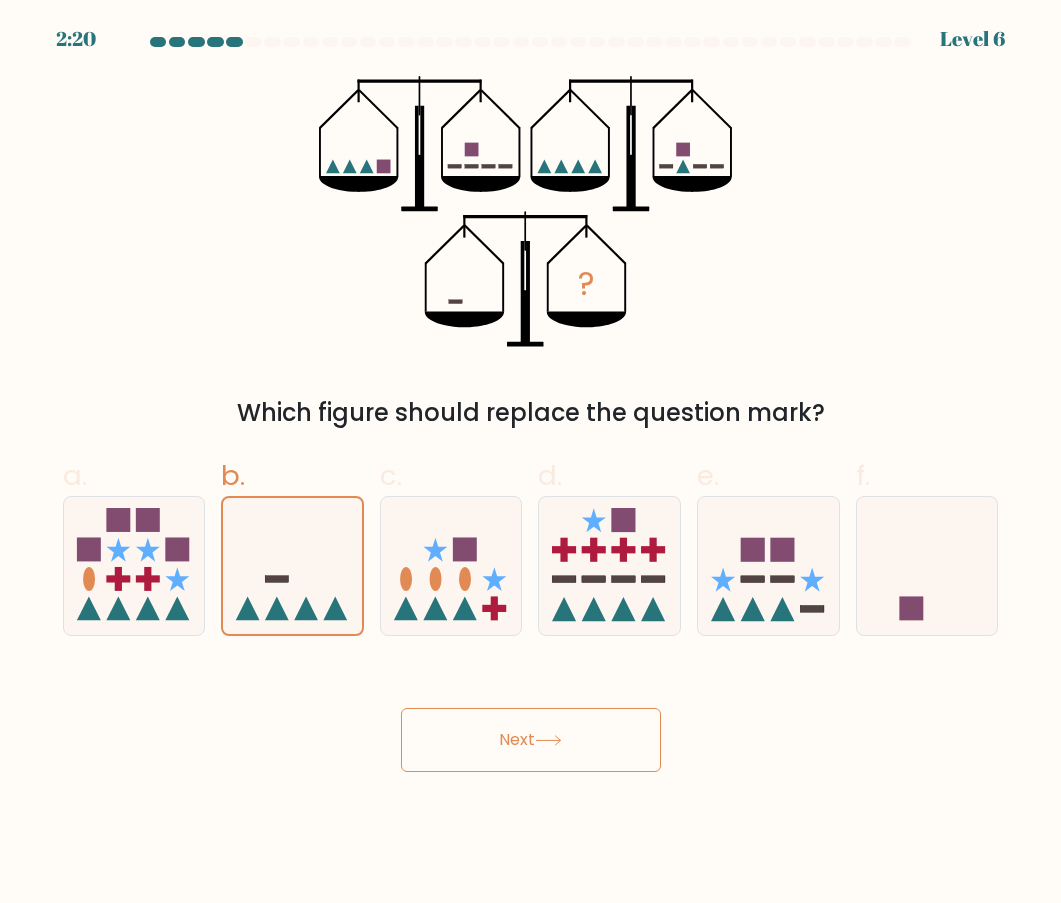 click on "Next" at bounding box center [531, 740] 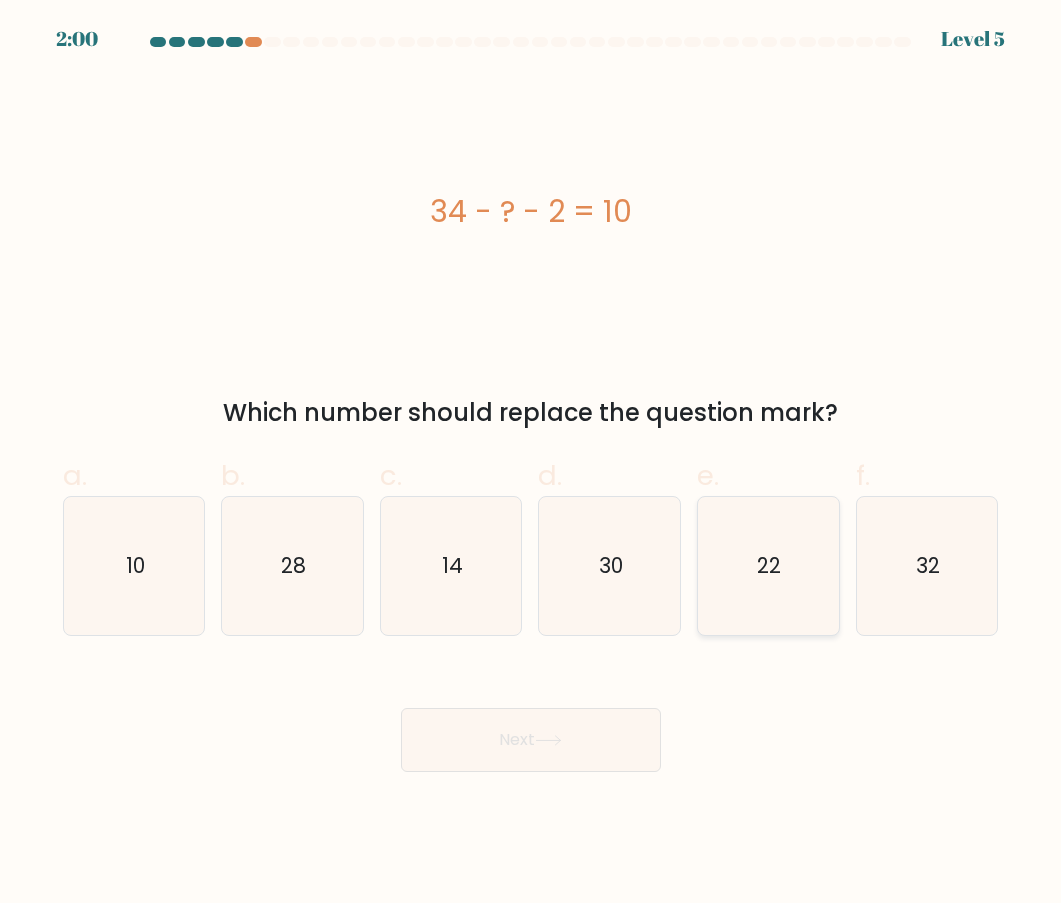 click on "22" 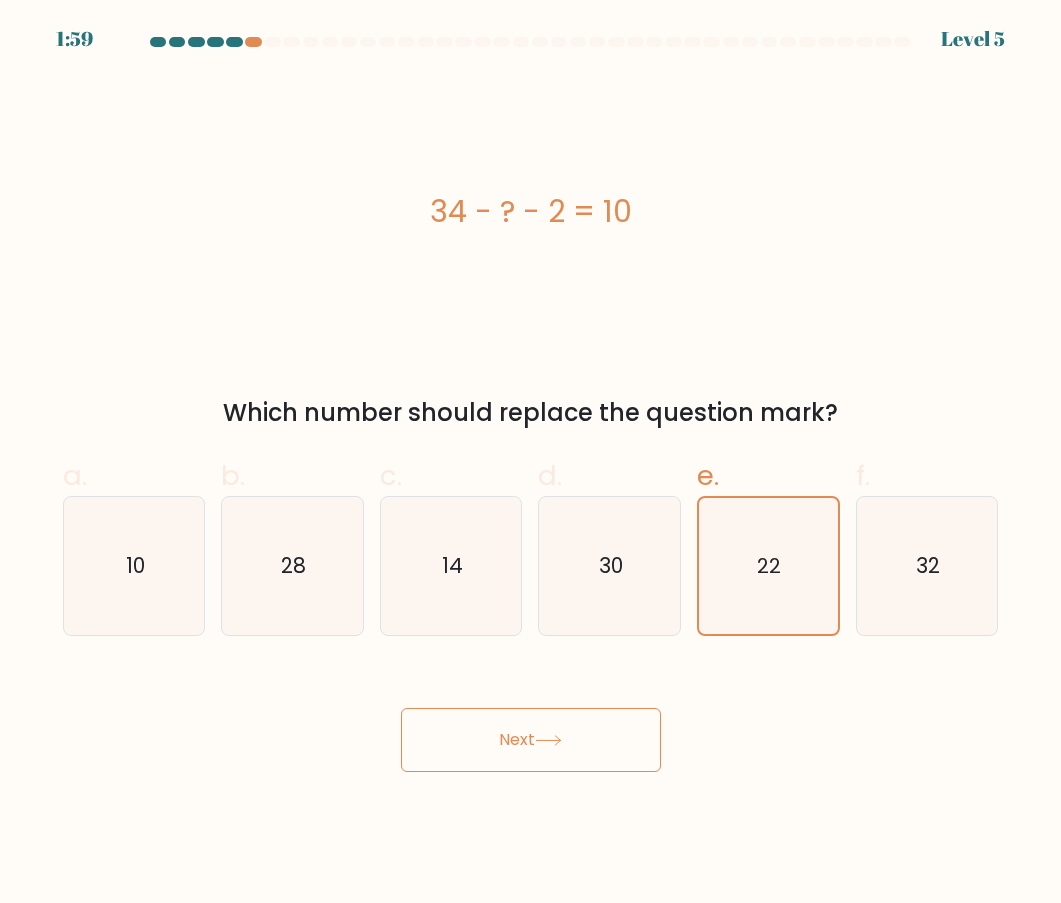 click on "Next" at bounding box center (531, 740) 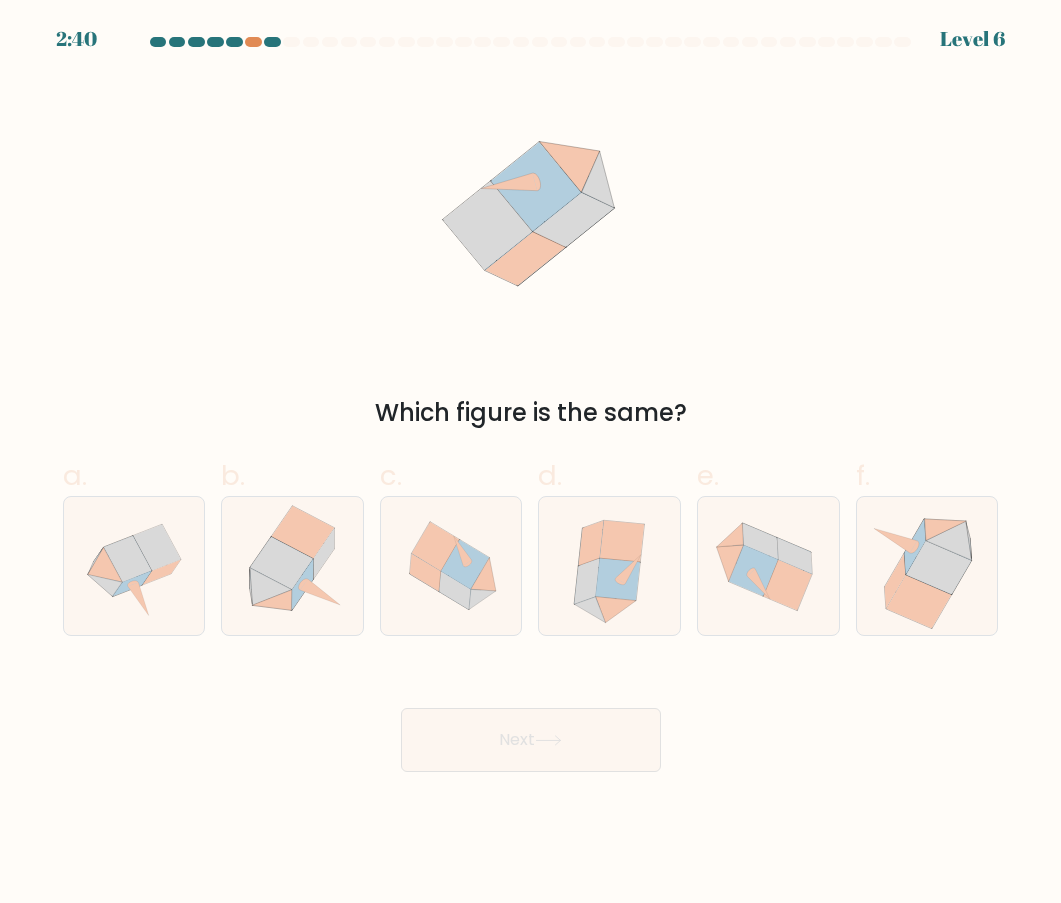 click on "Next" at bounding box center (531, 740) 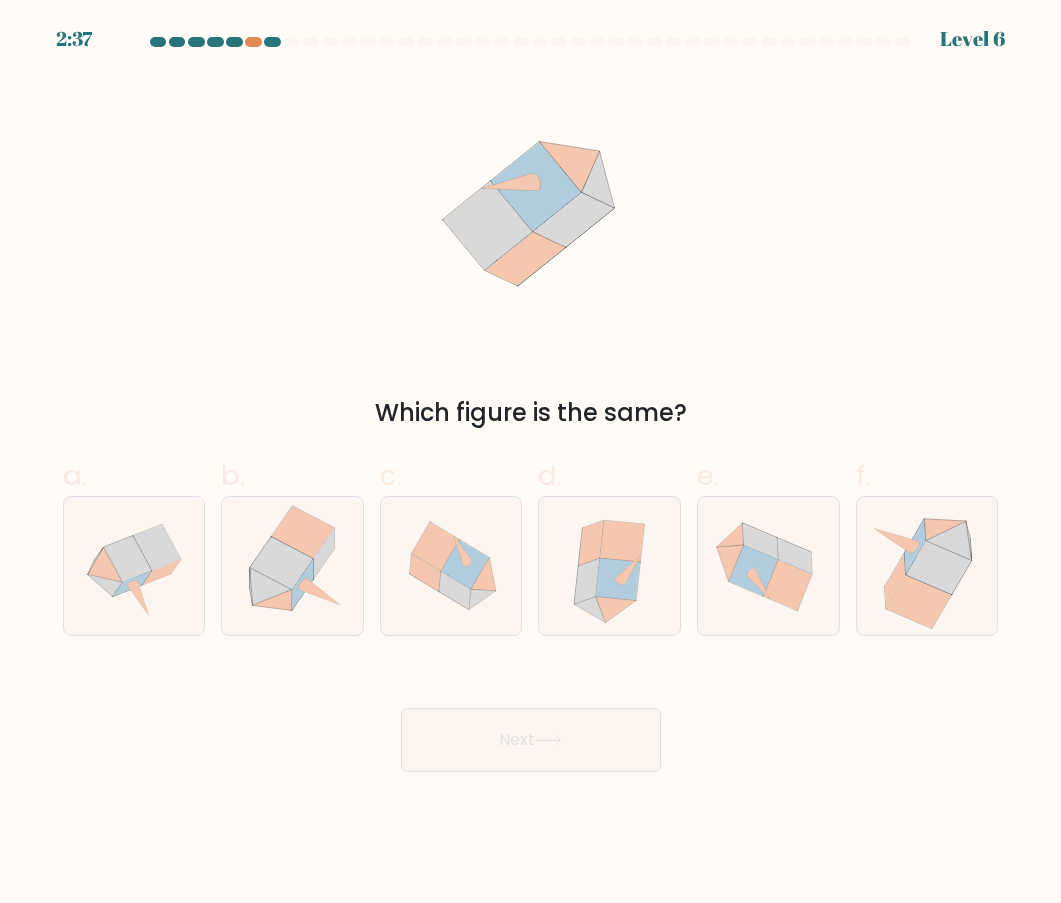 drag, startPoint x: 905, startPoint y: 571, endPoint x: 262, endPoint y: 651, distance: 647.9576 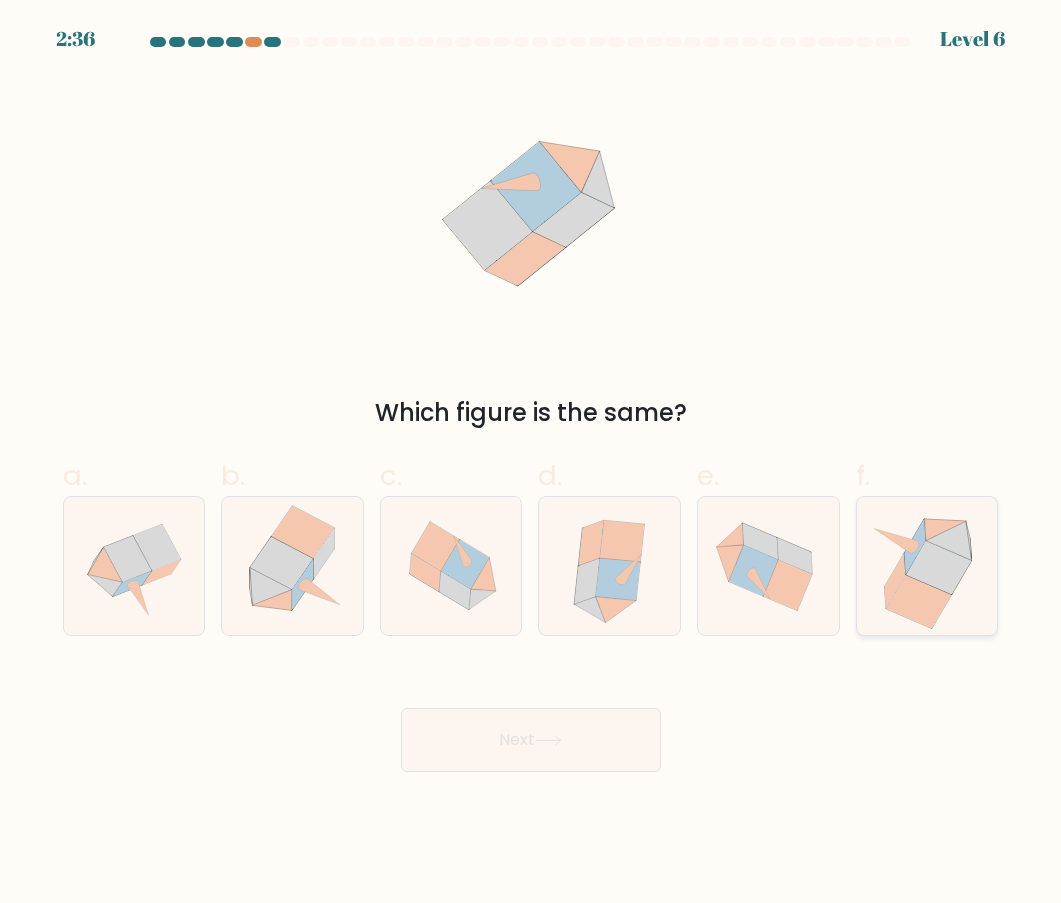 click 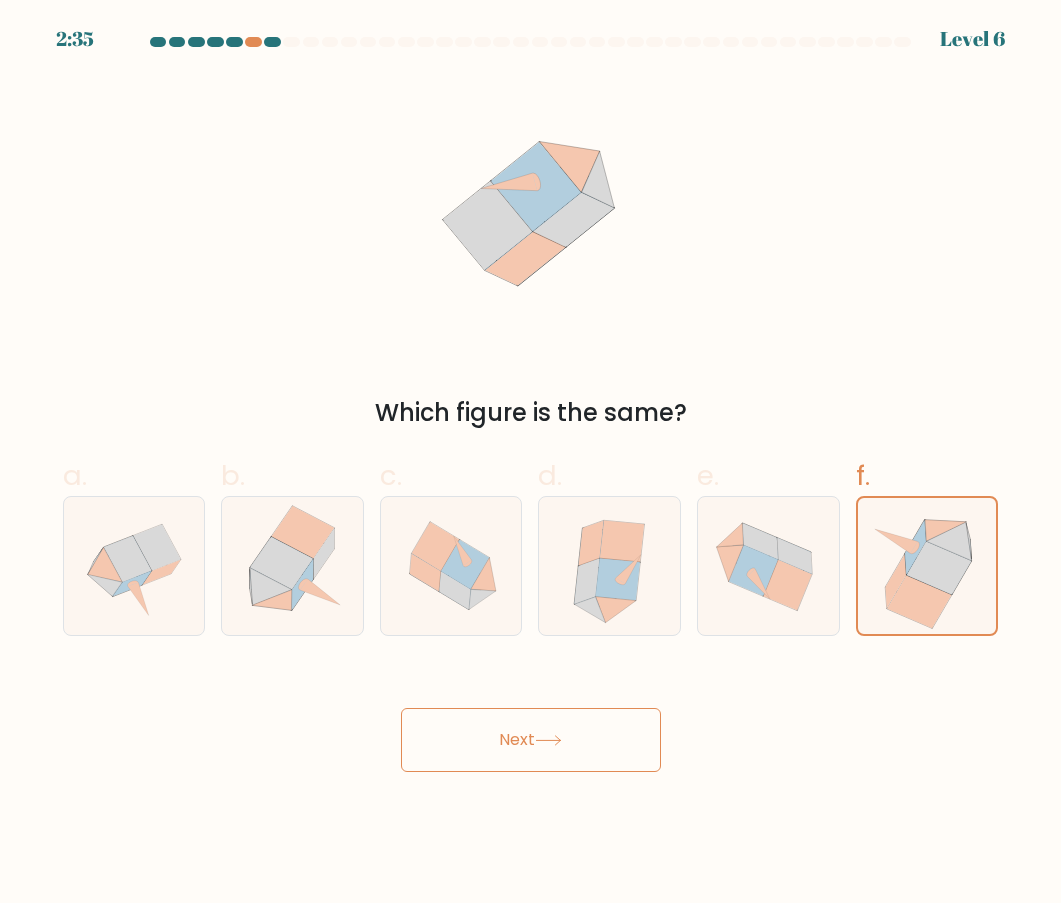 click on "Next" at bounding box center [531, 740] 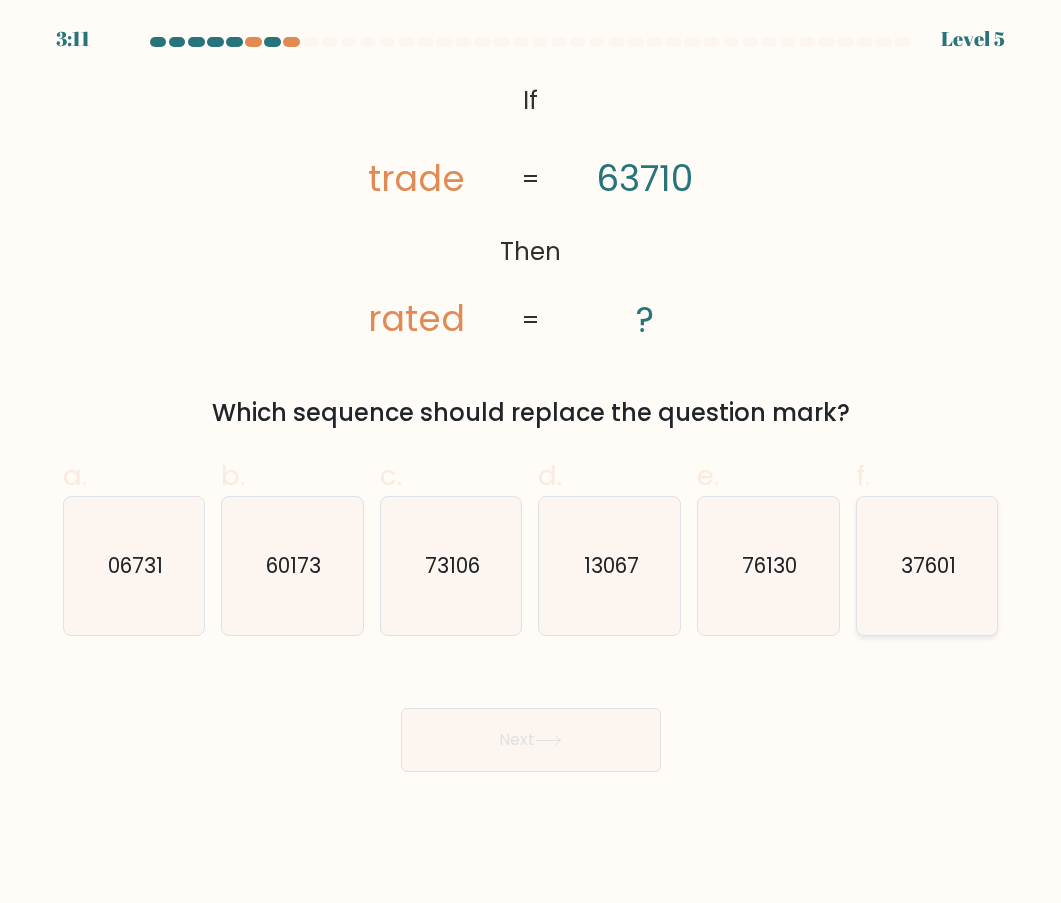 click on "37601" 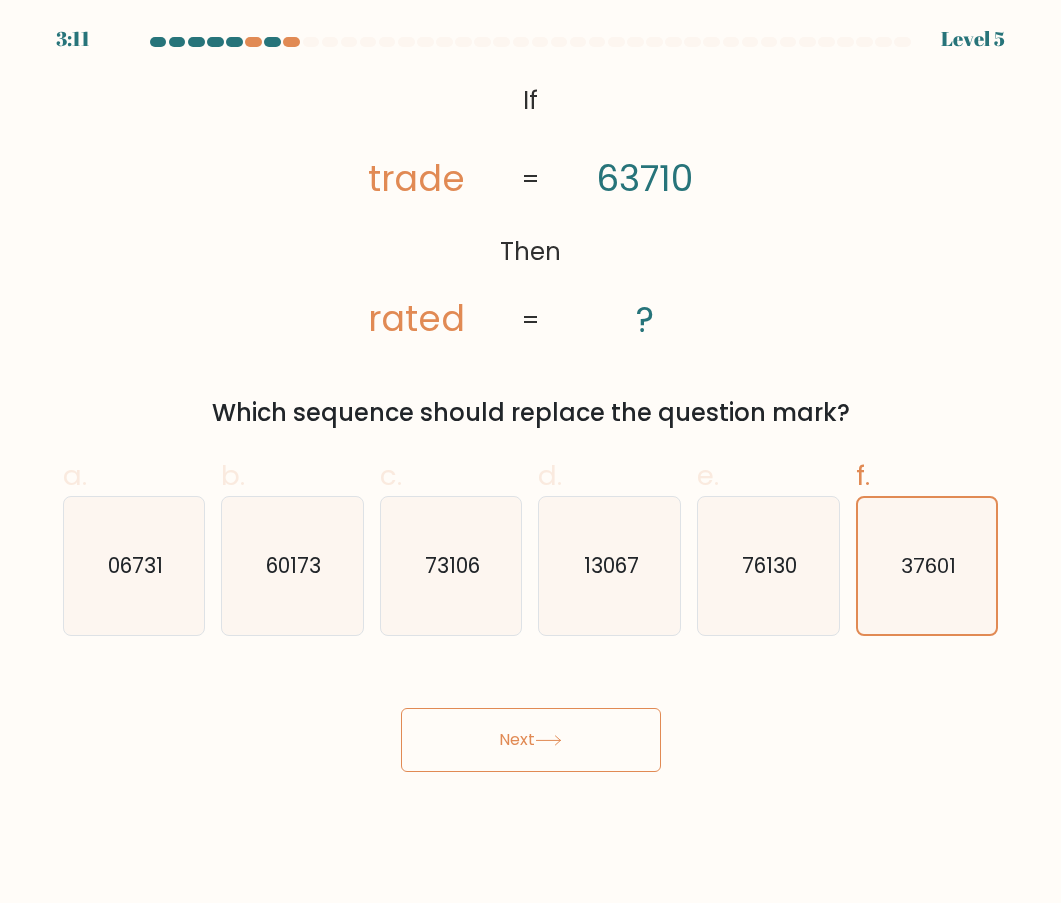 click 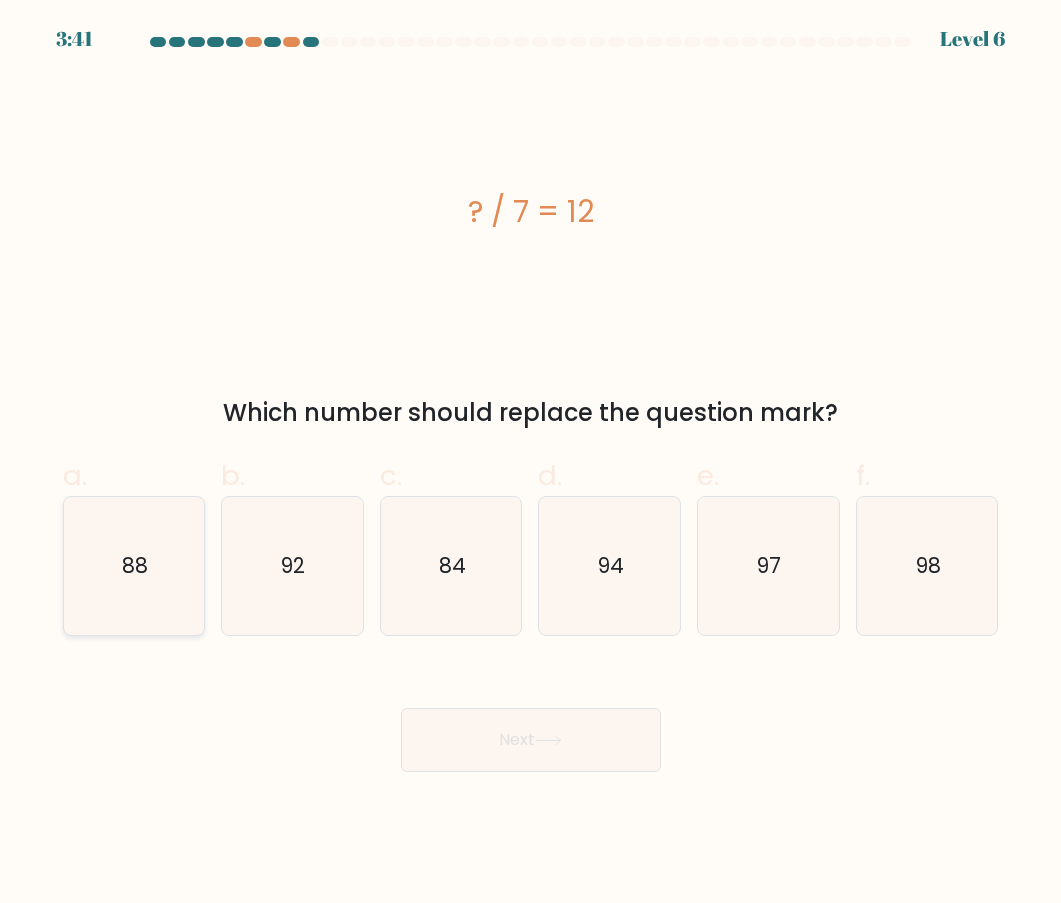 click on "88" 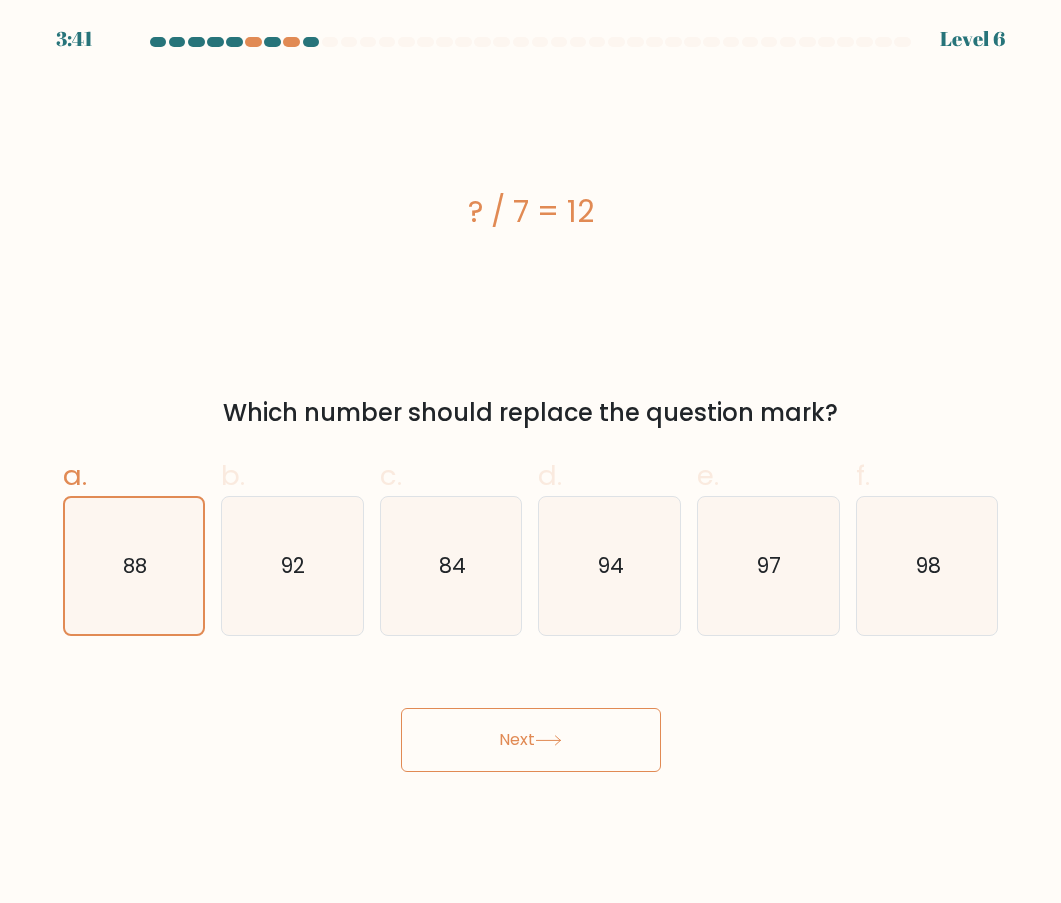 click on "Next" at bounding box center [531, 740] 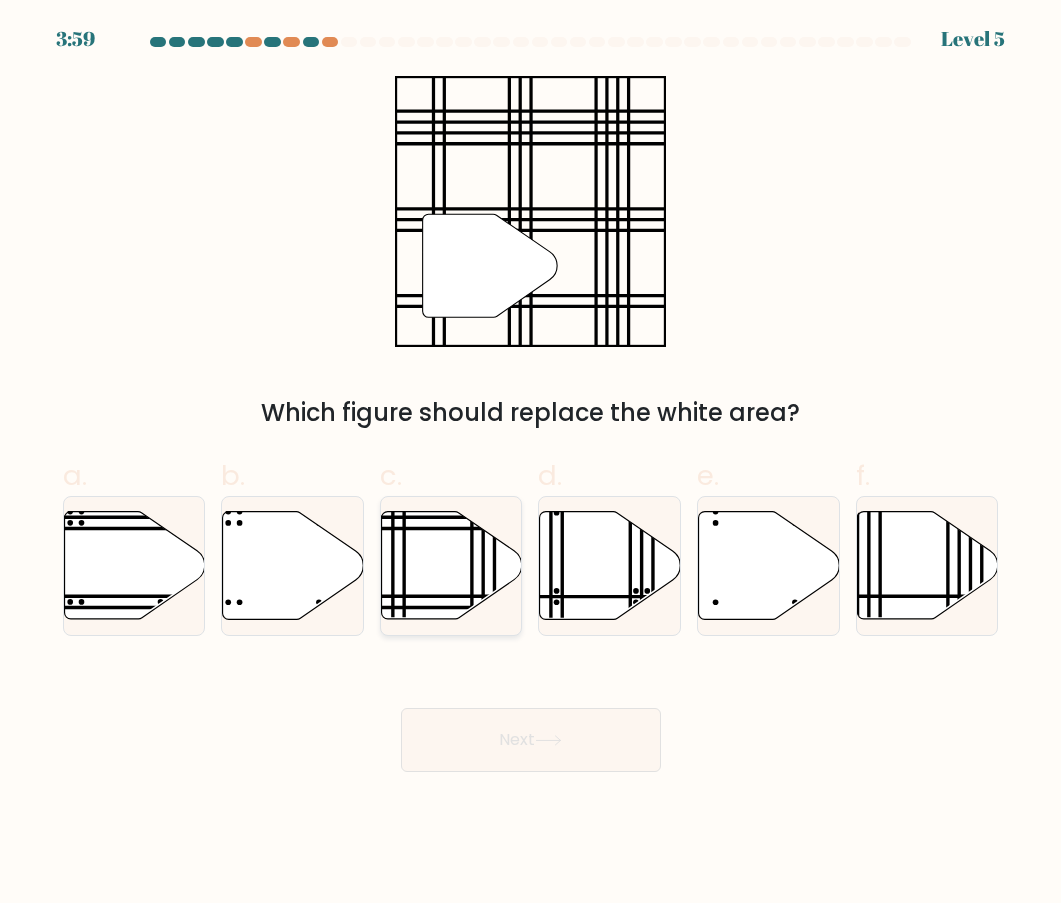 click 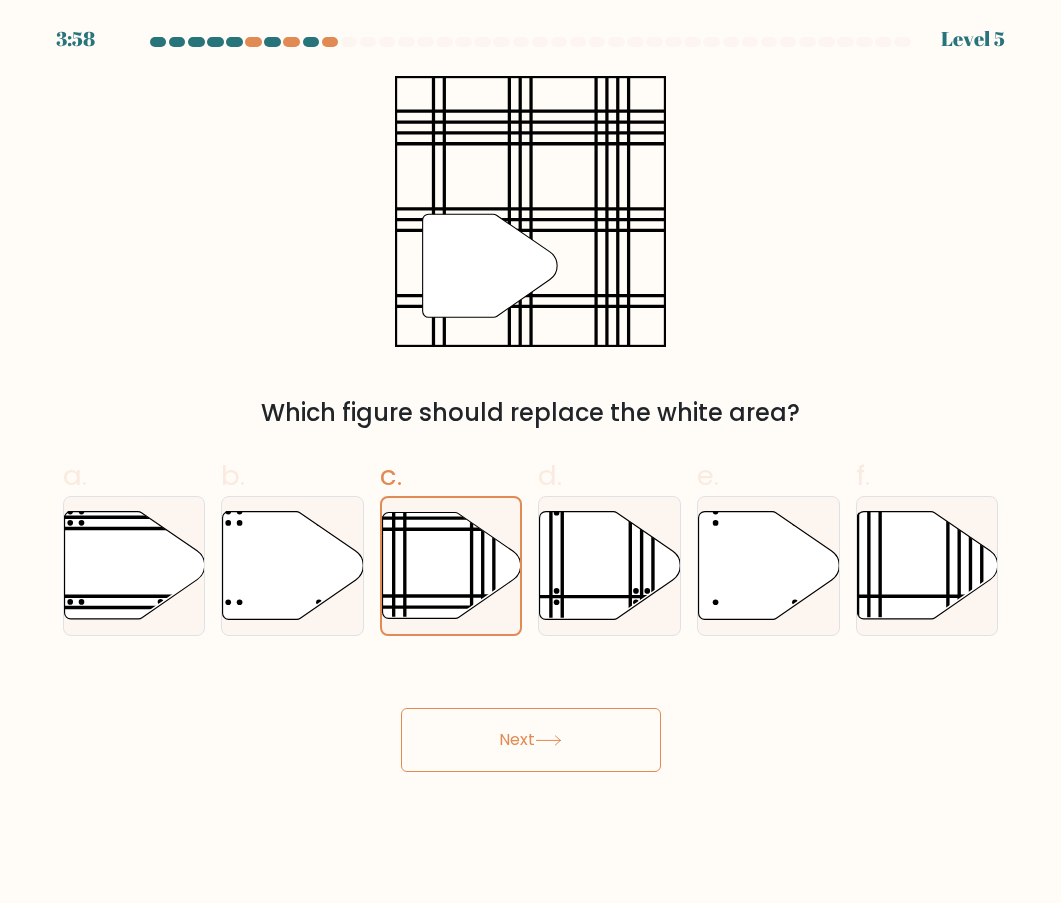 click 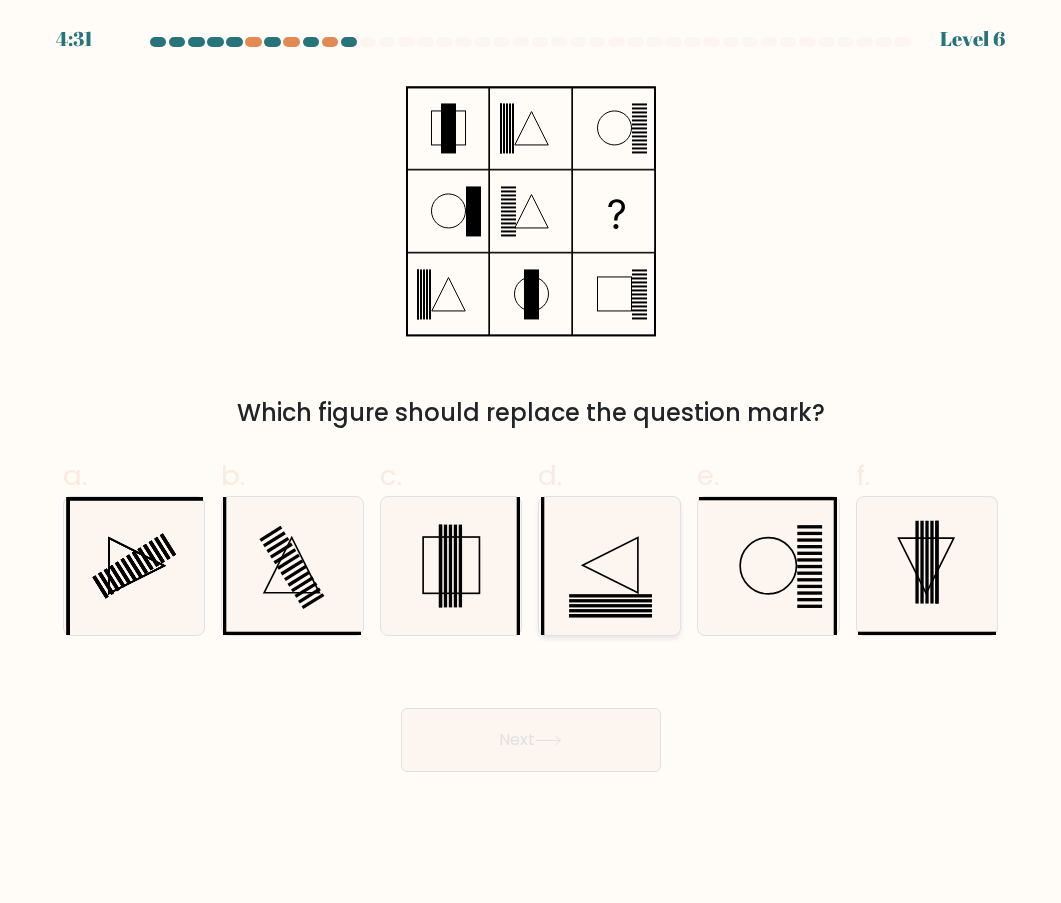 click 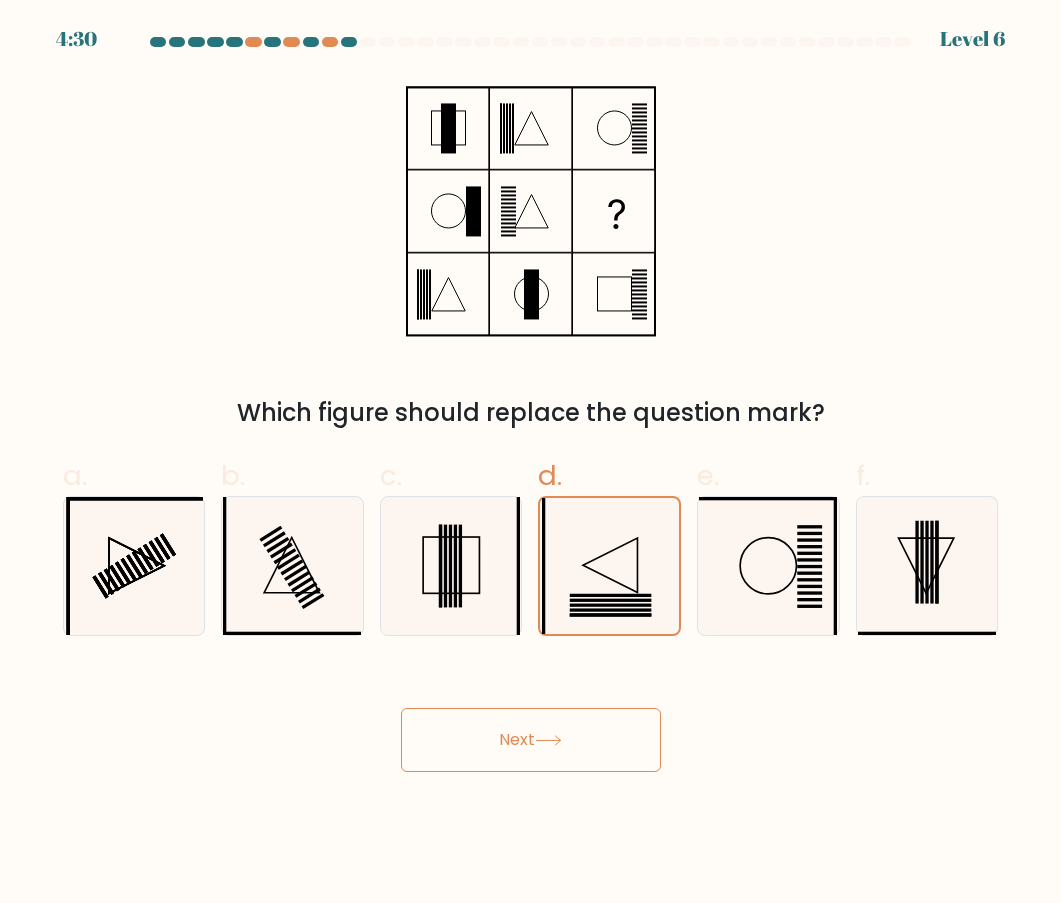 click on "Next" at bounding box center [531, 740] 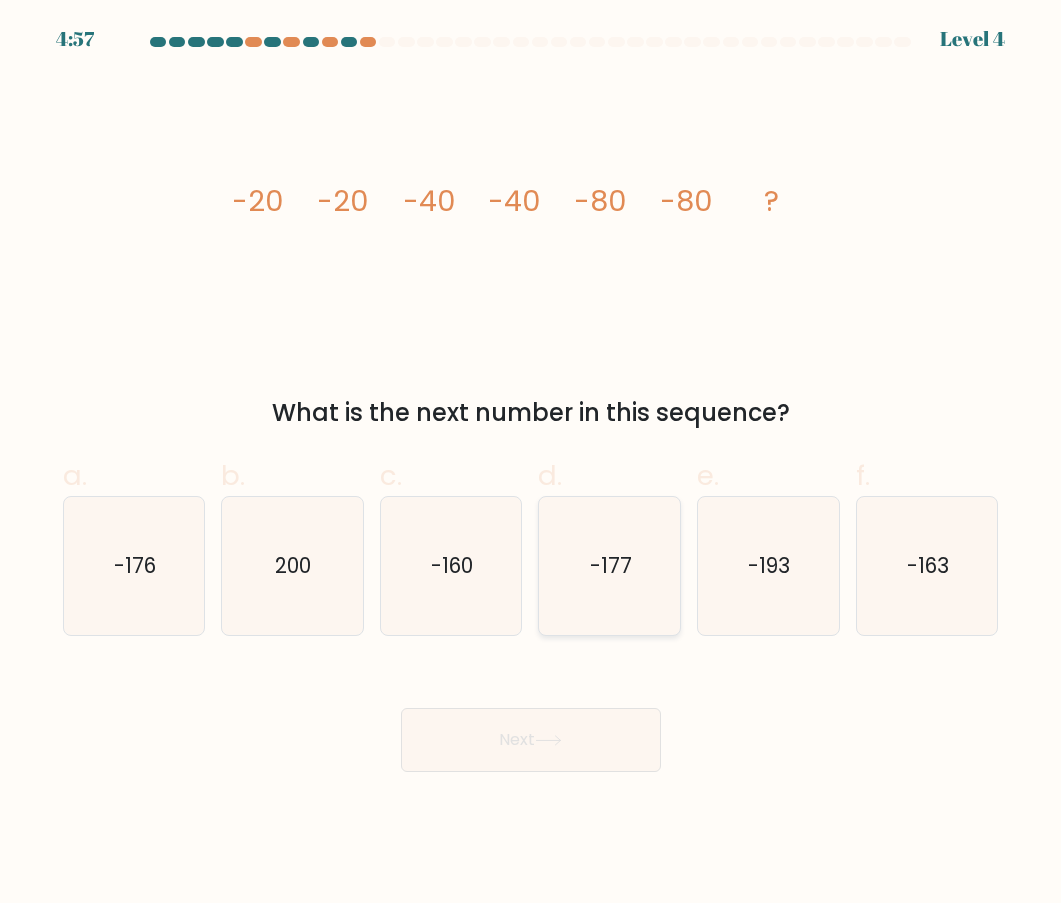 click on "-177" 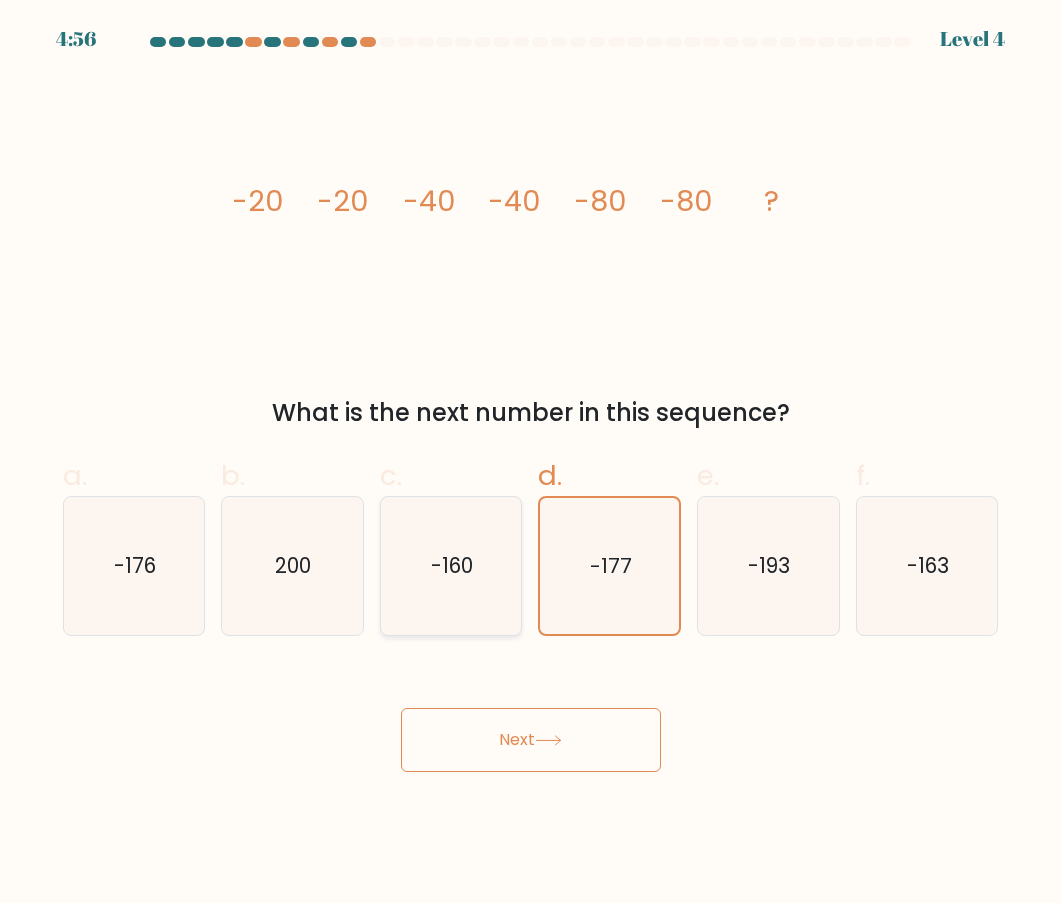 click on "-160" 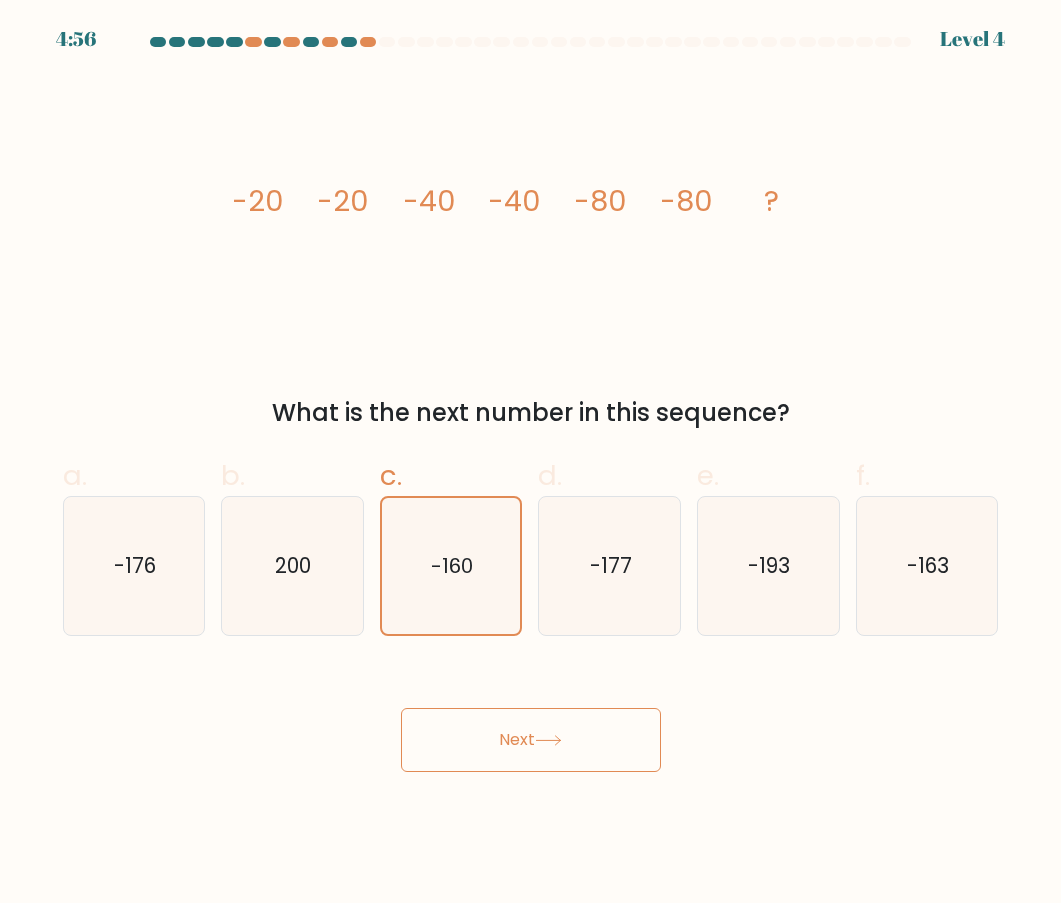 click 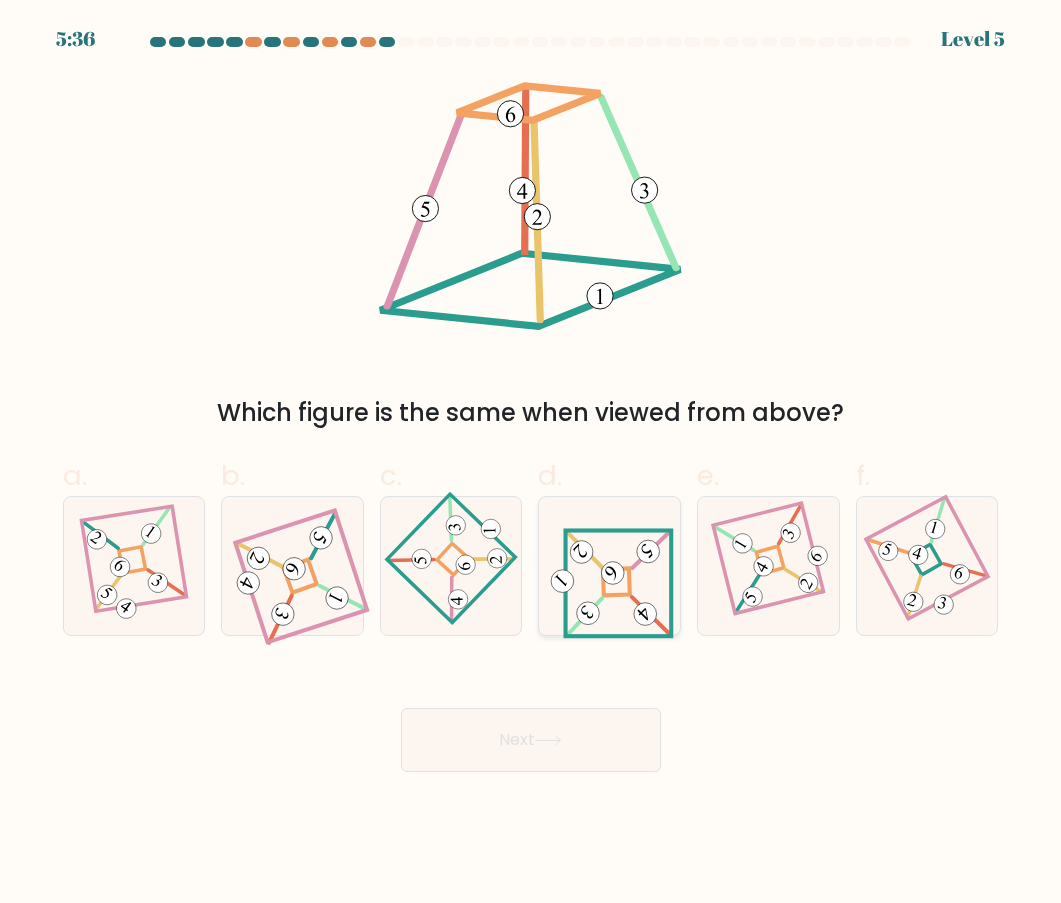 click 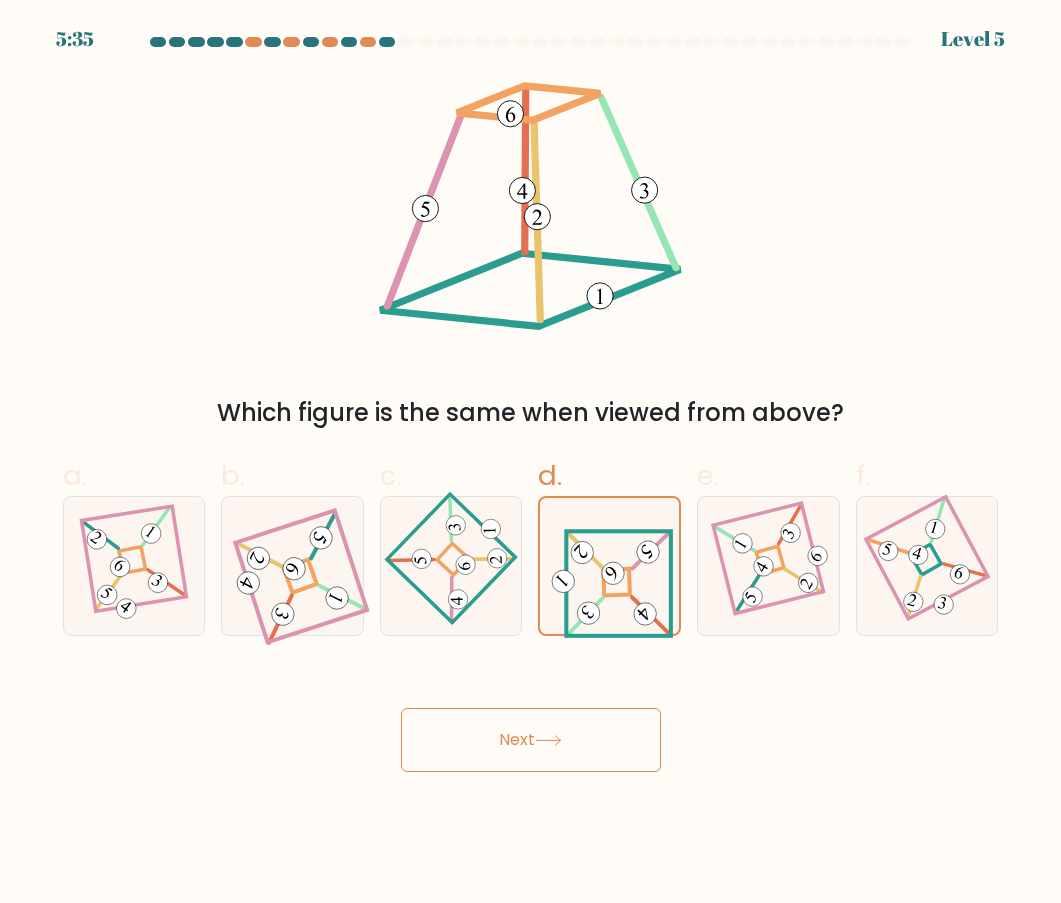 click on "Next" at bounding box center (531, 740) 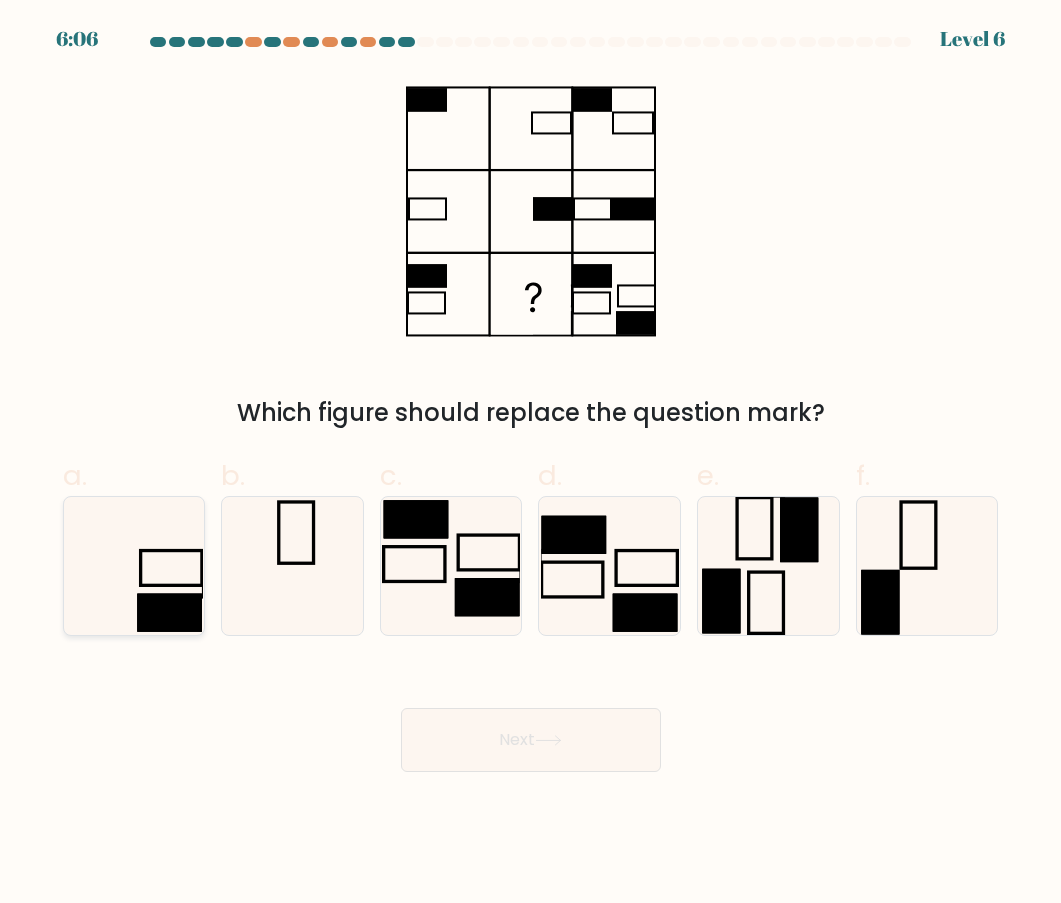 click 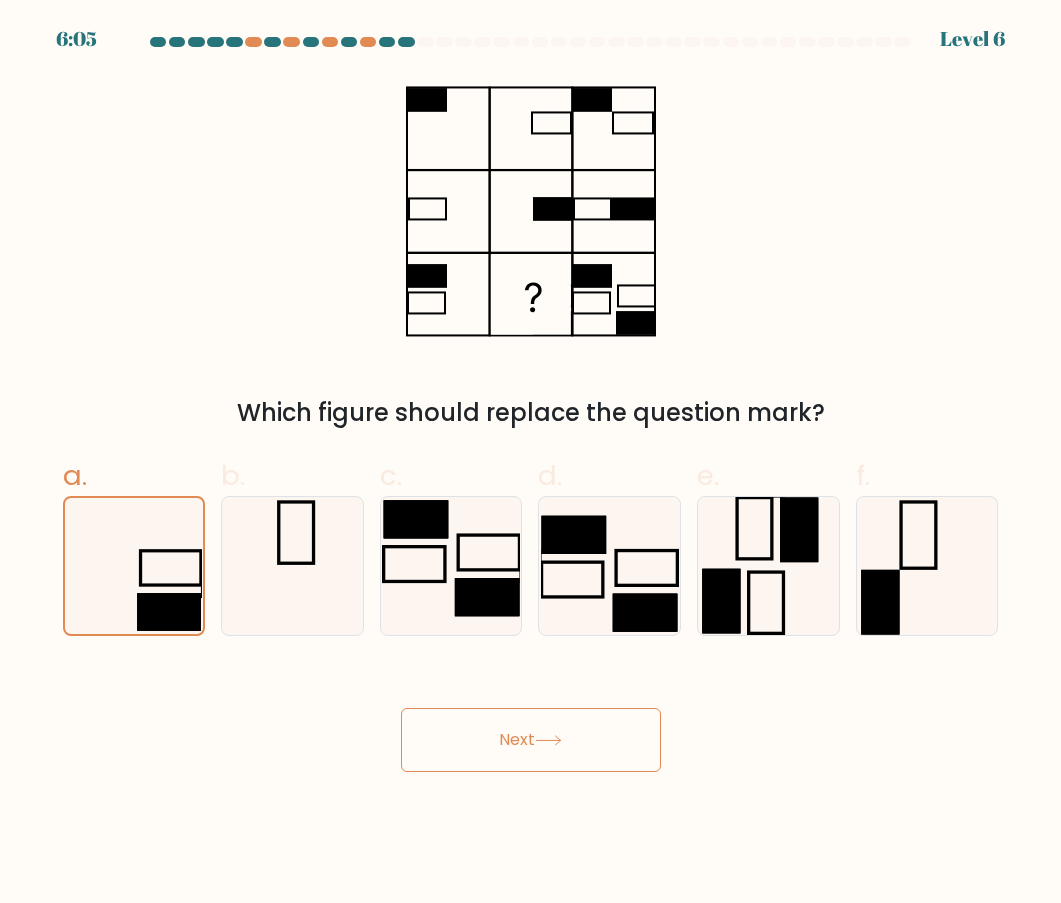 click on "Next" at bounding box center (531, 740) 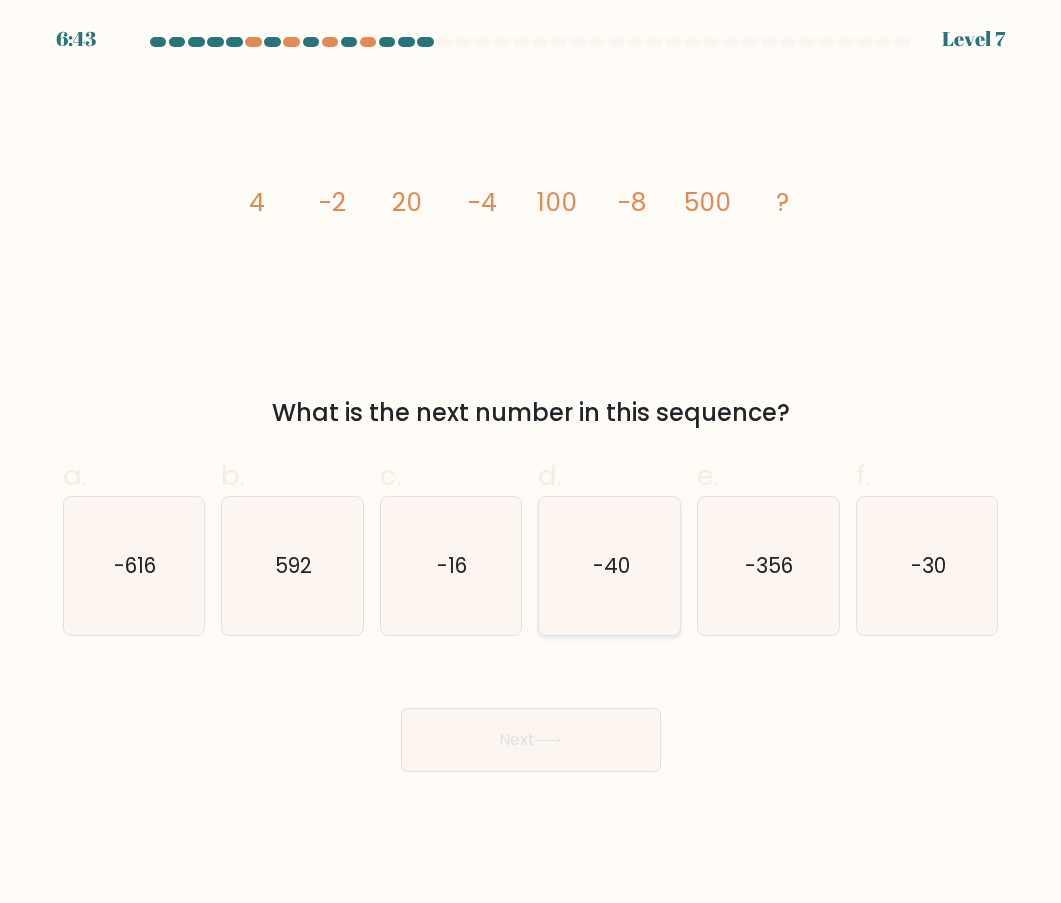 click on "-40" 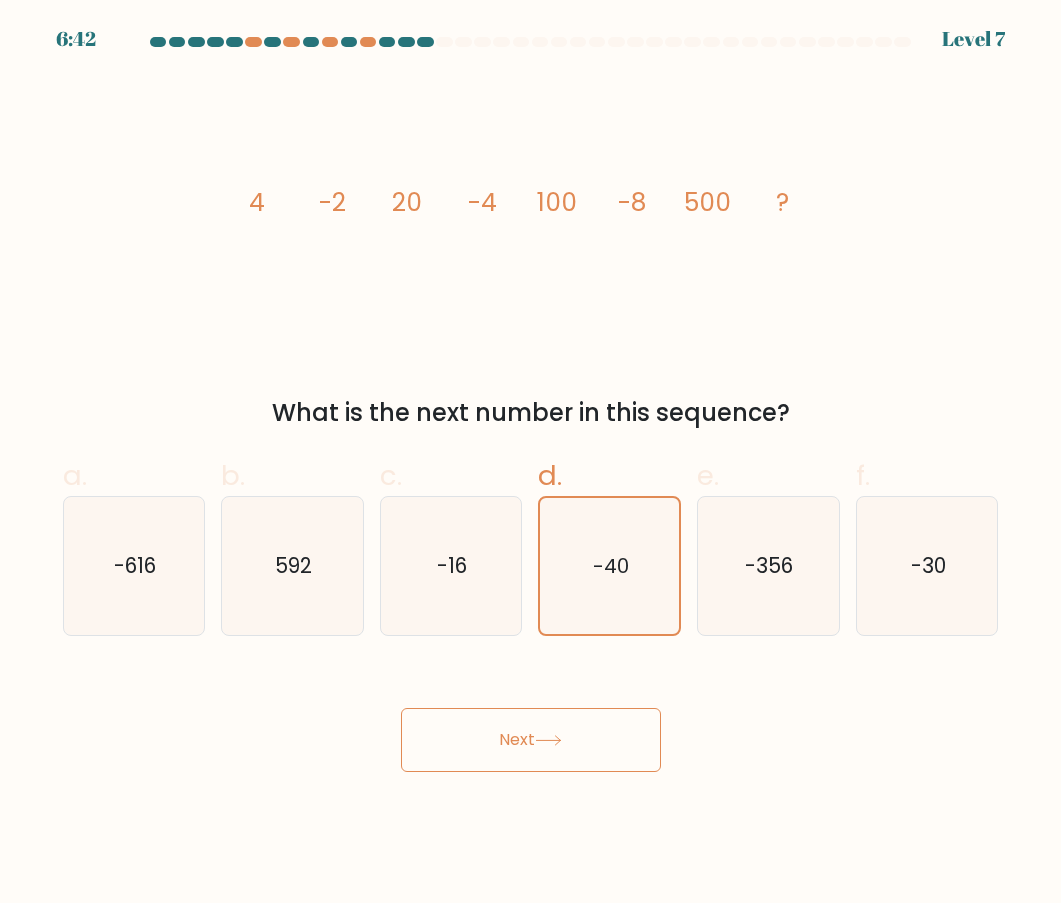 click on "Next" at bounding box center [531, 740] 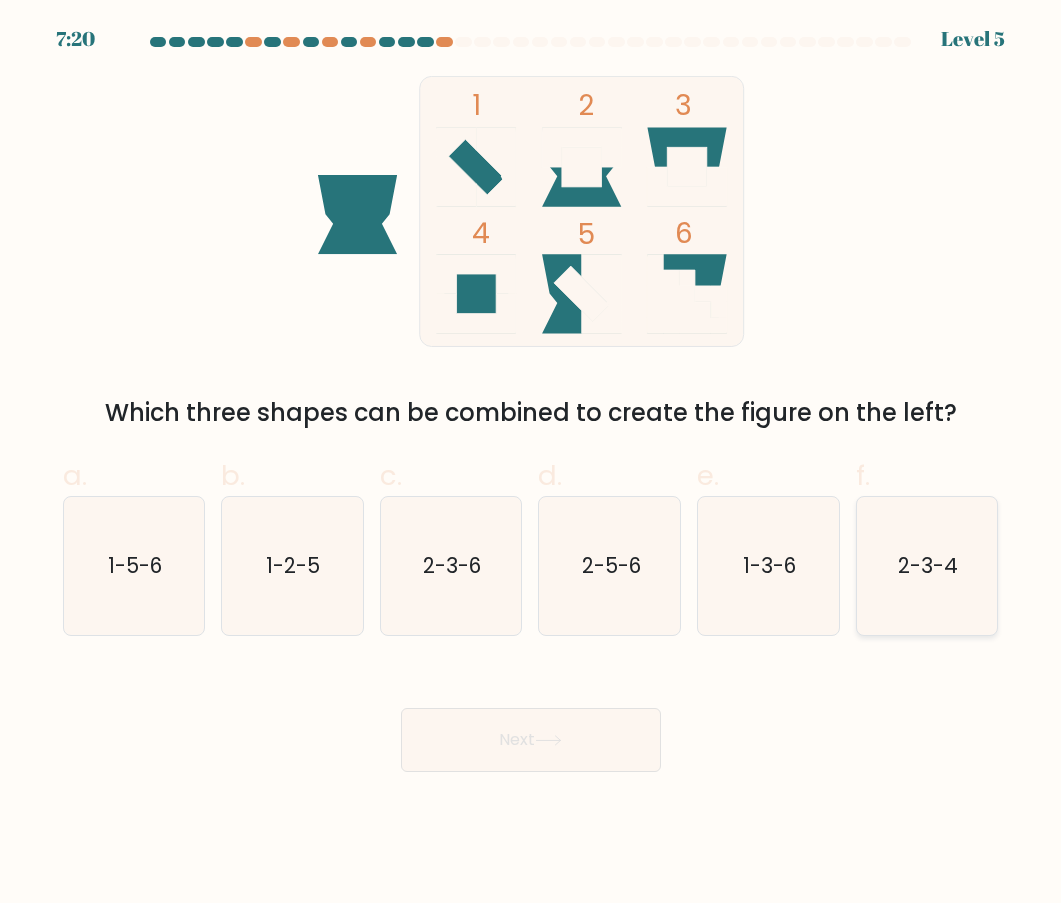 click on "2-3-4" 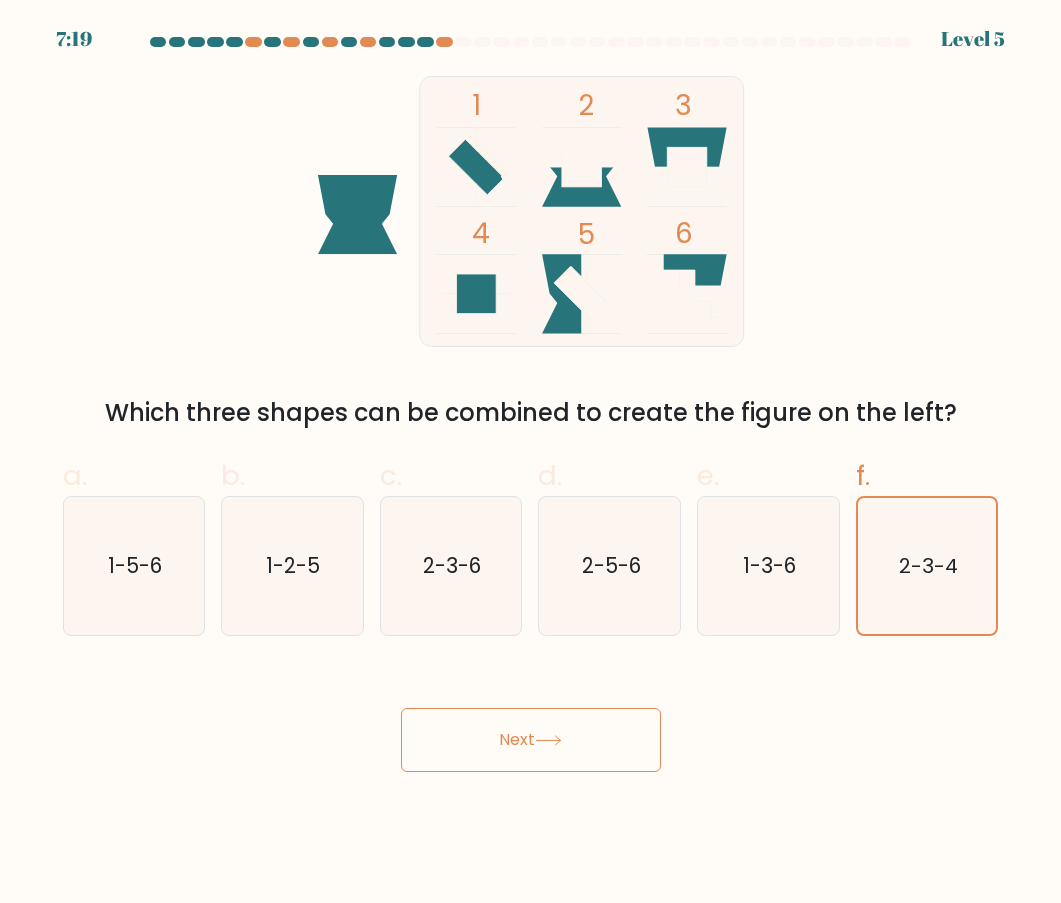click on "Next" at bounding box center (531, 740) 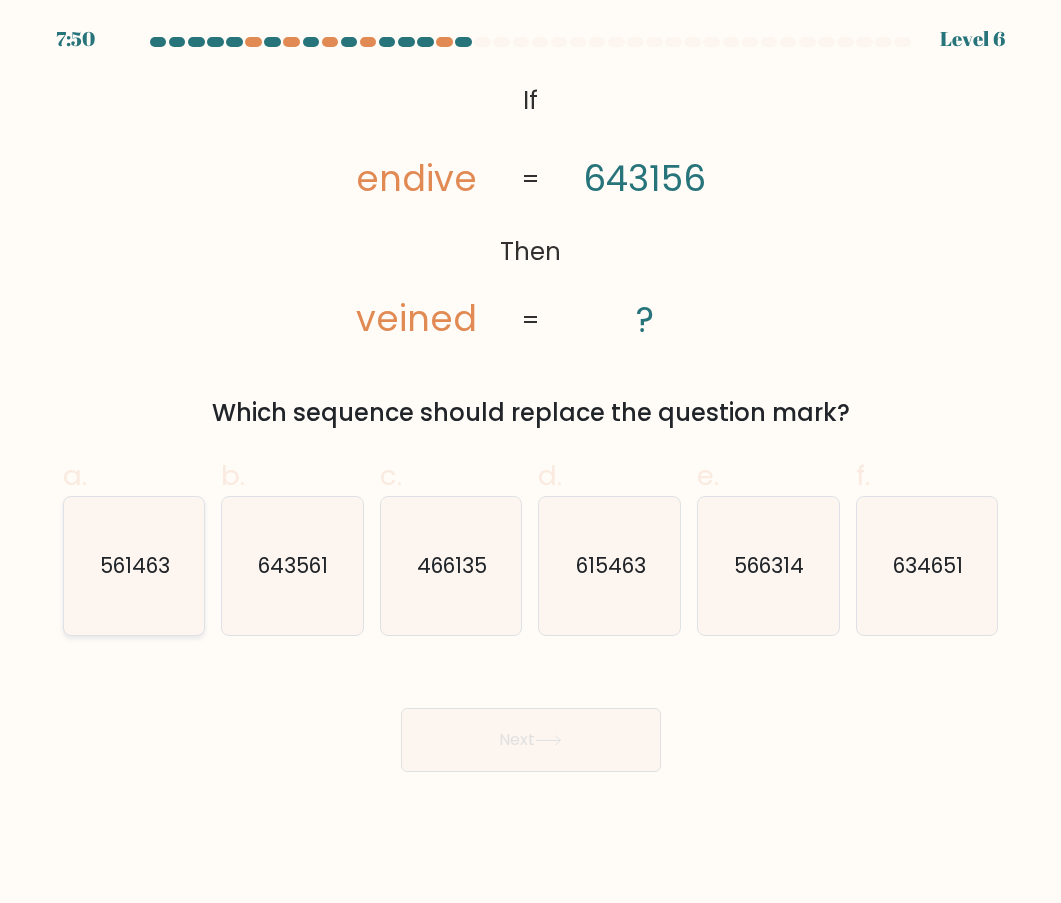 click on "561463" 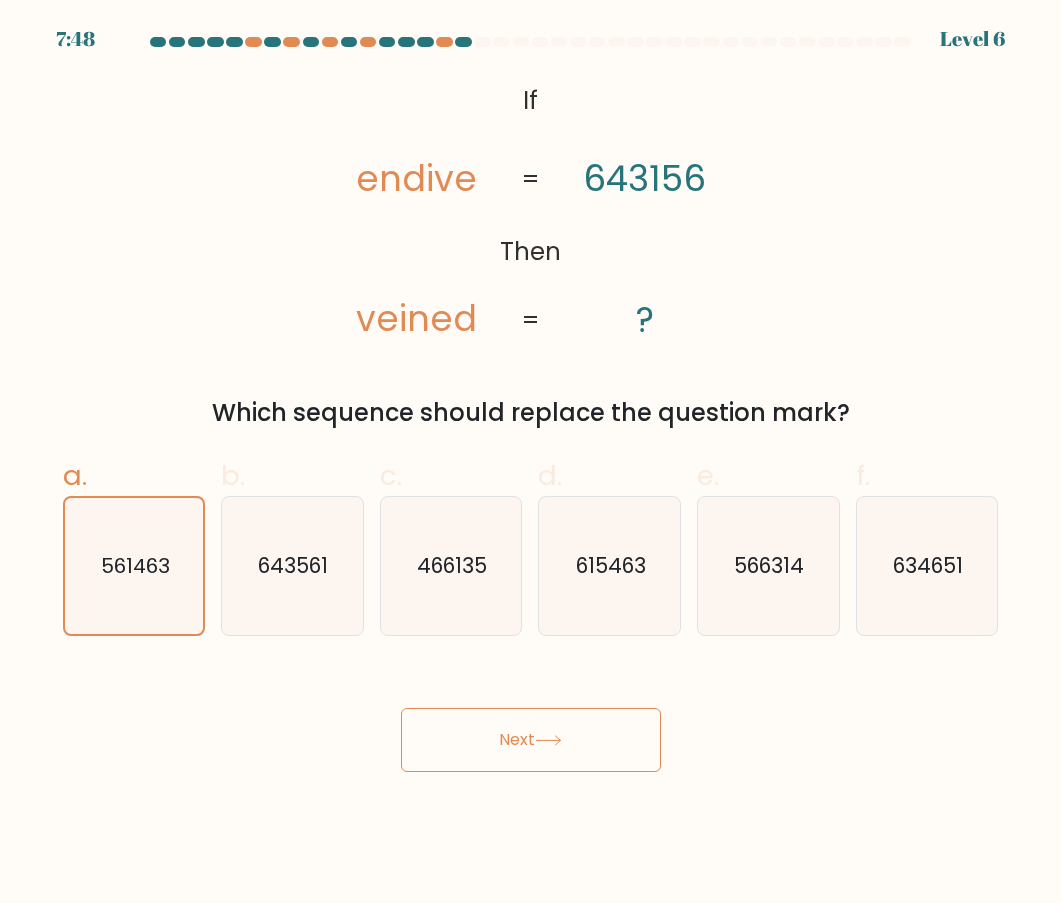 click on "Next" at bounding box center (531, 740) 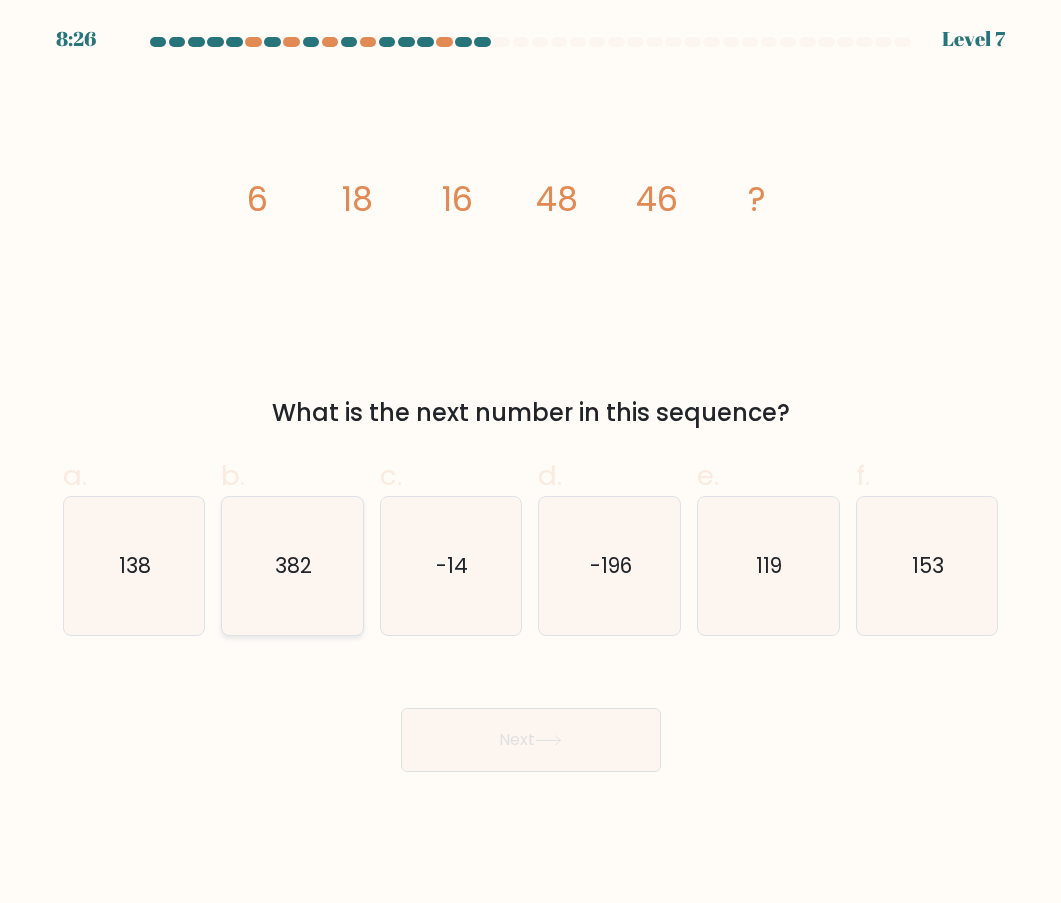 click on "382" 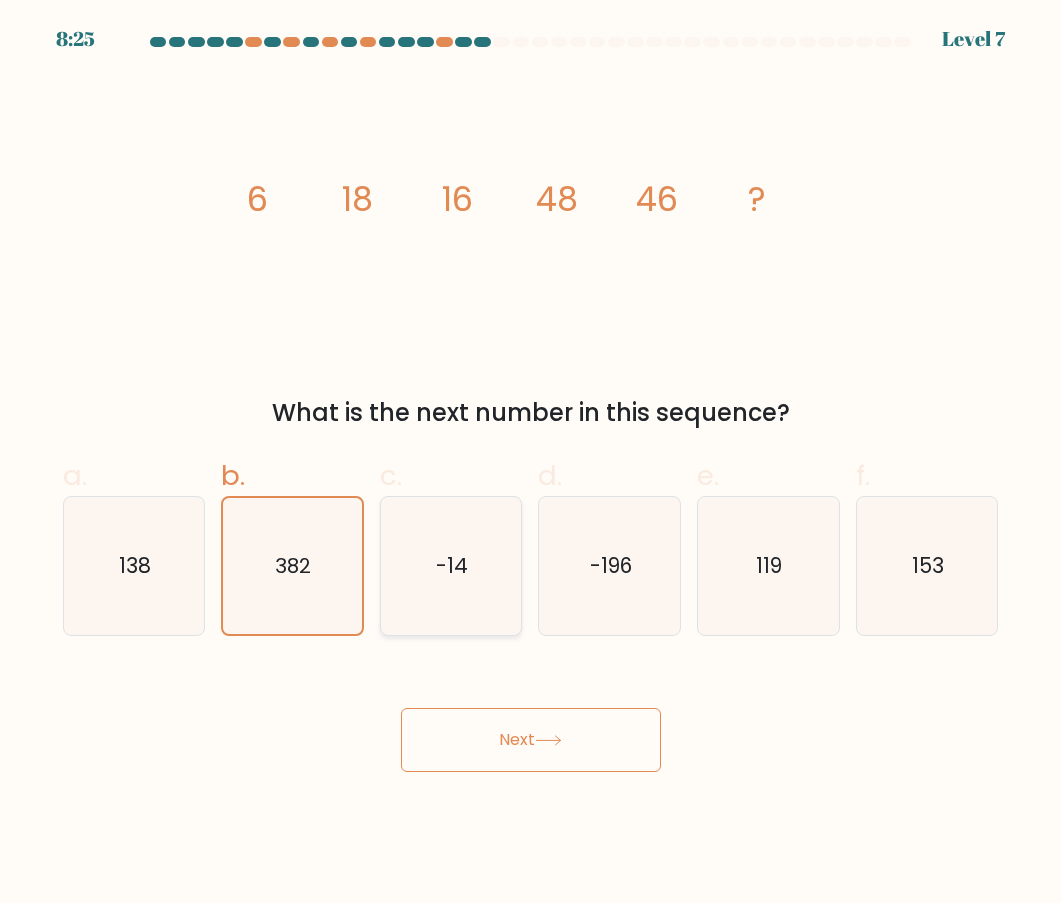 click on "-14" 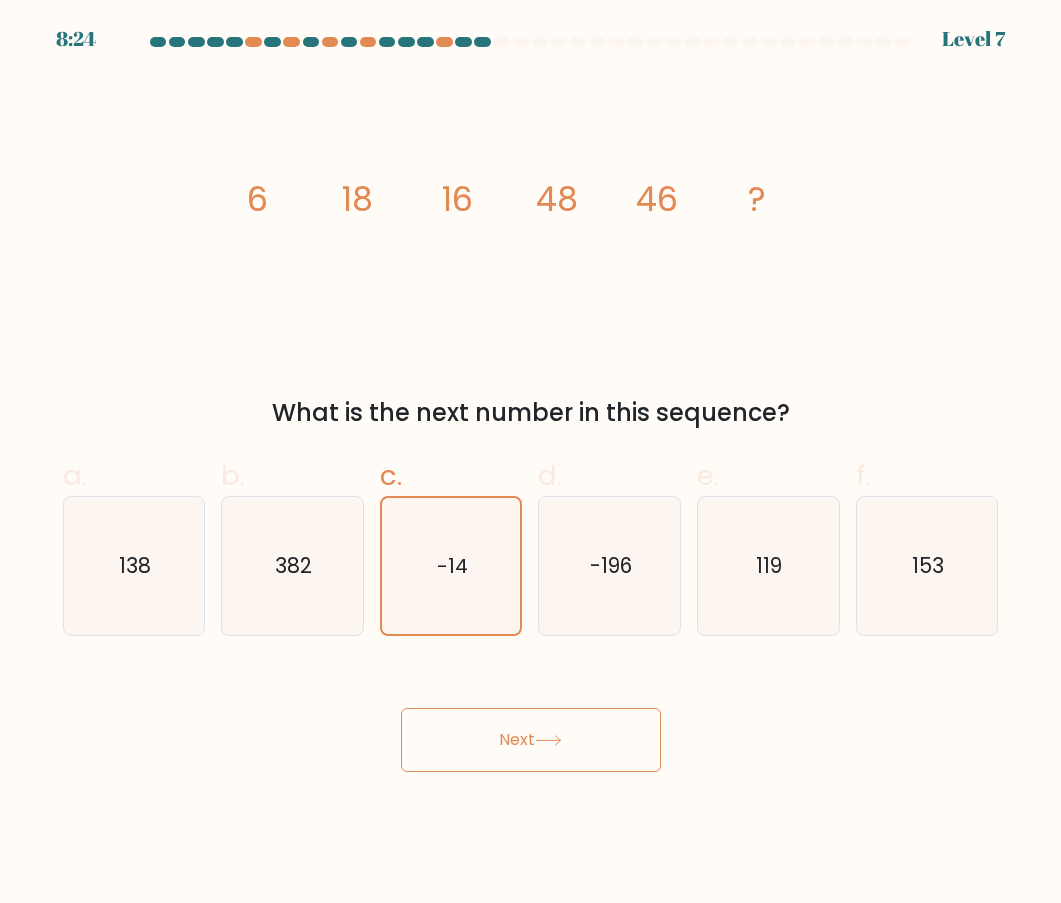 click on "Next" at bounding box center [531, 740] 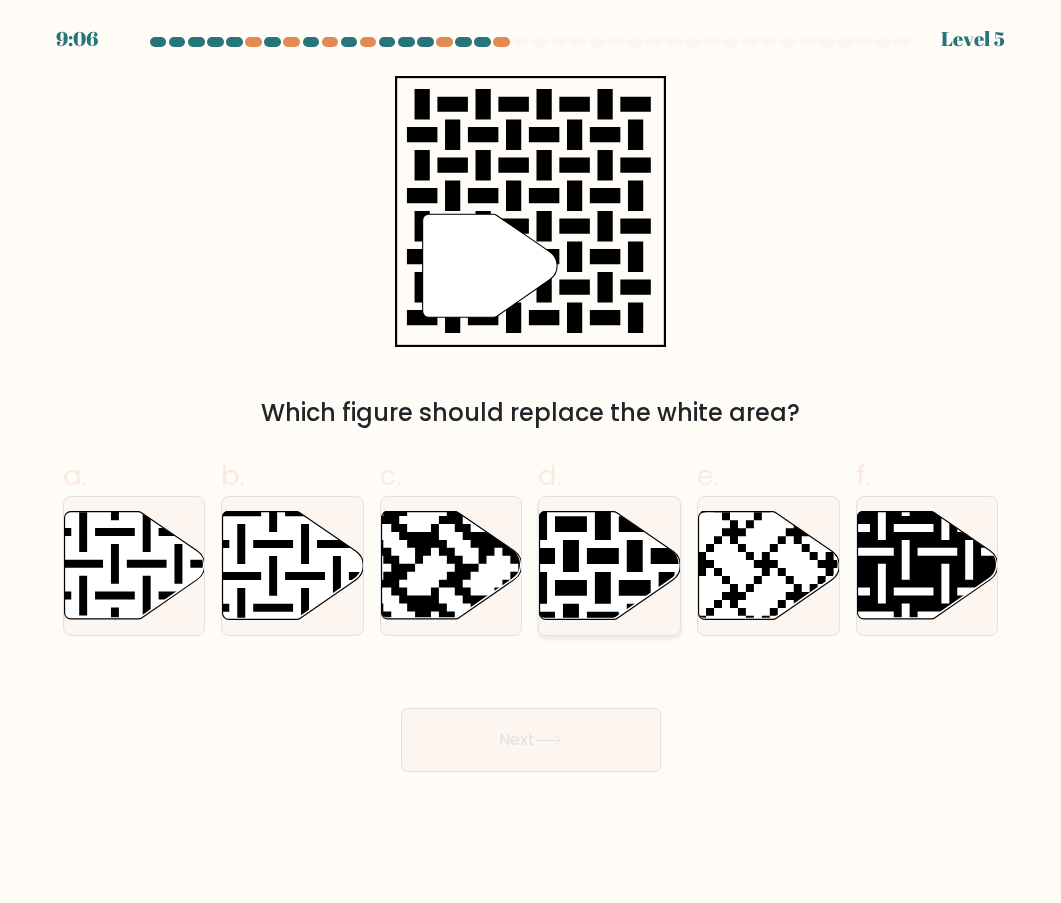 click 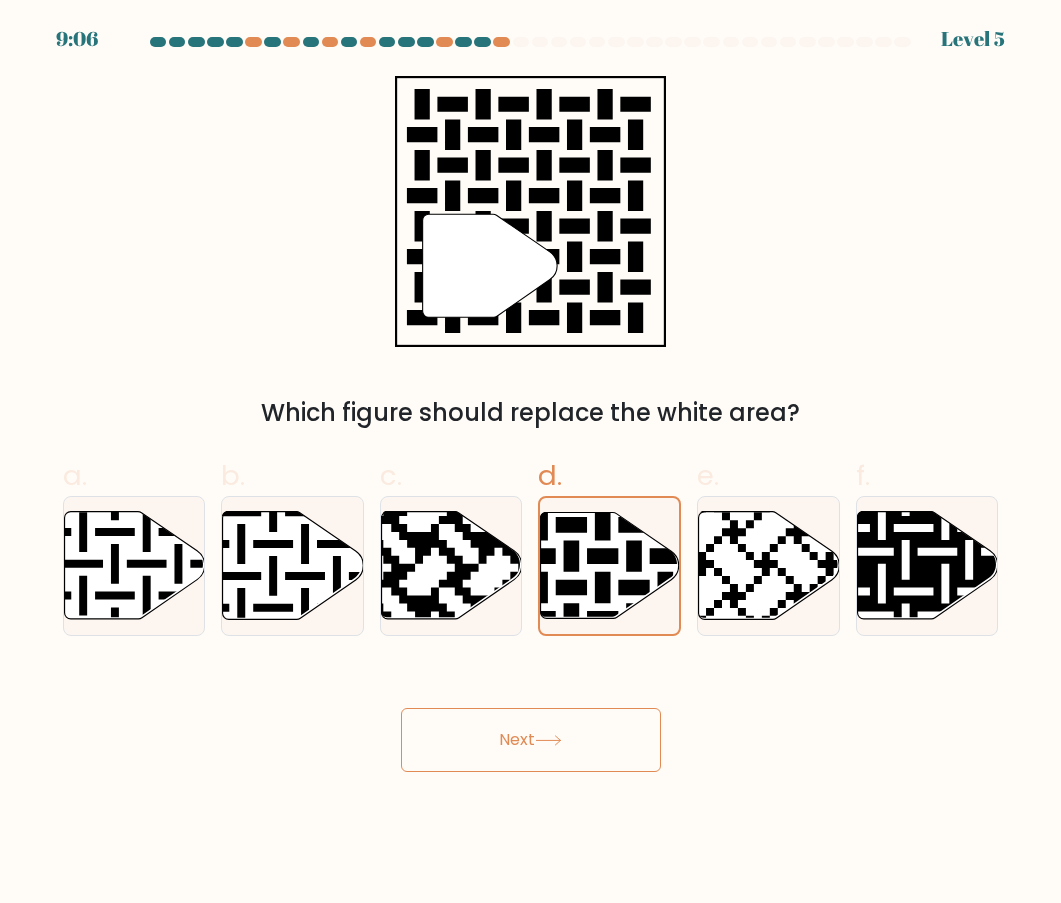 click on "Next" at bounding box center (531, 740) 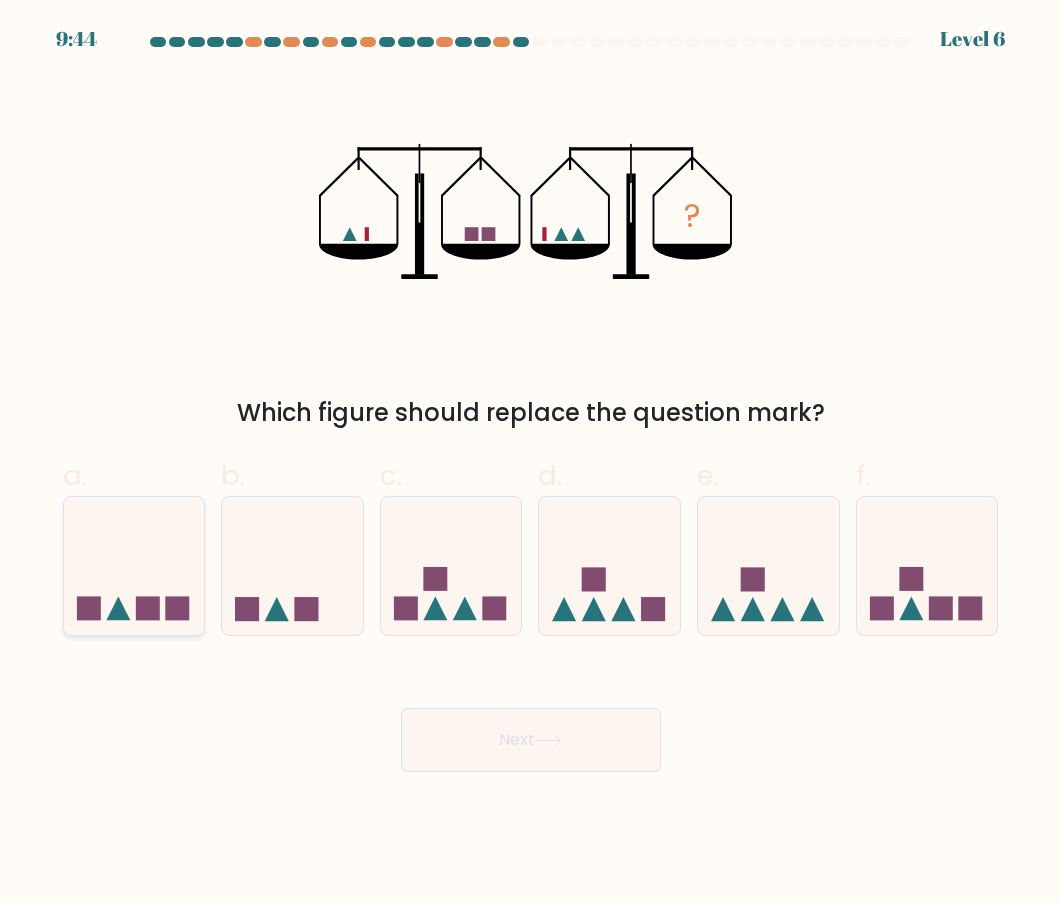 click 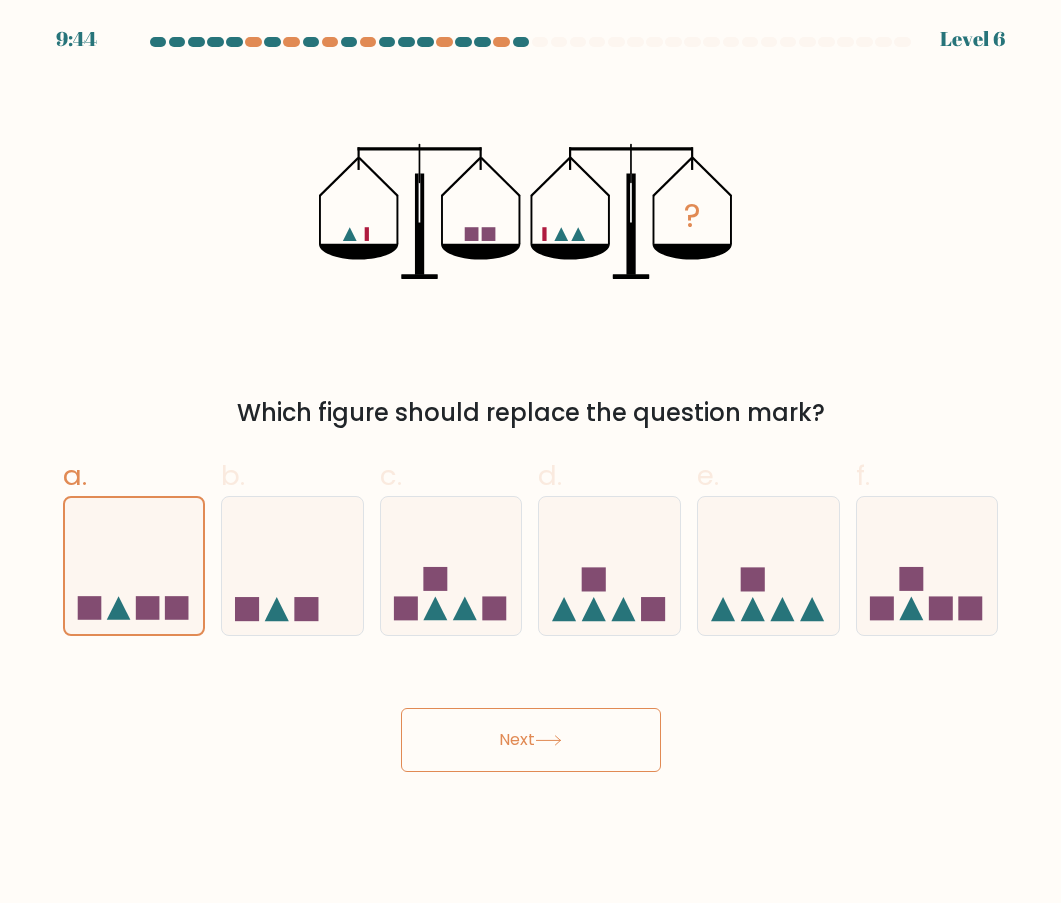 click on "Next" at bounding box center [531, 740] 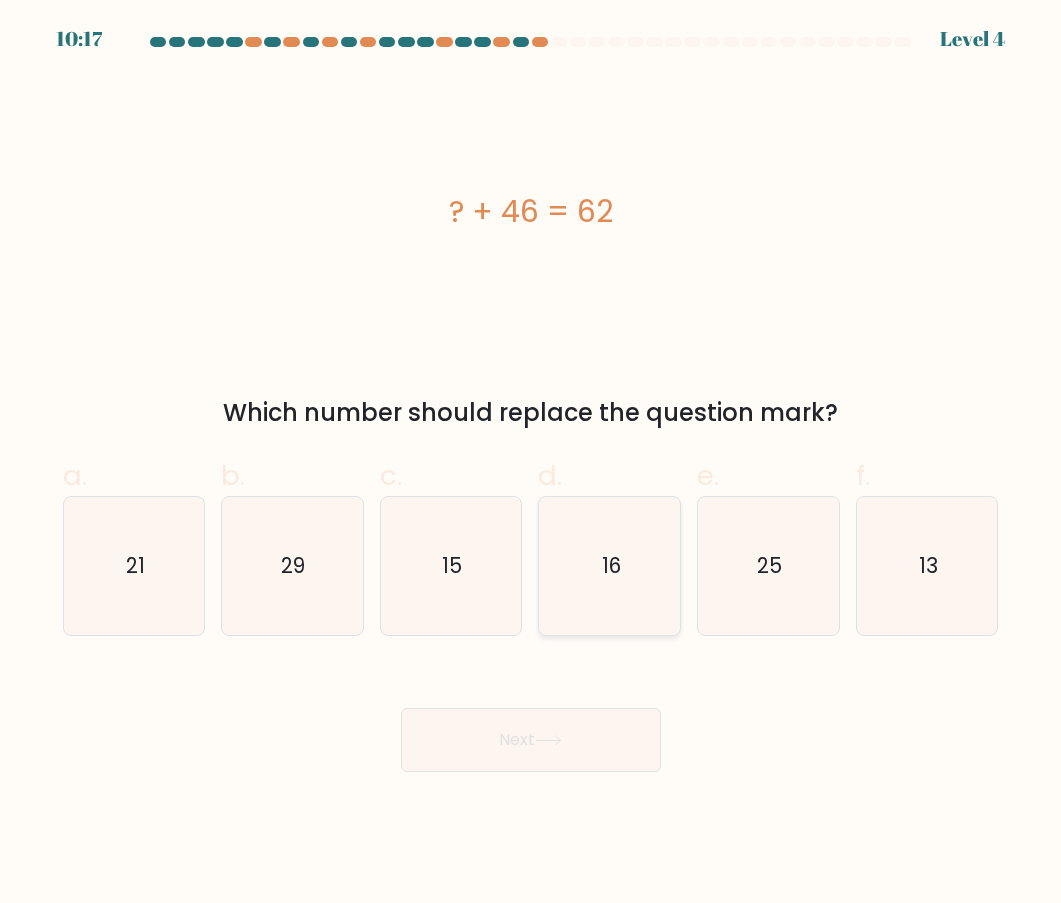 click on "16" 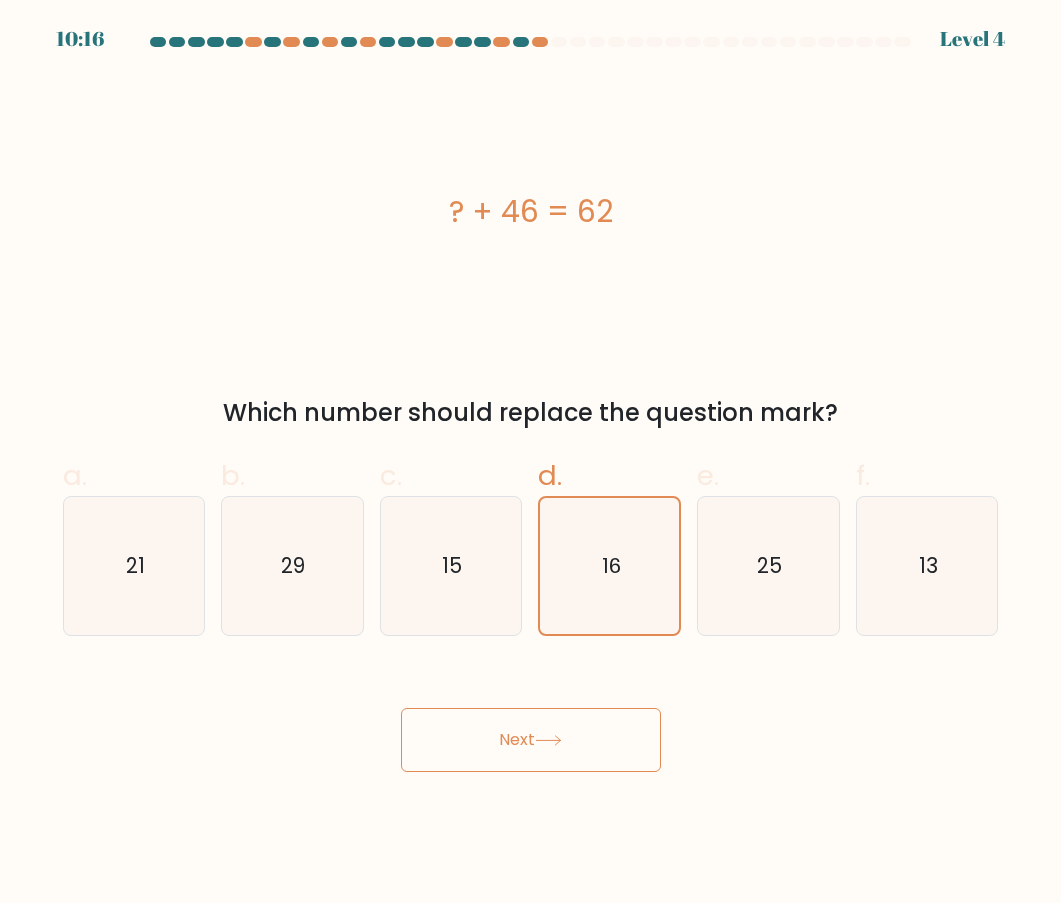 click on "Next" at bounding box center [531, 740] 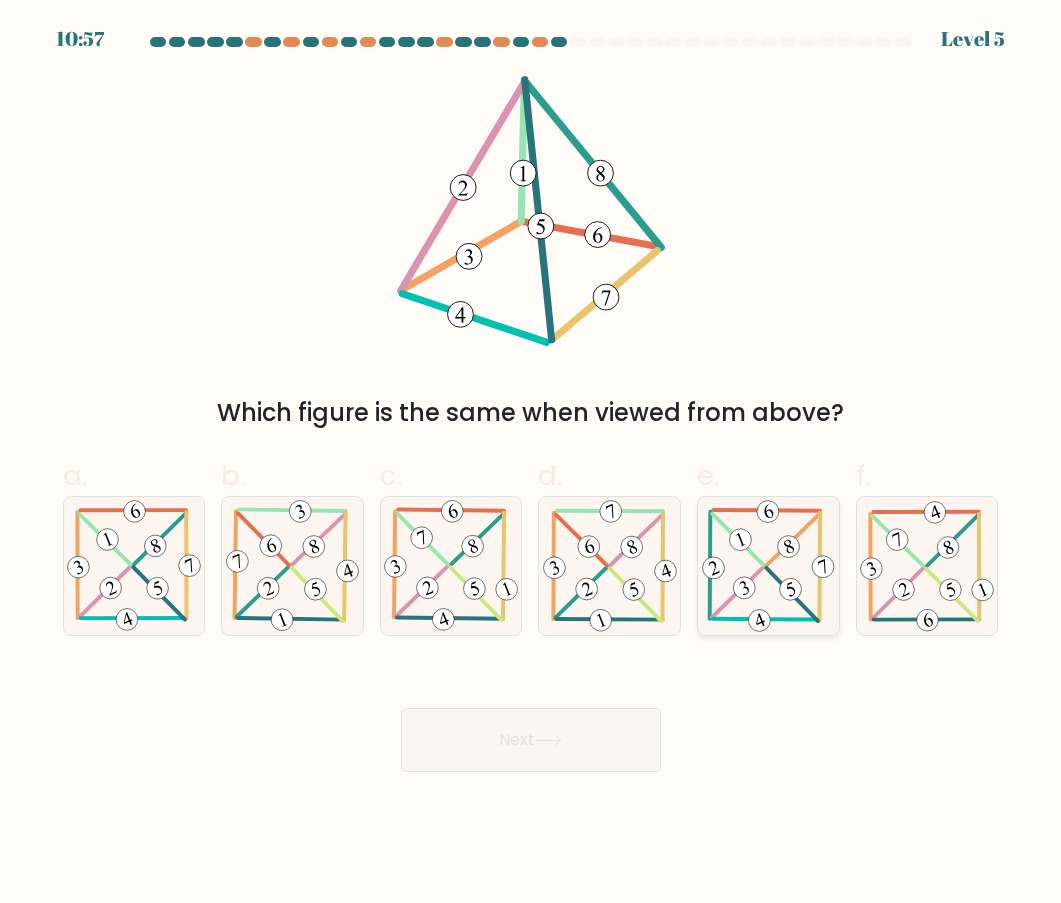 click 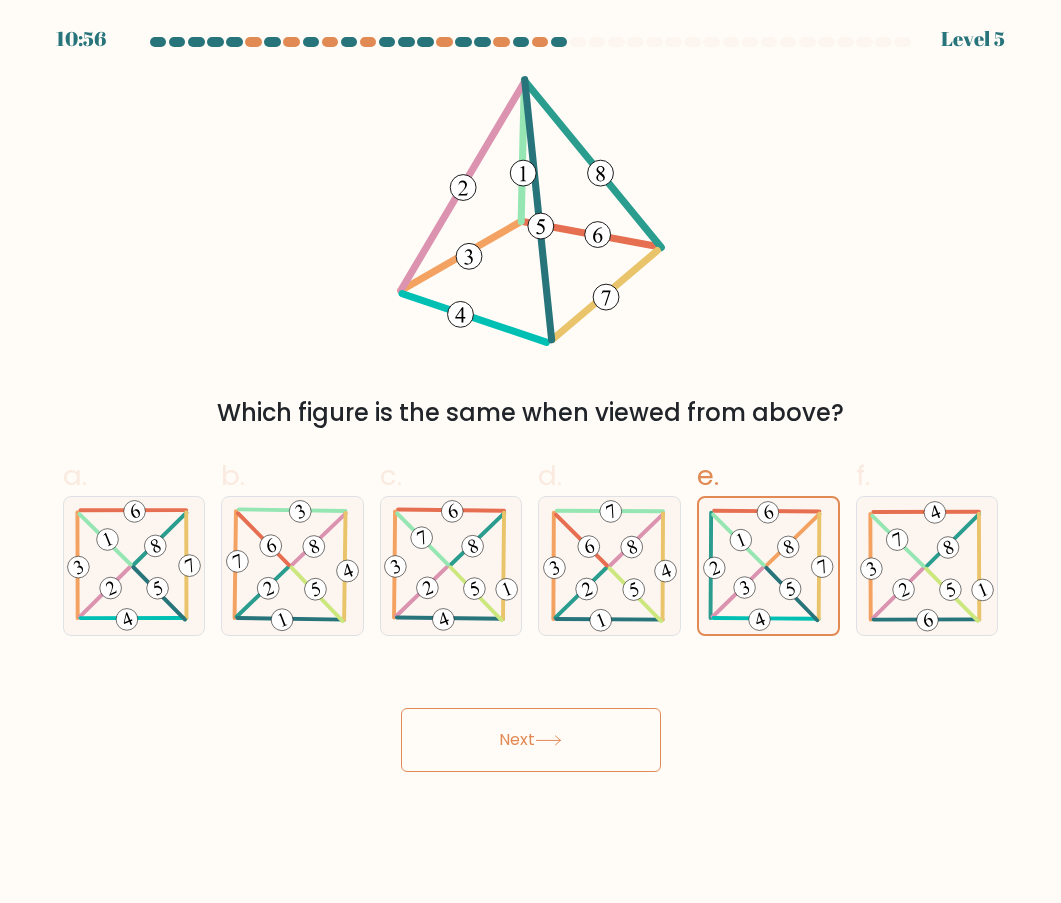 click on "10:56
Level 5" at bounding box center [530, 451] 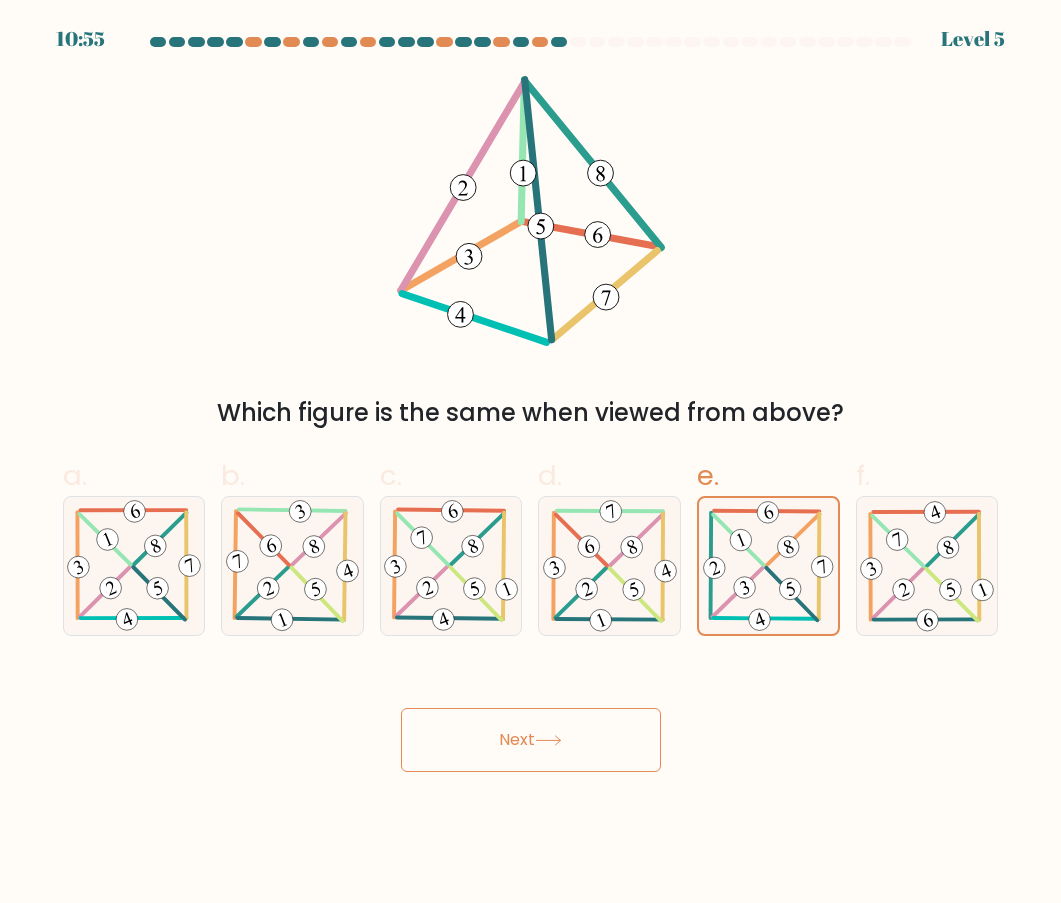 click on "Next" at bounding box center [531, 740] 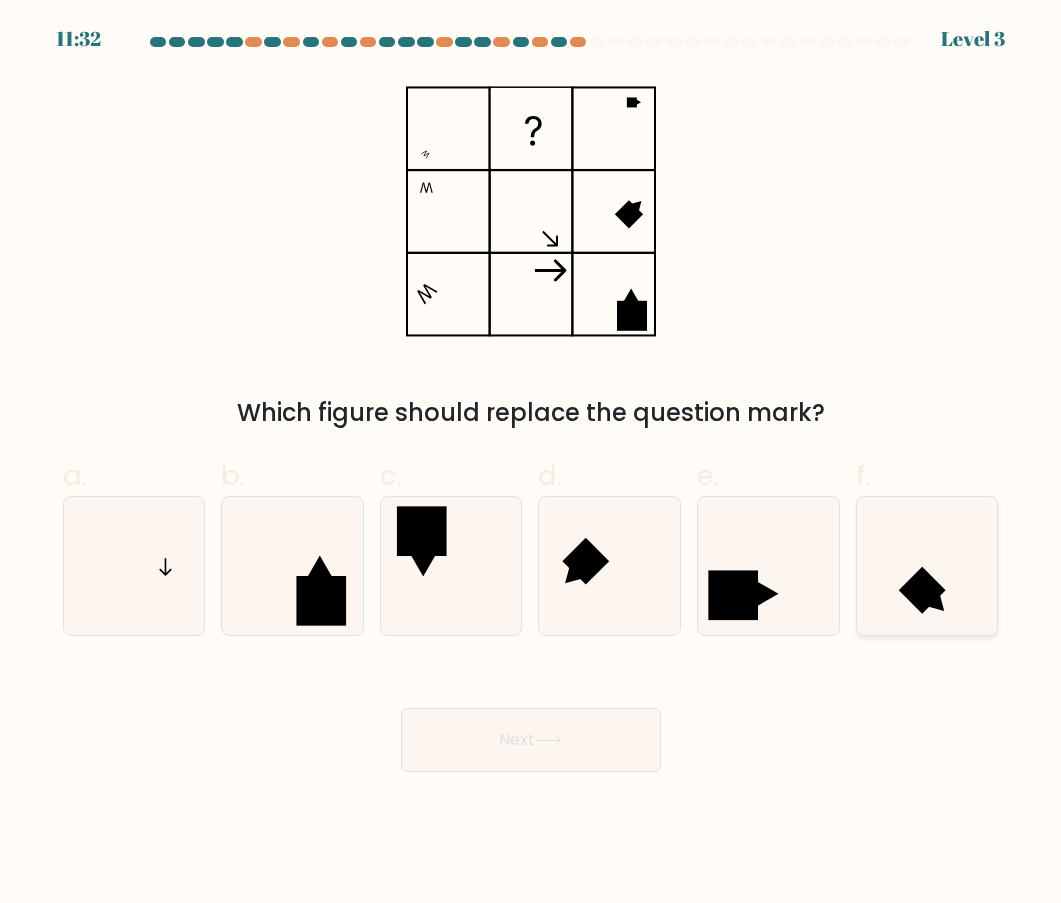 click 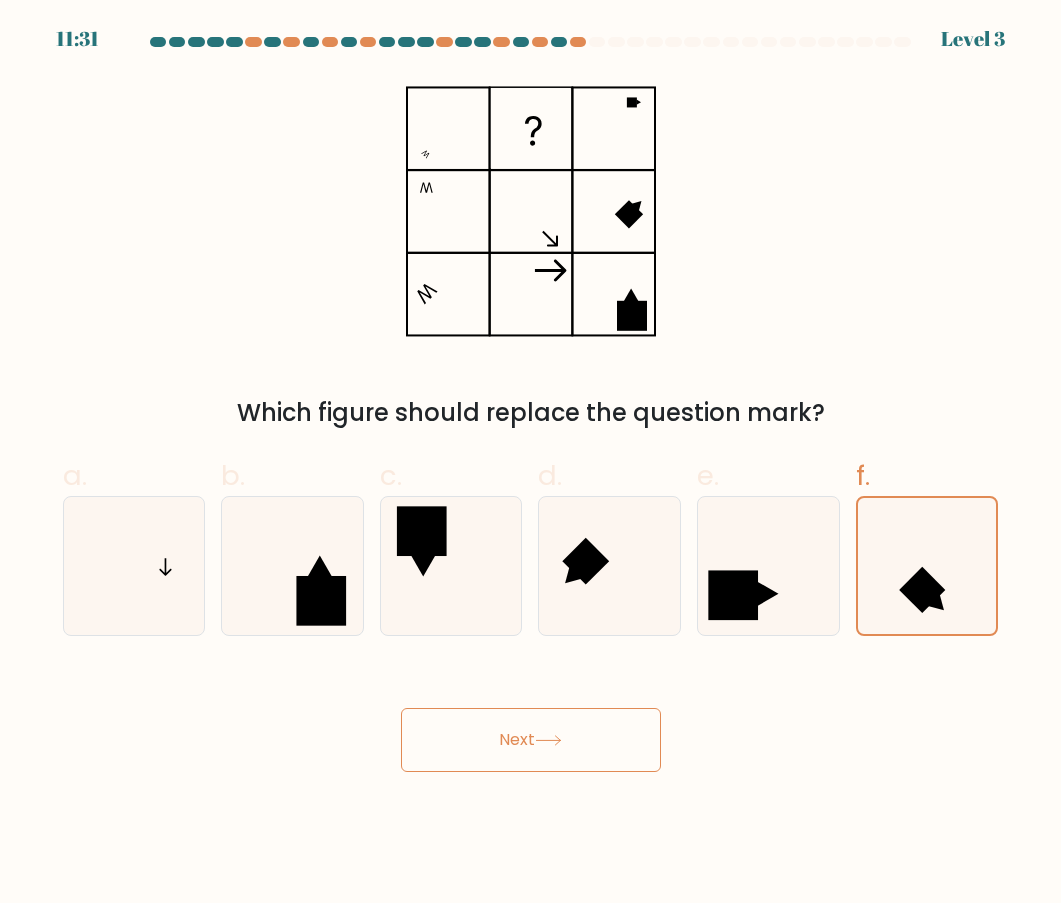 click on "Next" at bounding box center (531, 740) 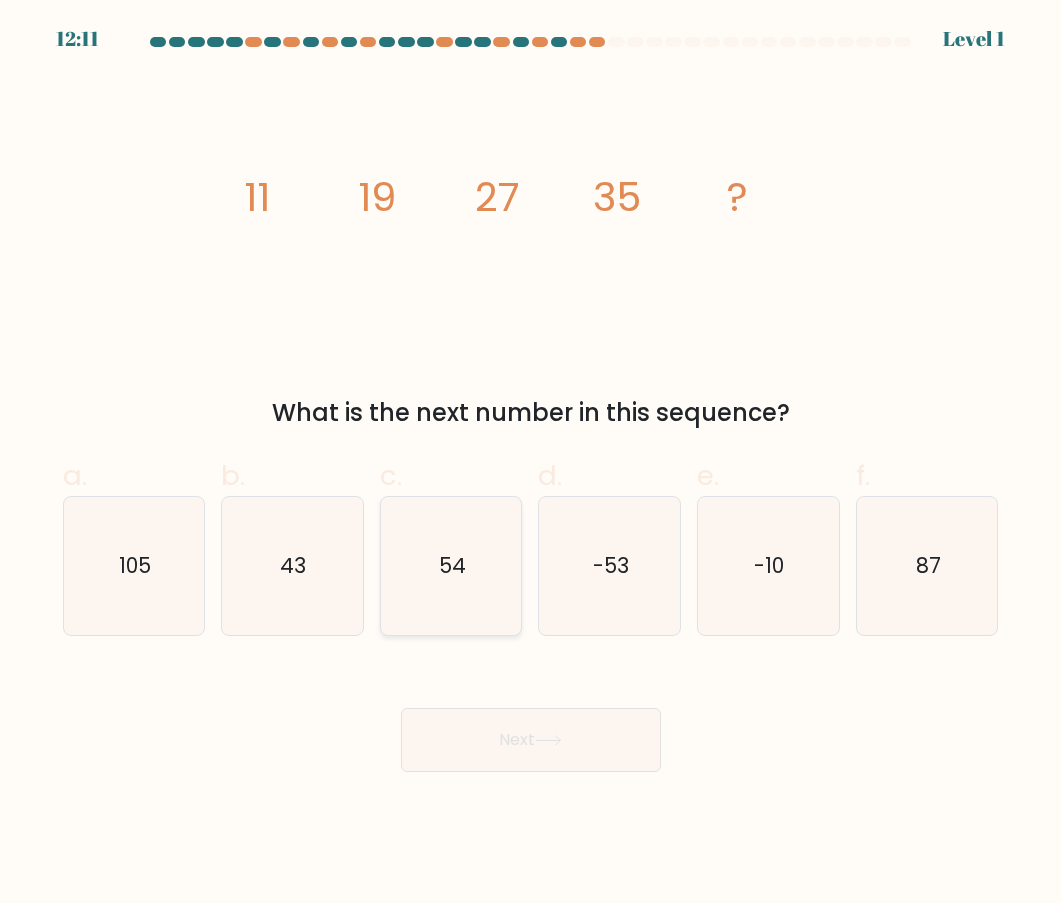 click on "54" 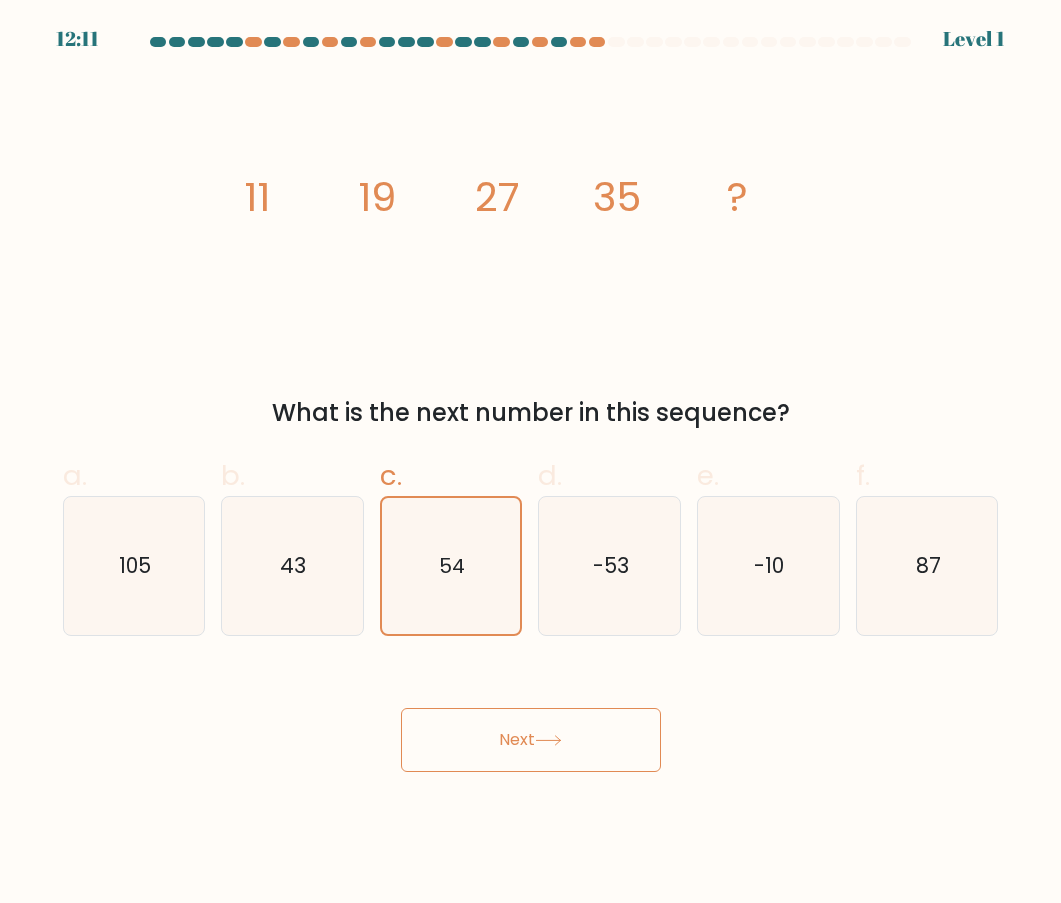click on "Next" at bounding box center (531, 740) 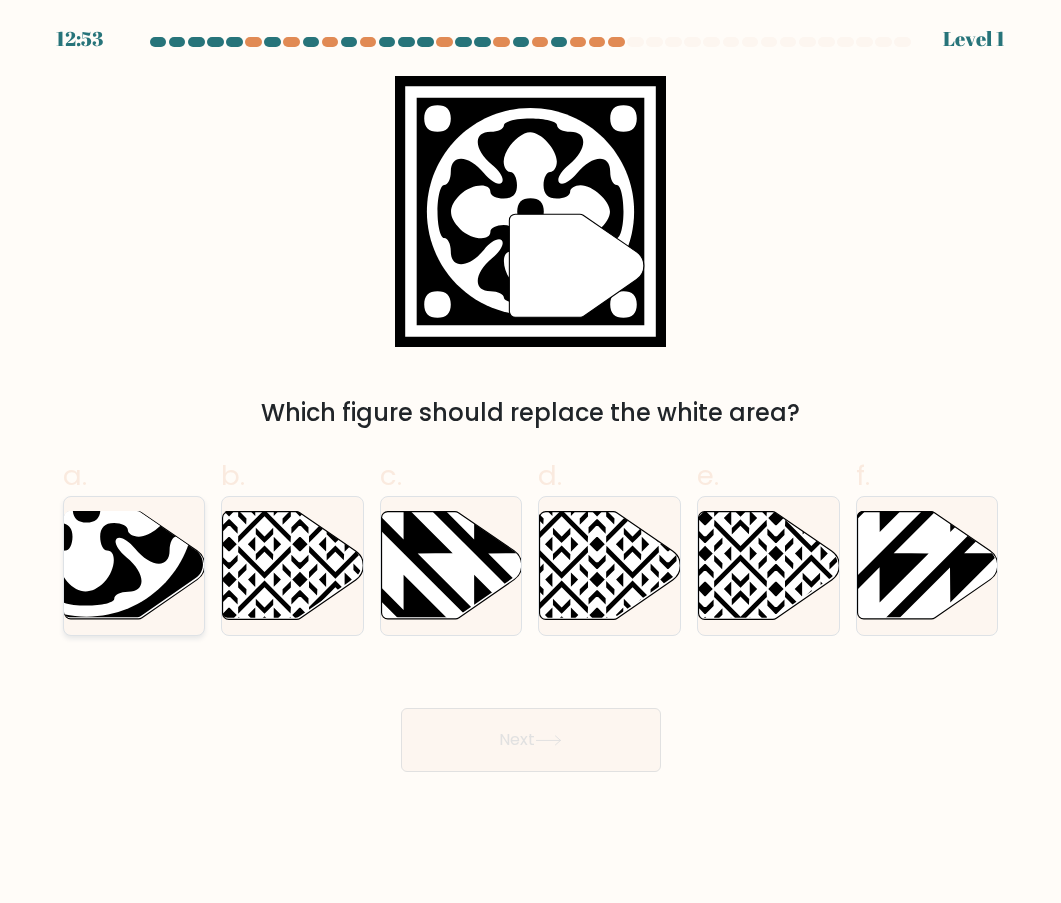click 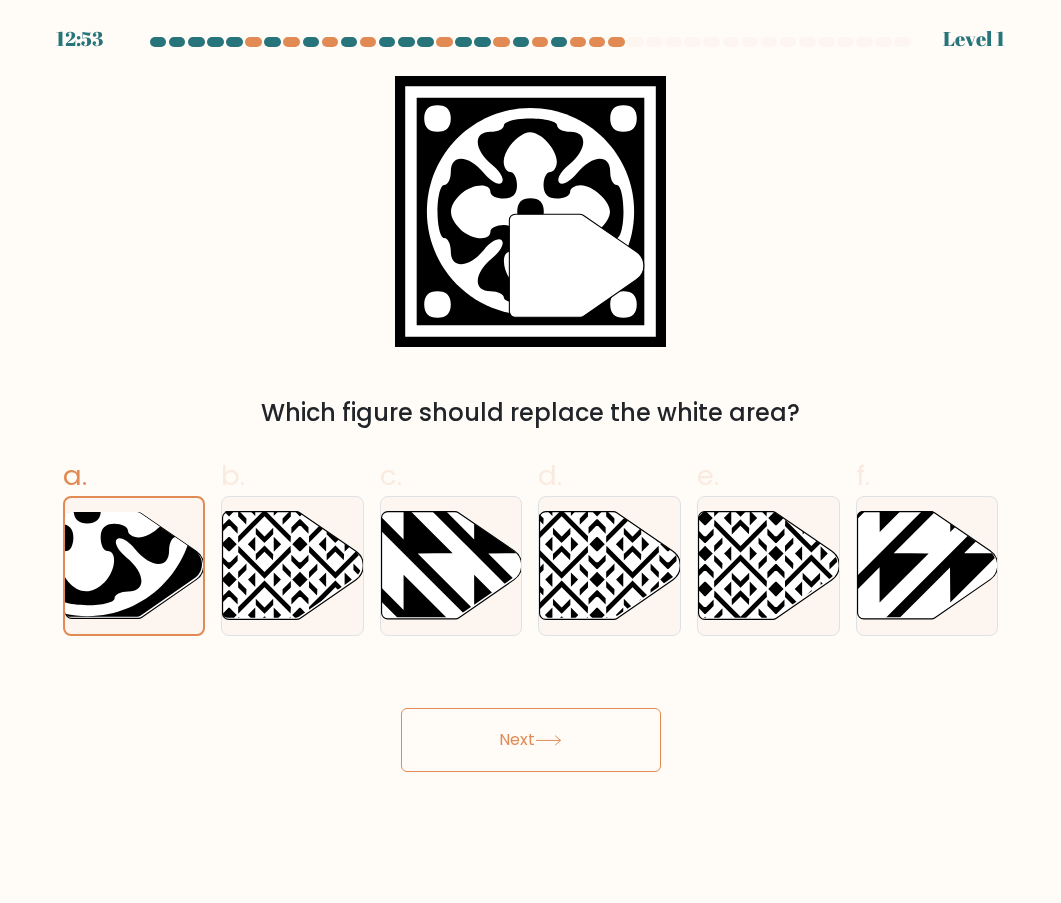 click on "Next" at bounding box center (531, 740) 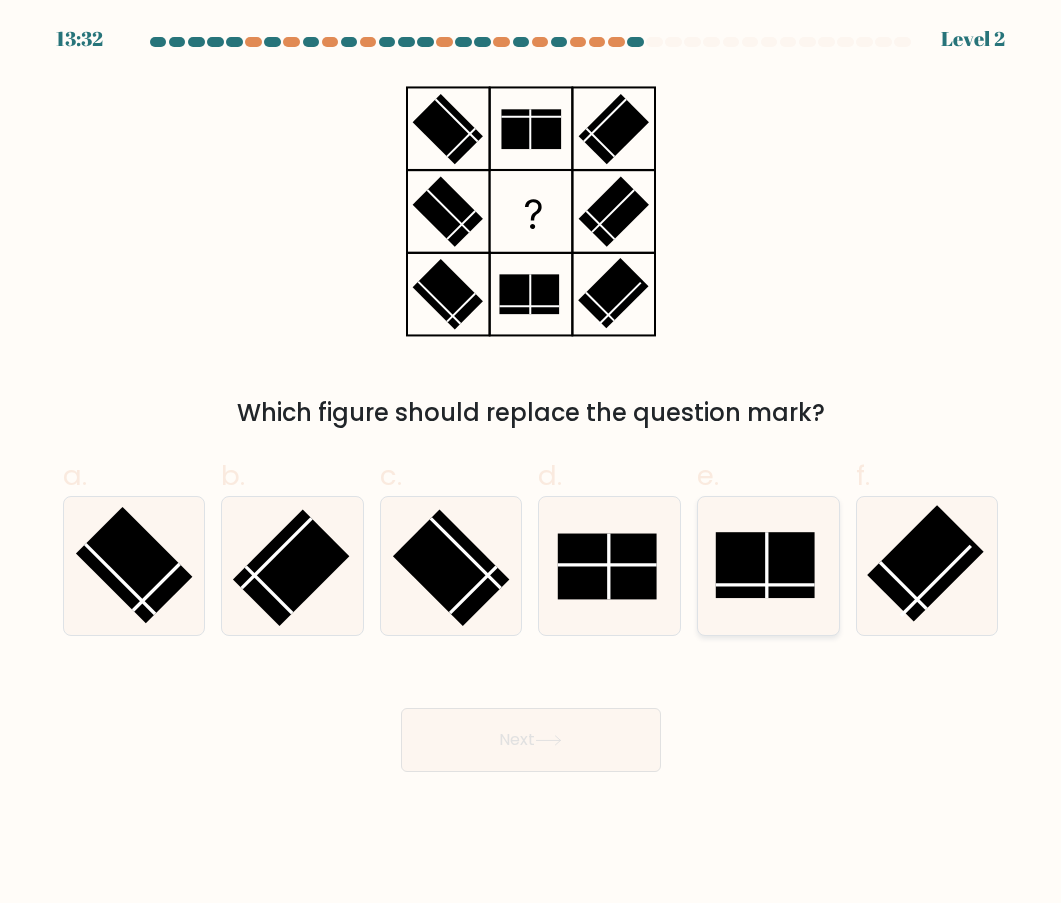 click 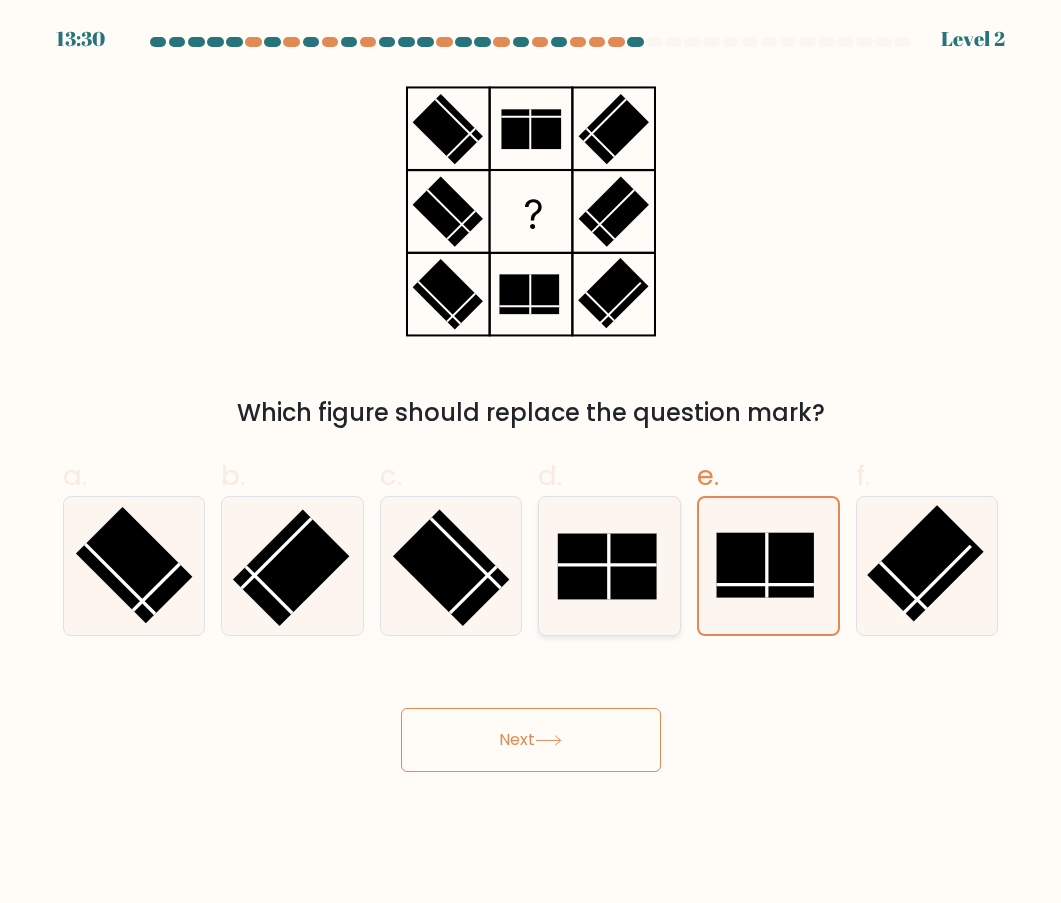 click 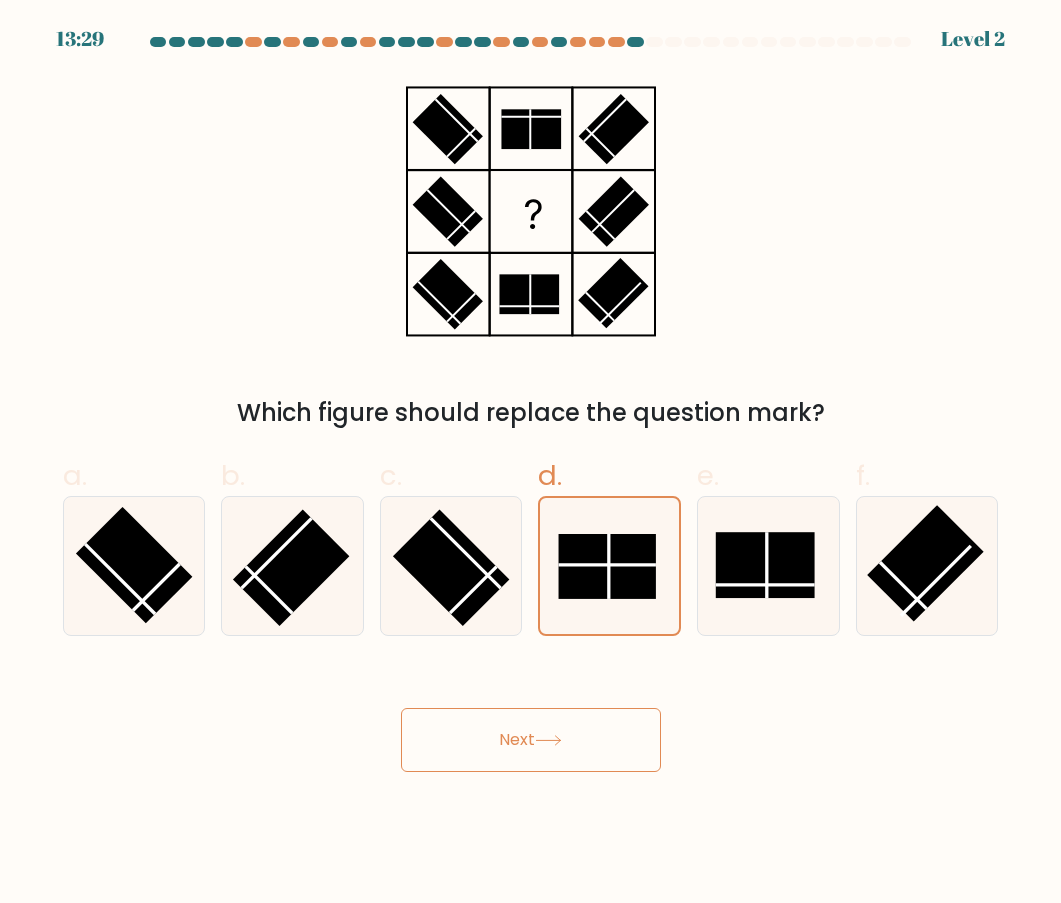click on "Next" at bounding box center [531, 740] 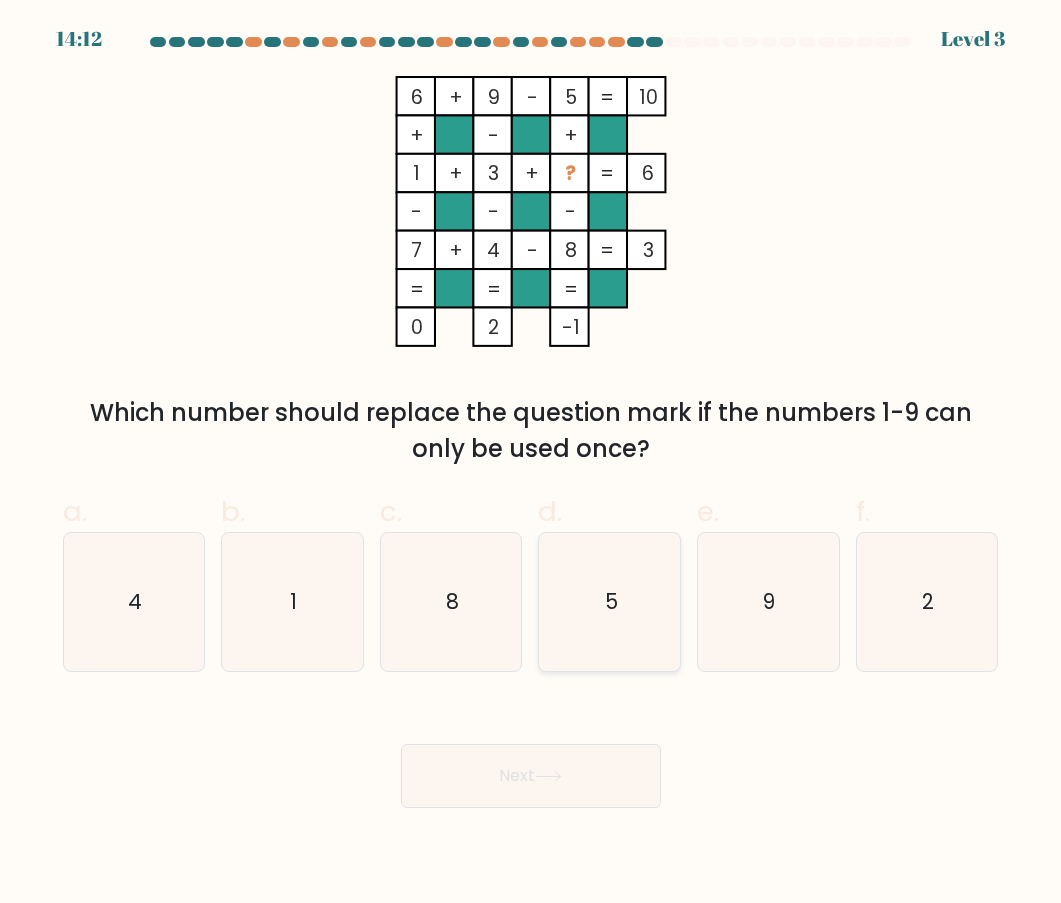click on "5" 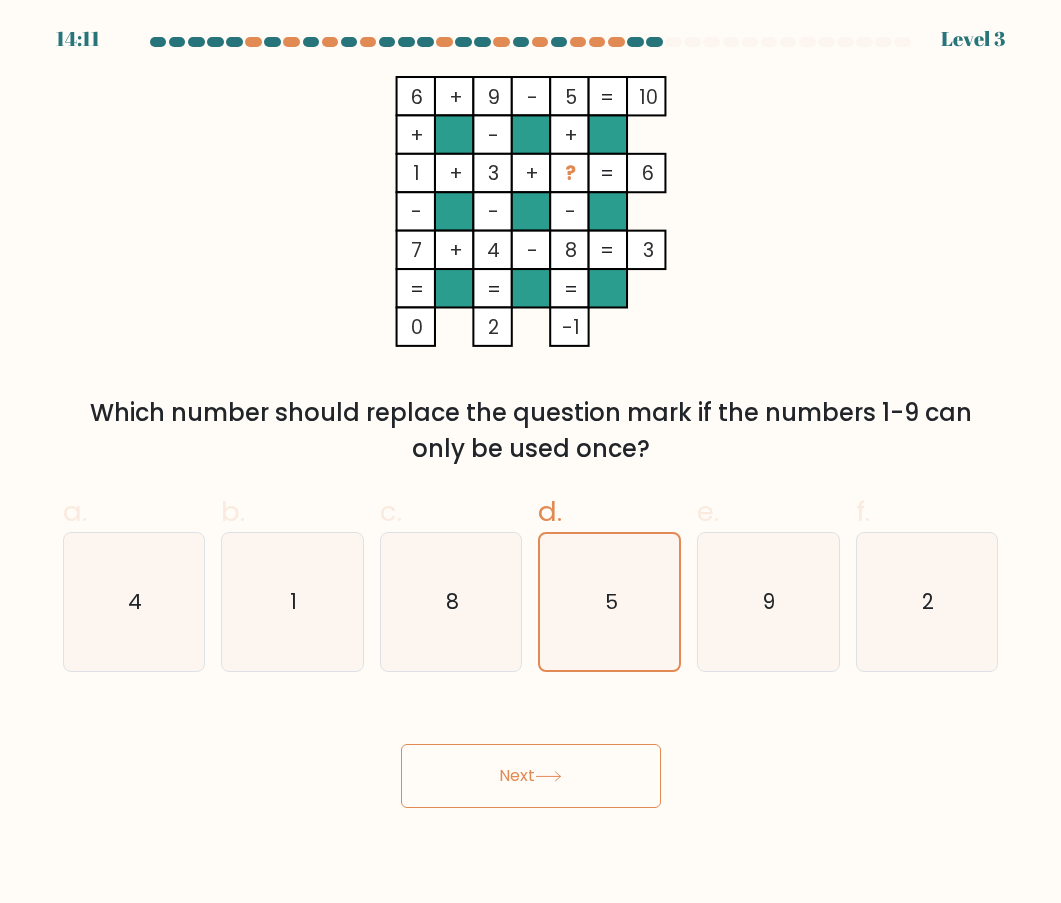 click on "Next" at bounding box center (531, 776) 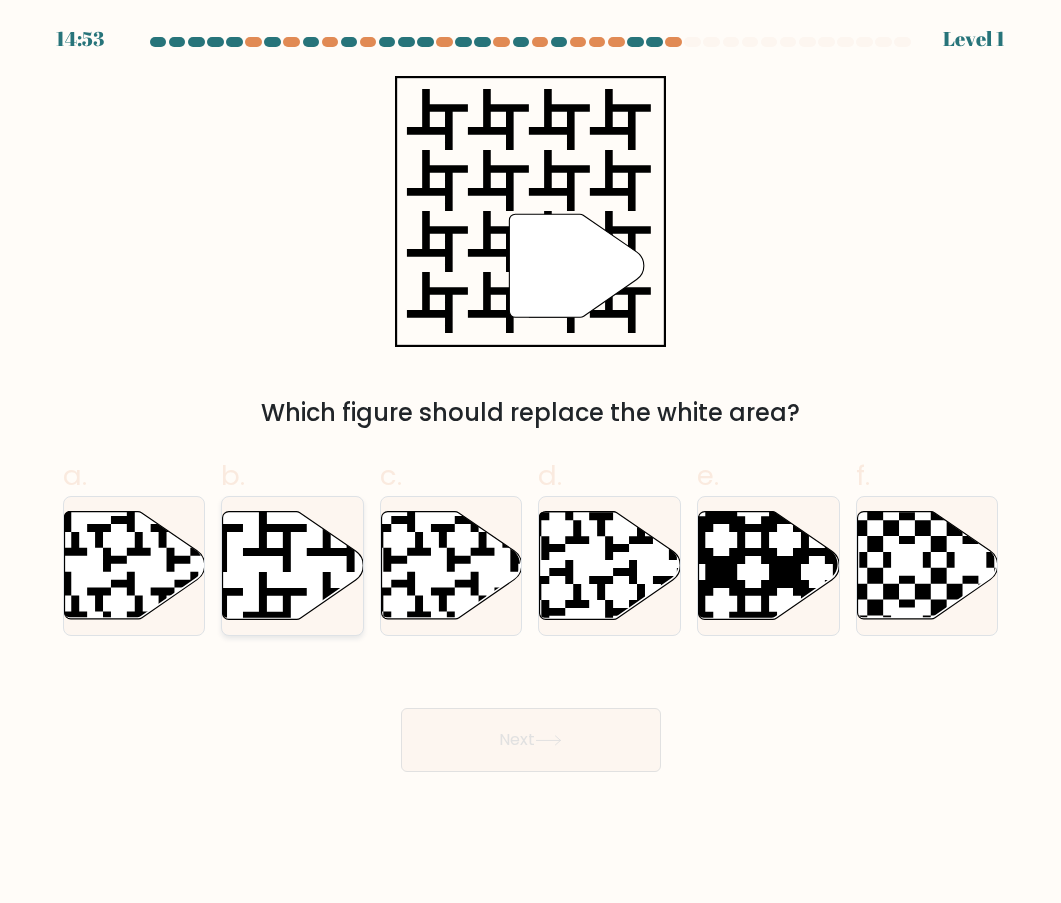 click 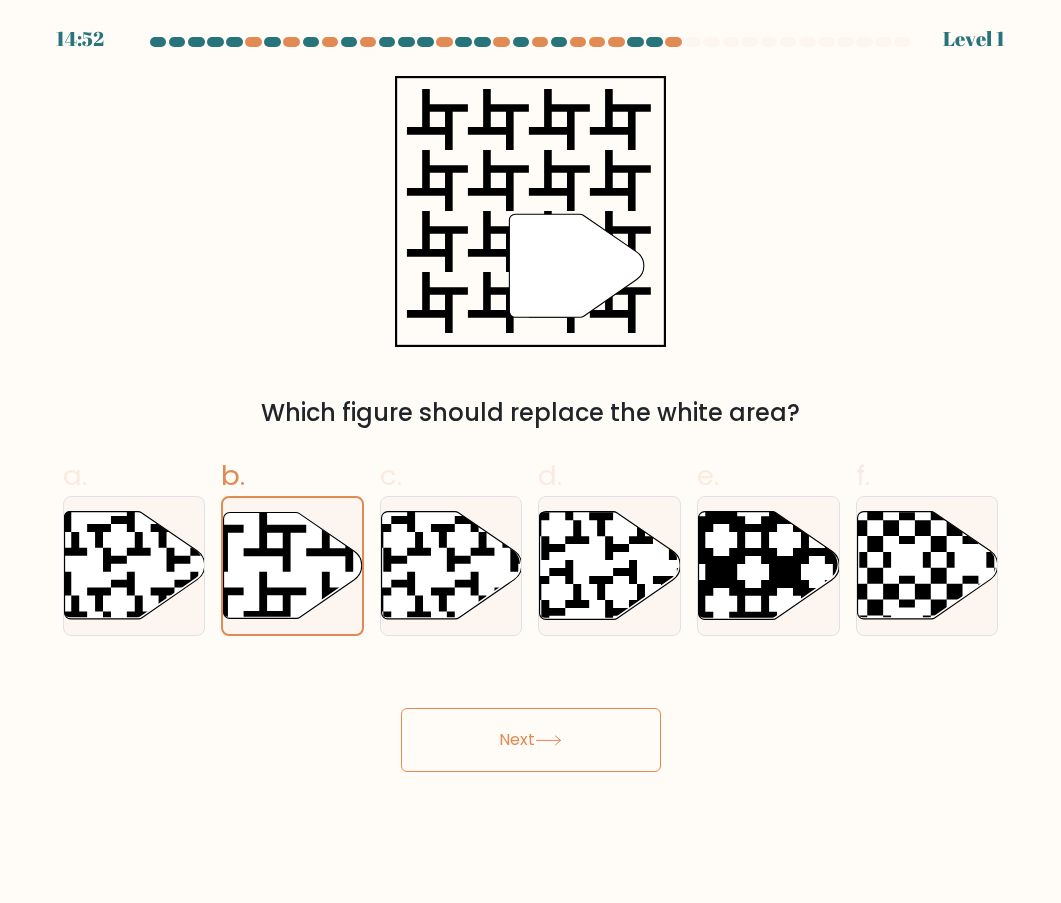 click on "Next" at bounding box center (531, 740) 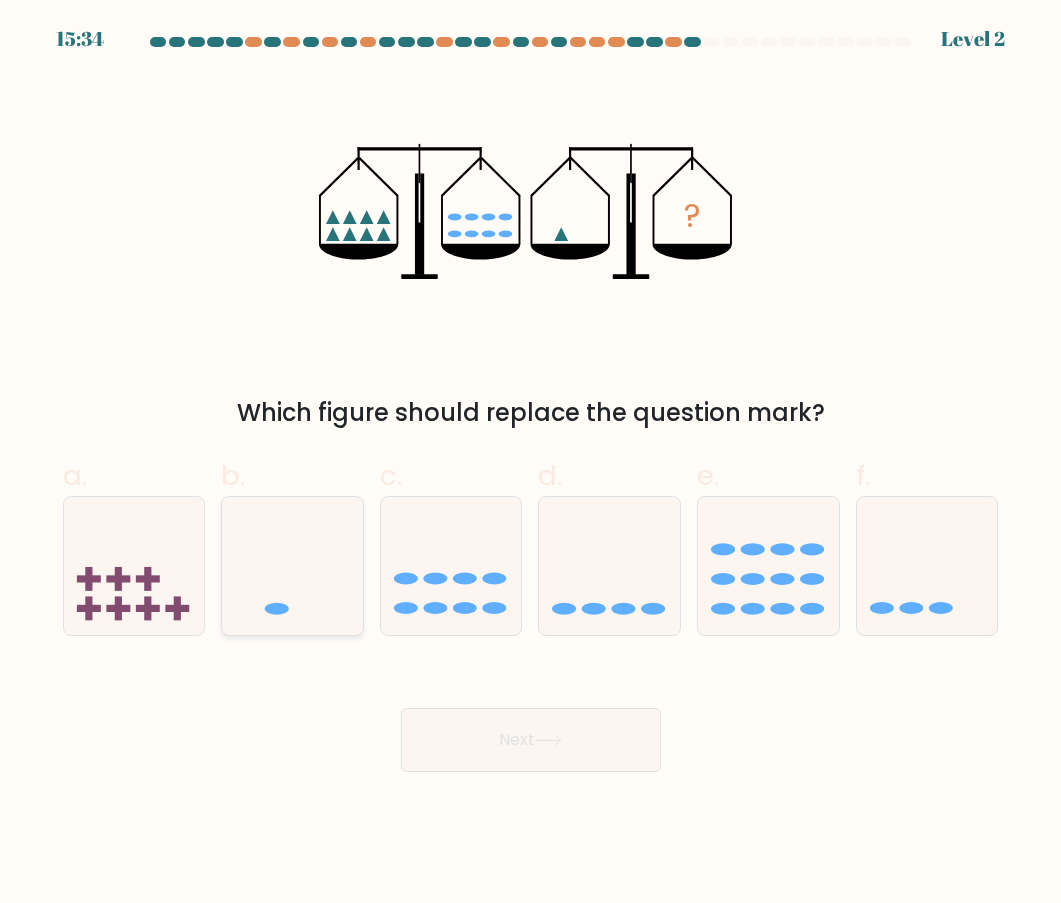 click 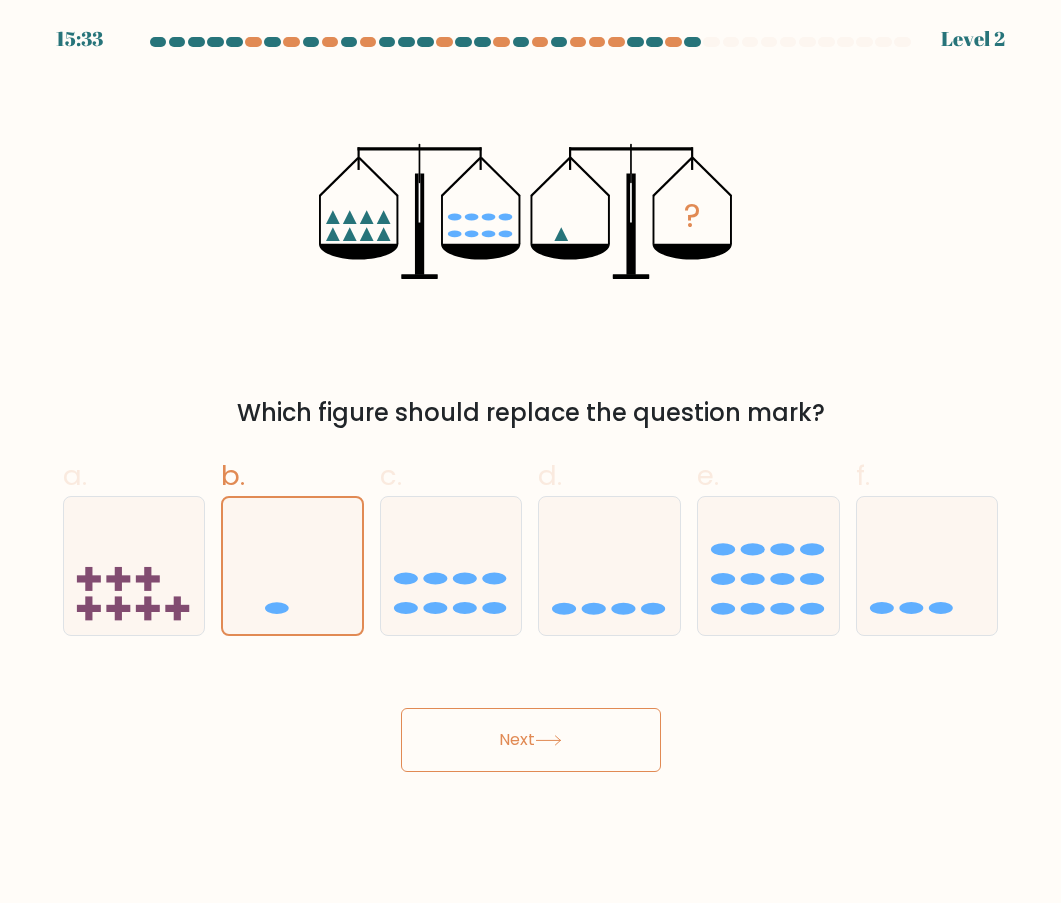 click 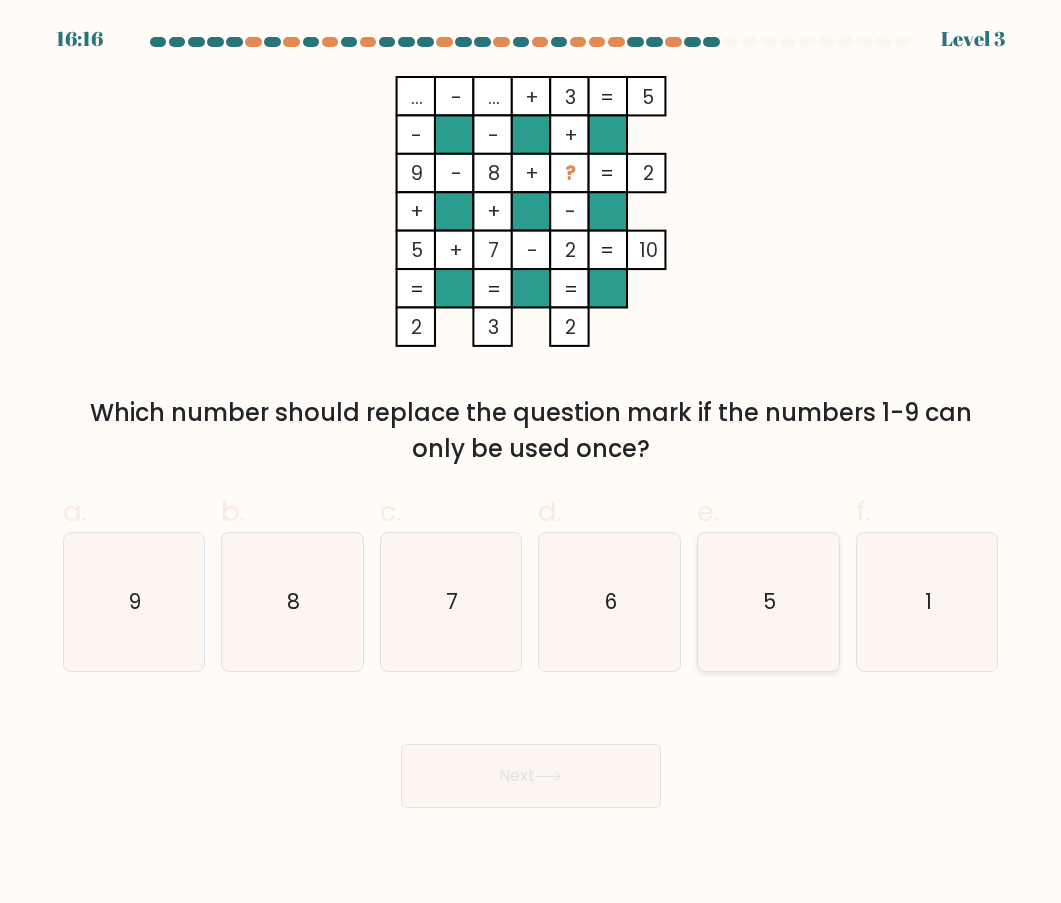 click on "5" 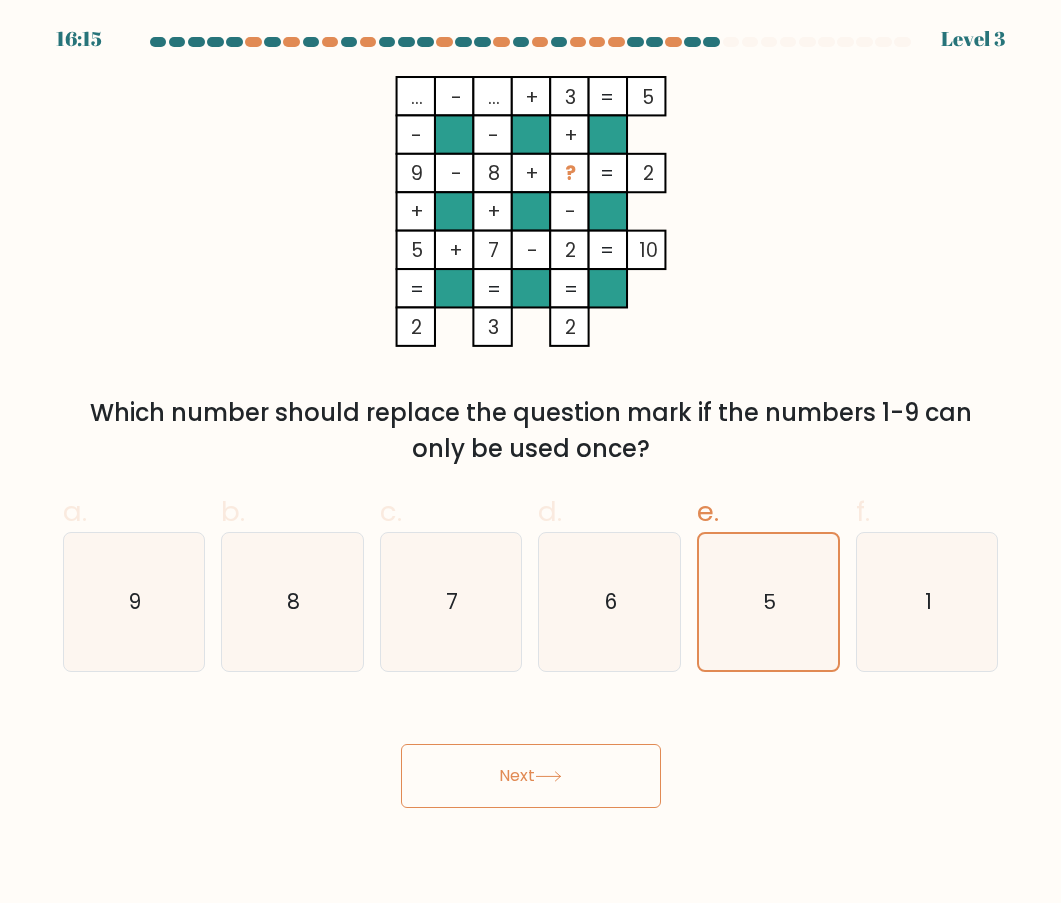 click on "Next" at bounding box center [531, 776] 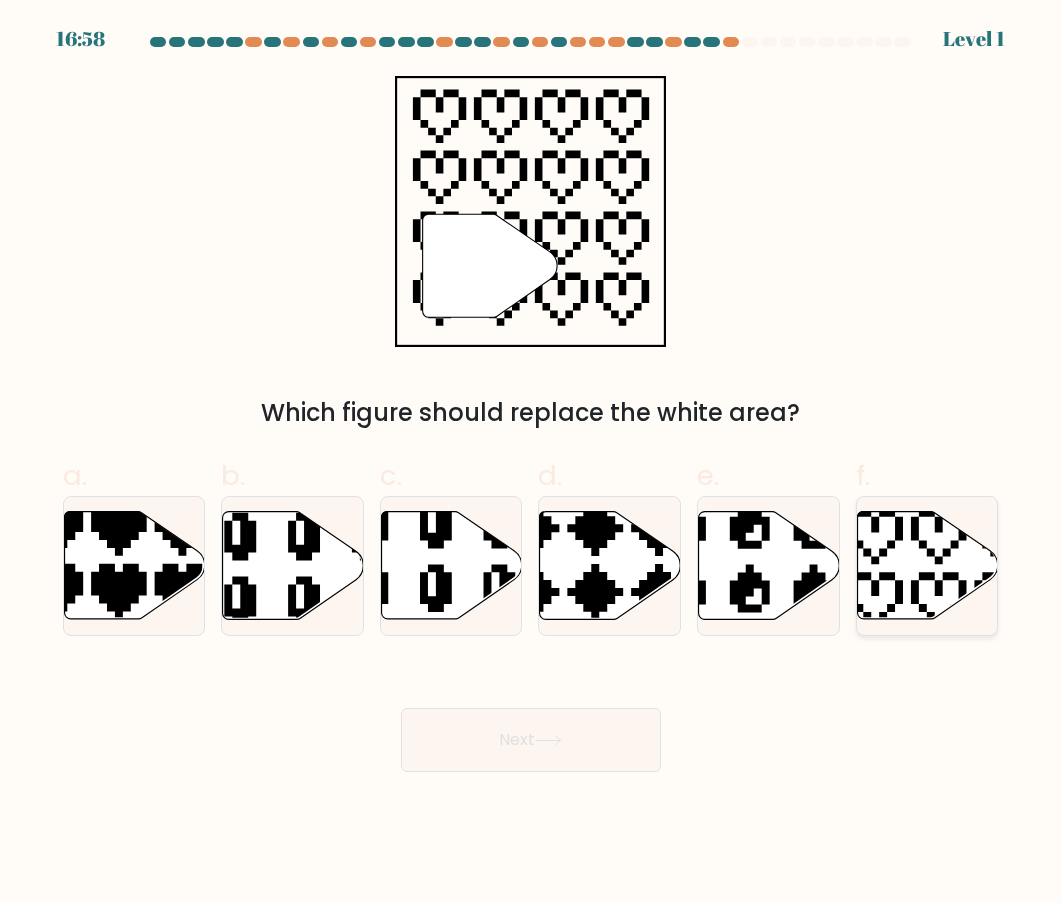 click 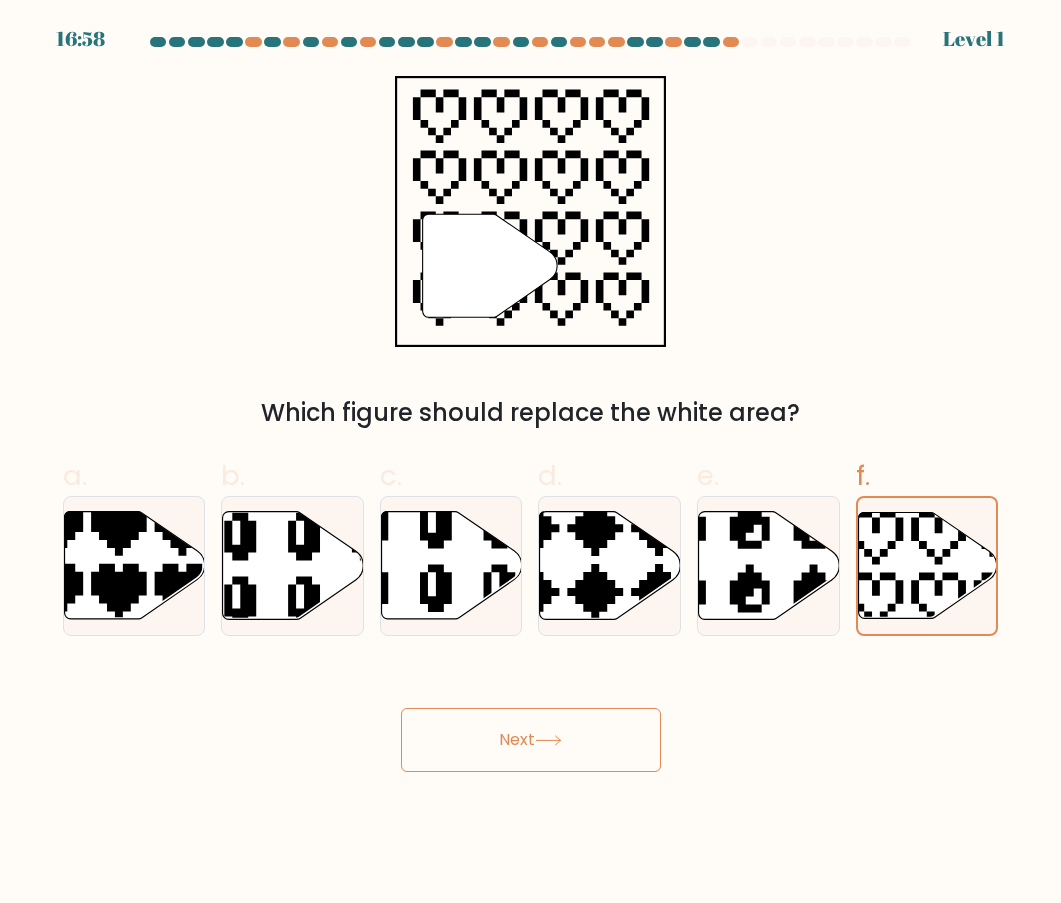 click on "Next" at bounding box center [531, 740] 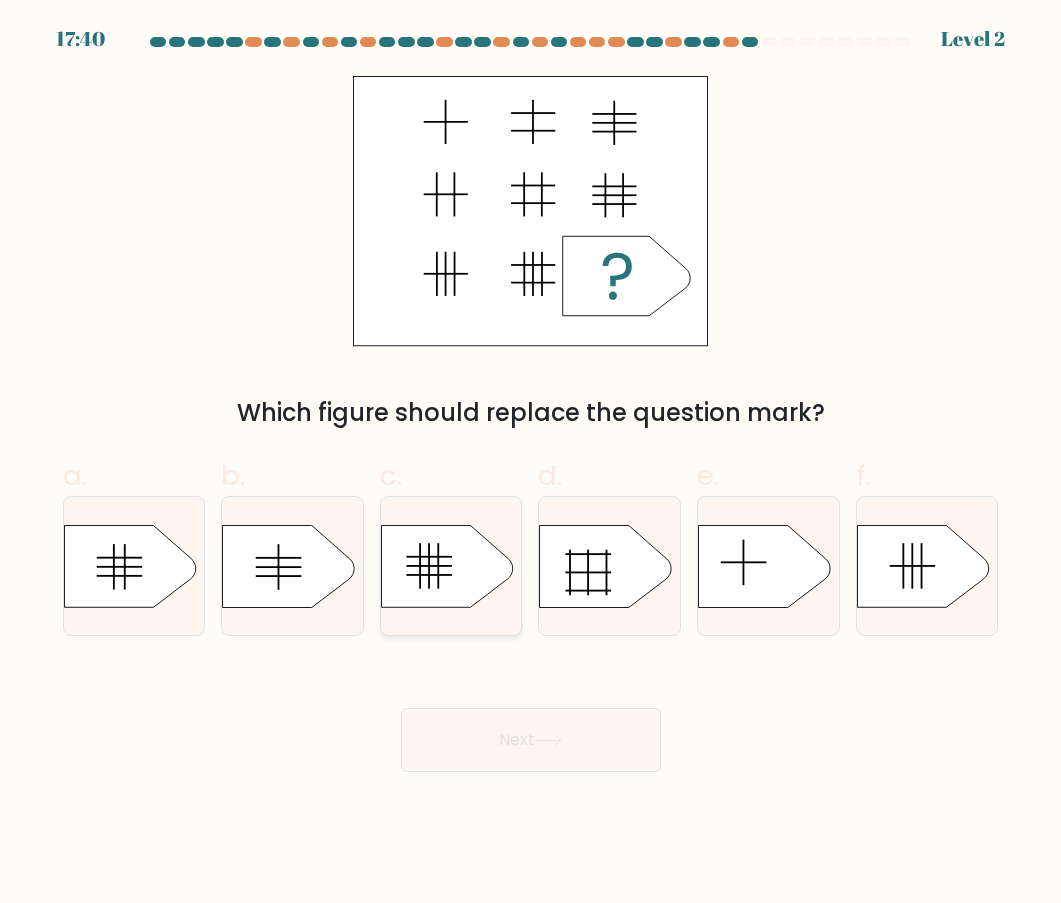 click 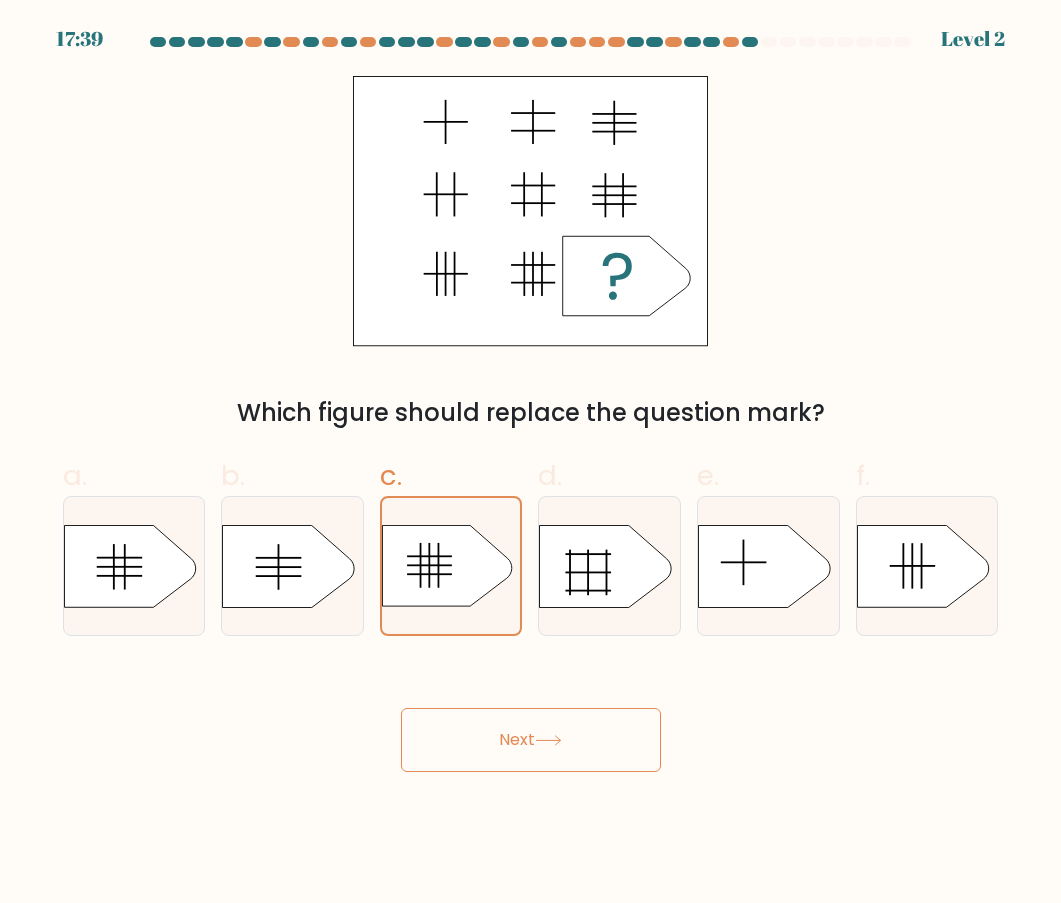 click 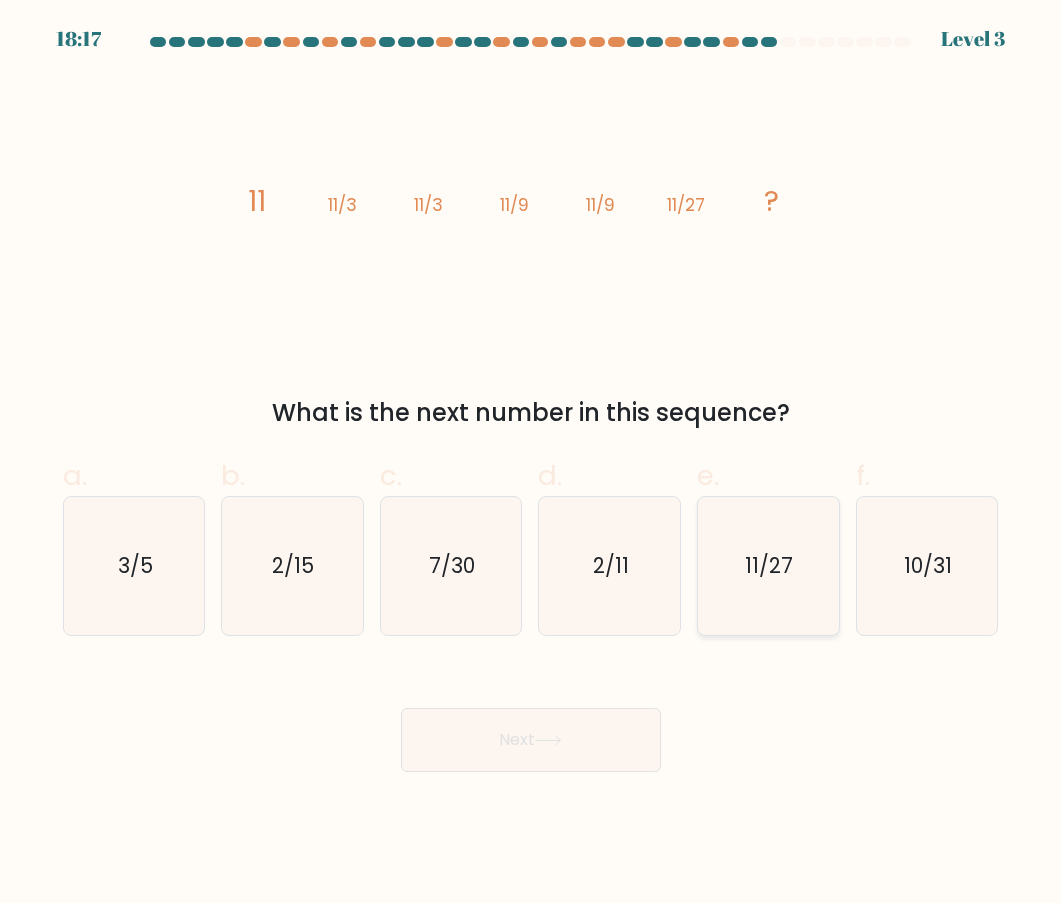 click on "11/27" 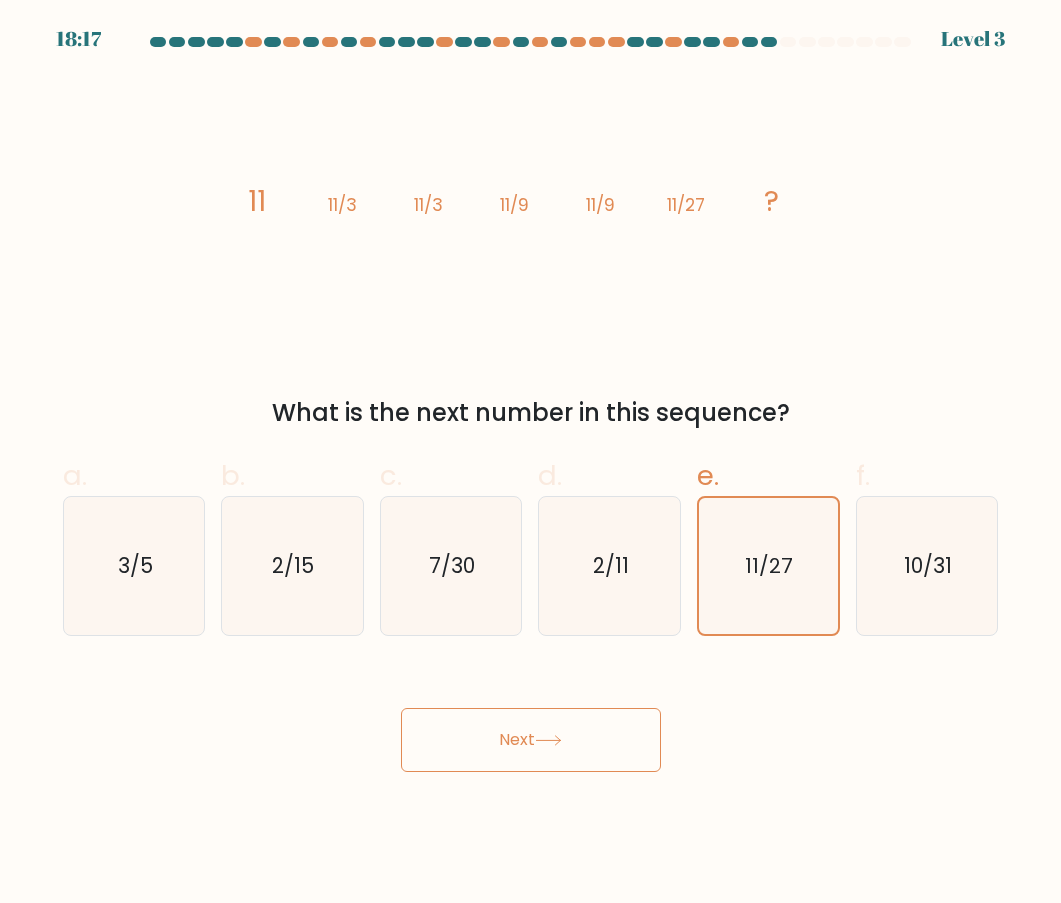 click on "Next" at bounding box center (531, 740) 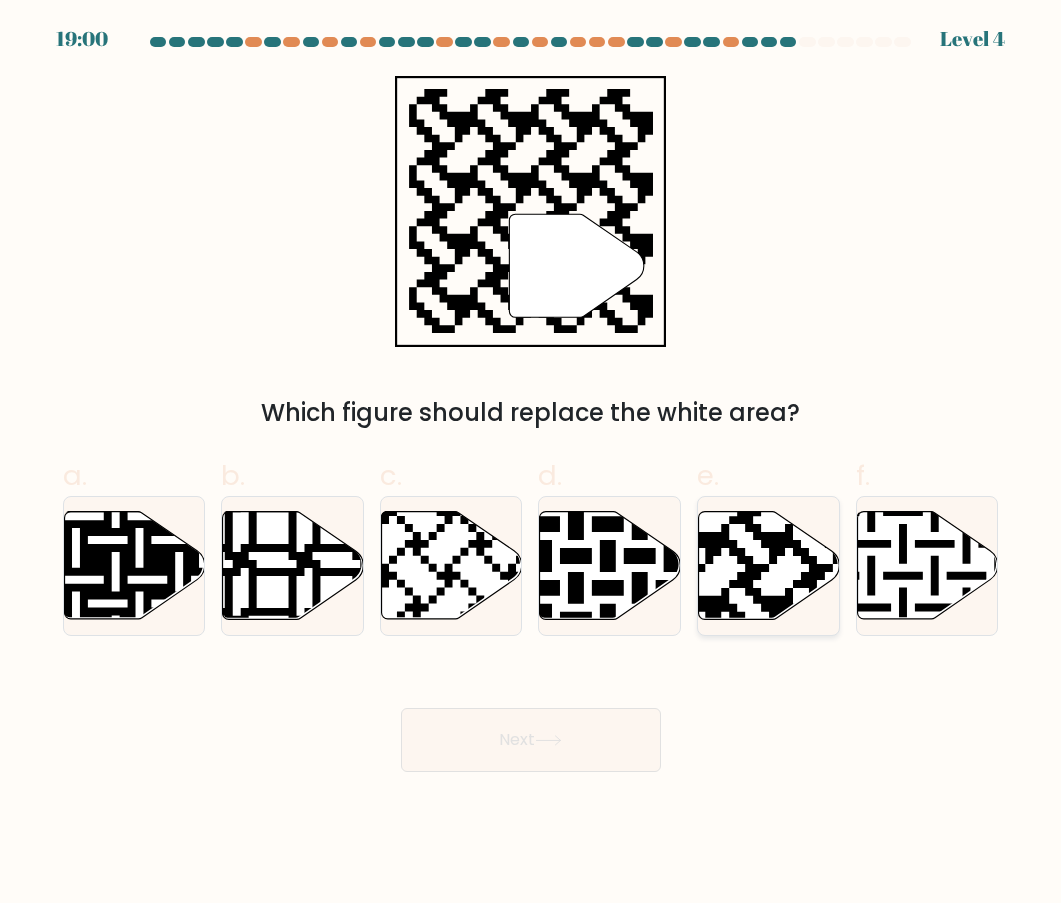 click 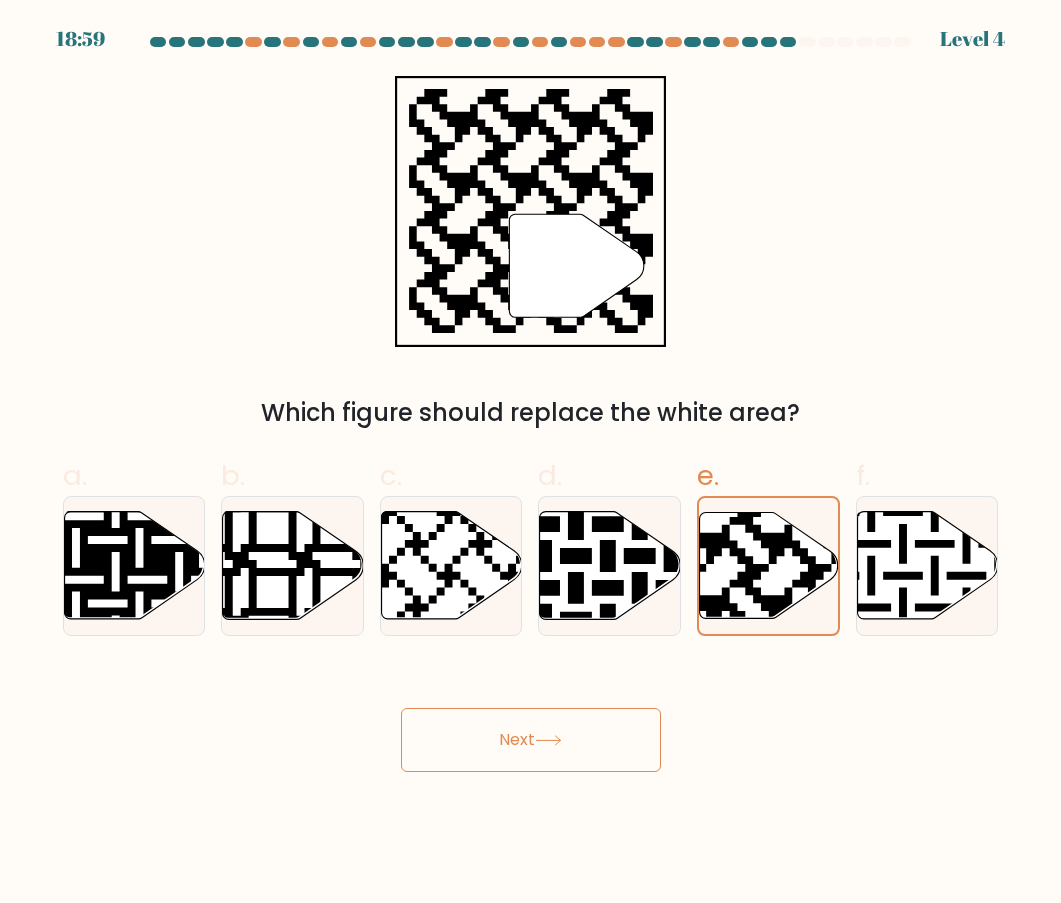click on "Next" at bounding box center [531, 740] 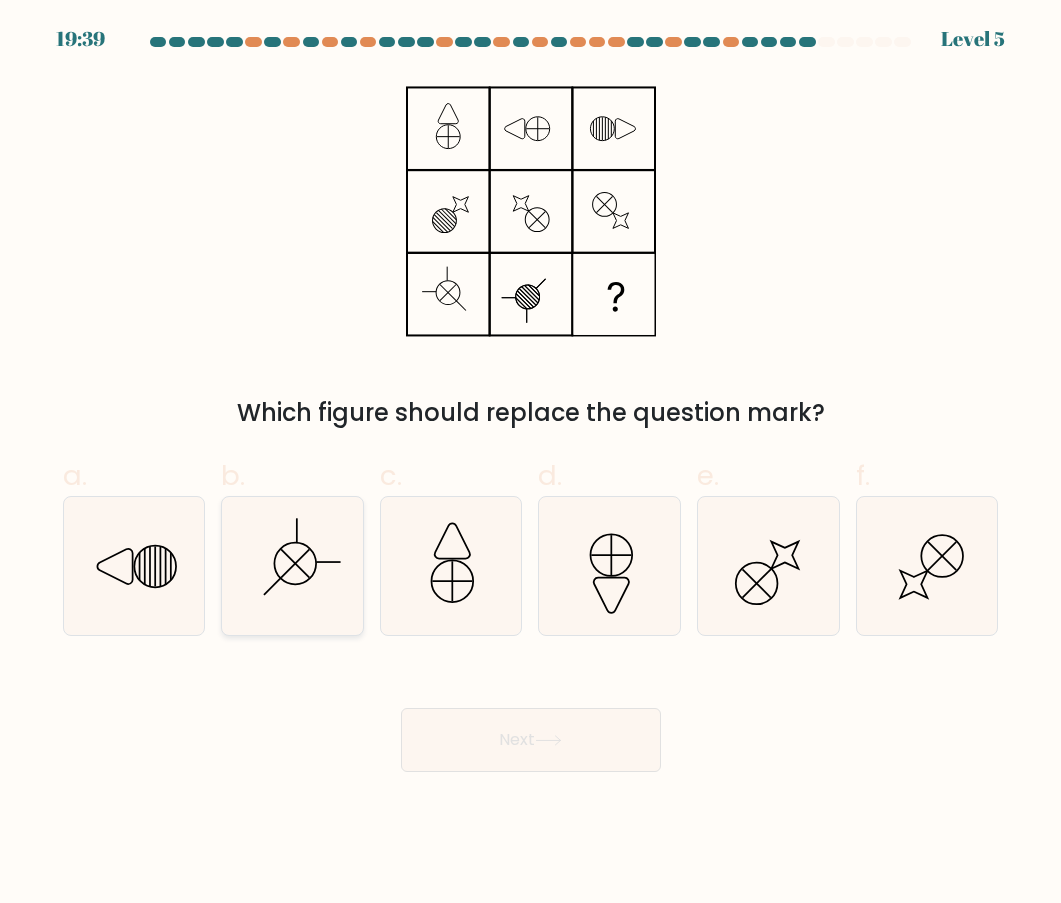 click 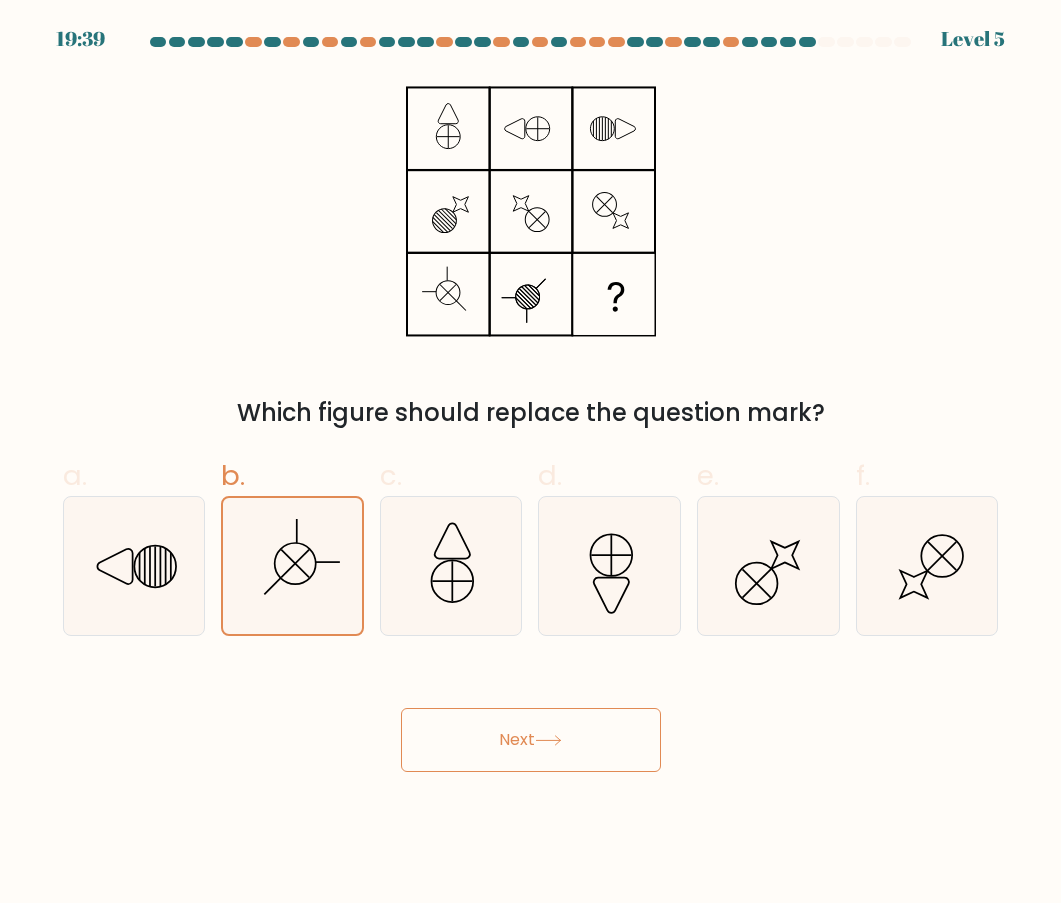 click on "Next" at bounding box center [531, 740] 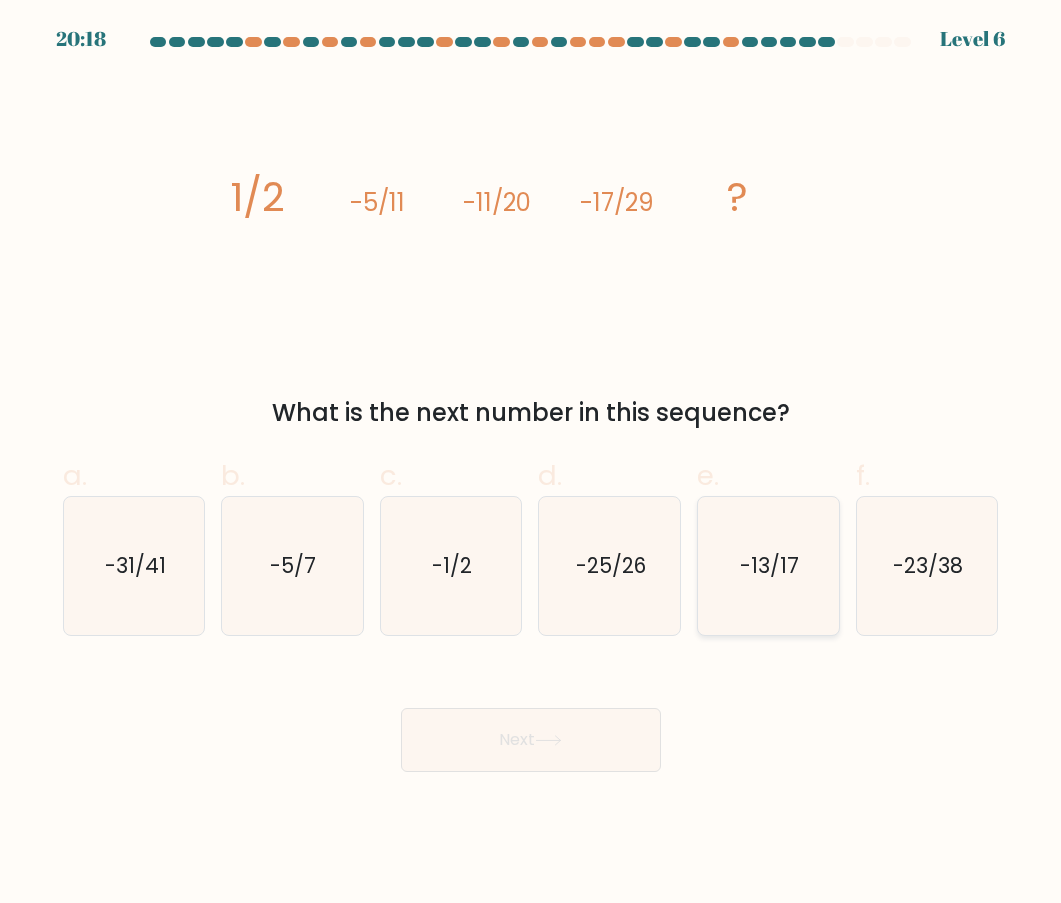 click on "-13/17" 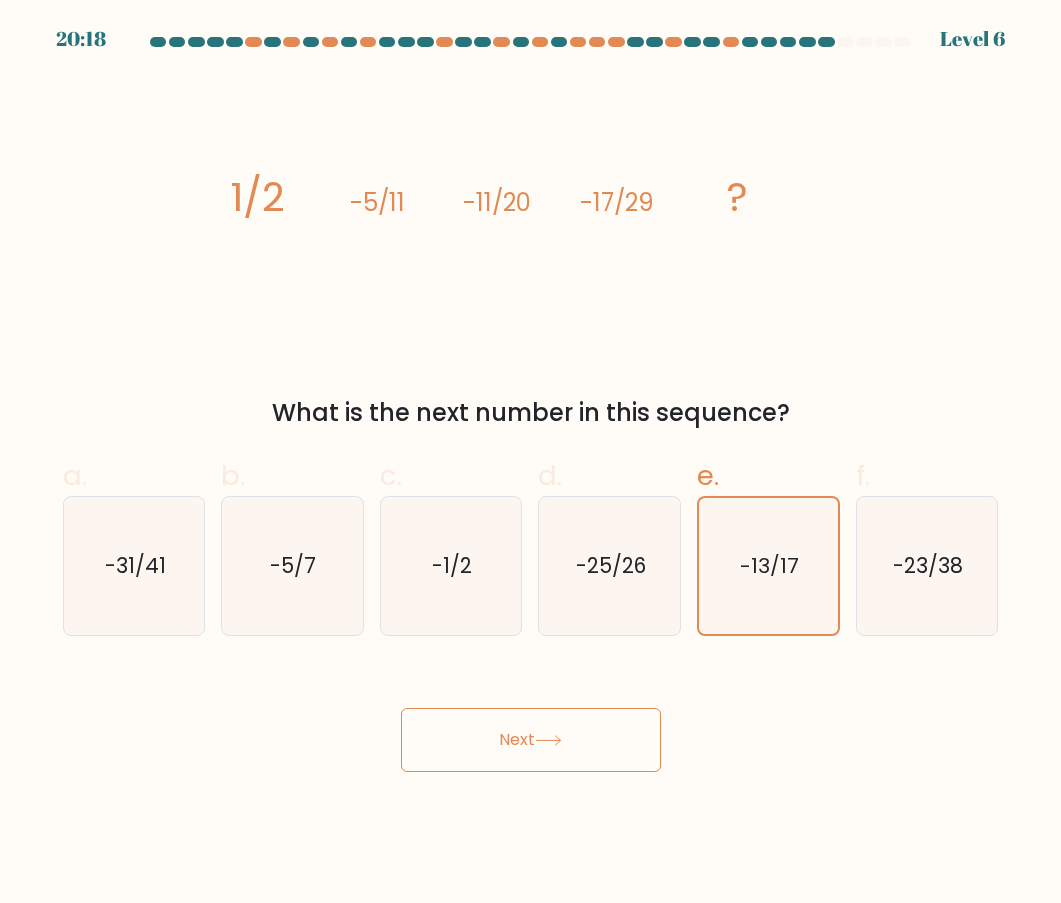 click on "Next" at bounding box center (531, 740) 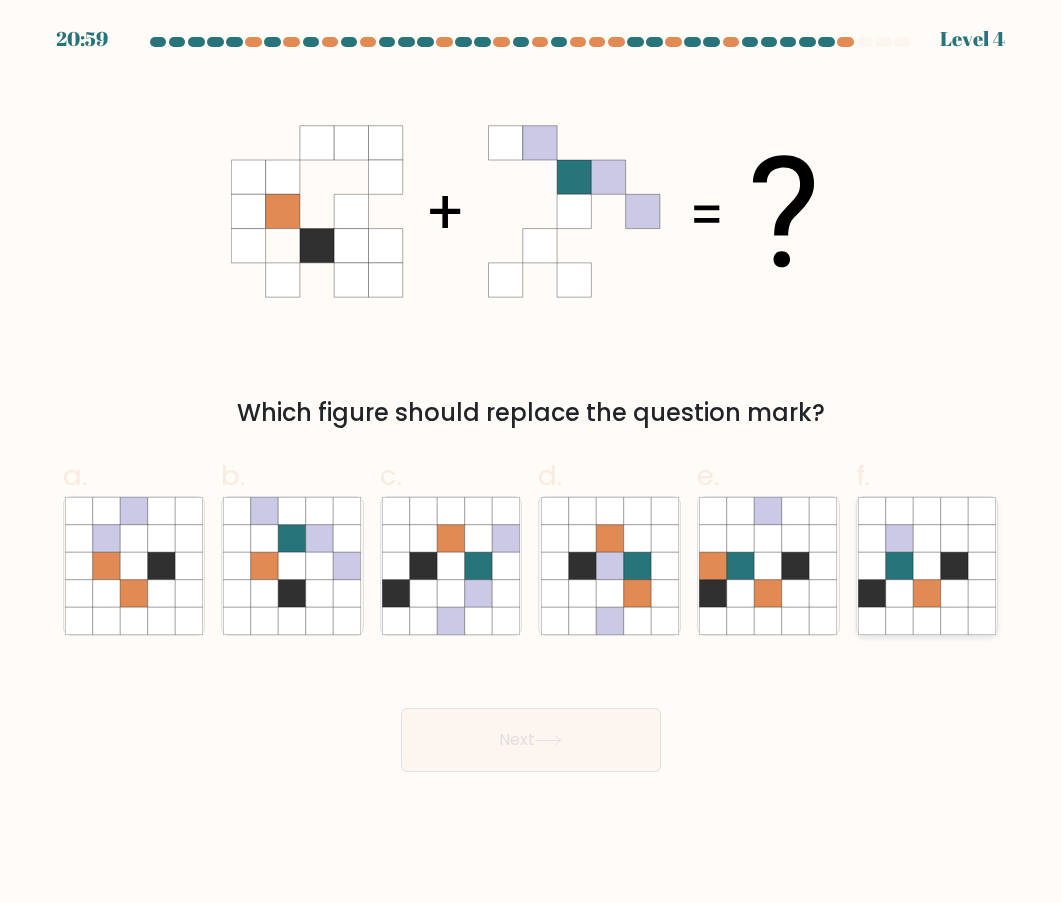 click 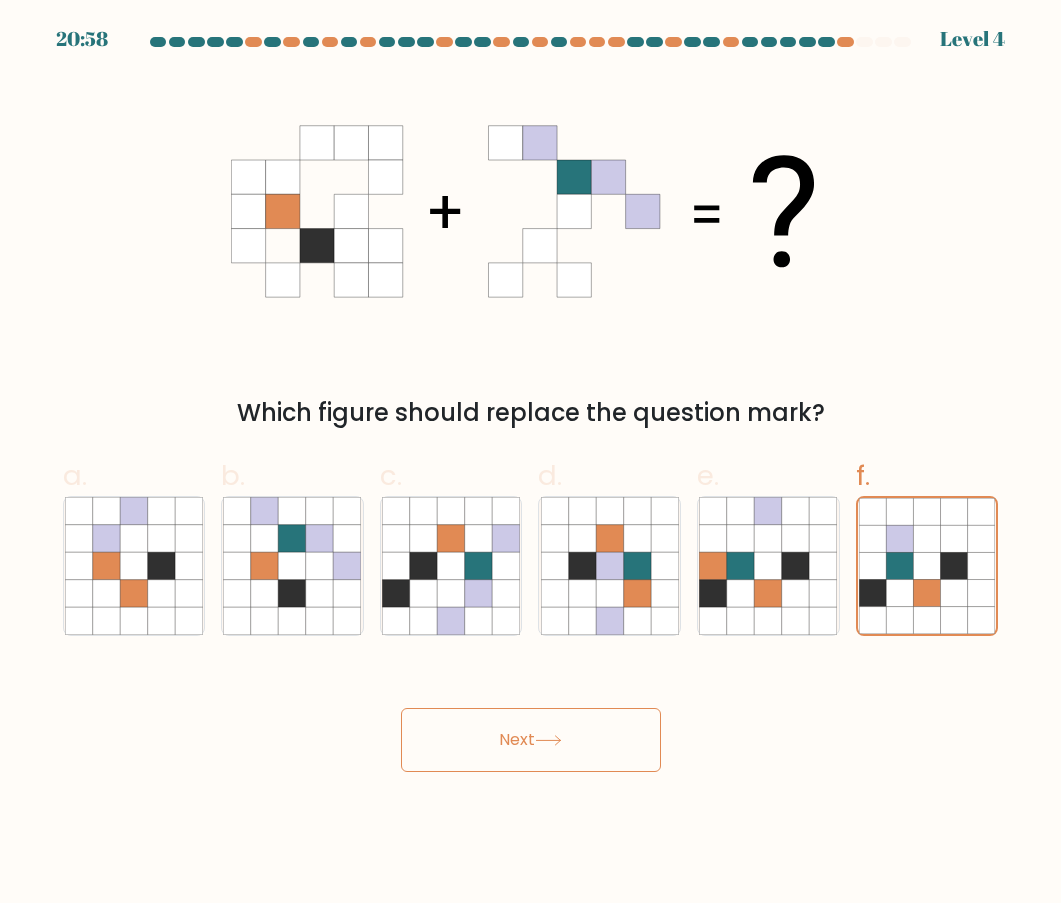 click on "Next" at bounding box center [531, 740] 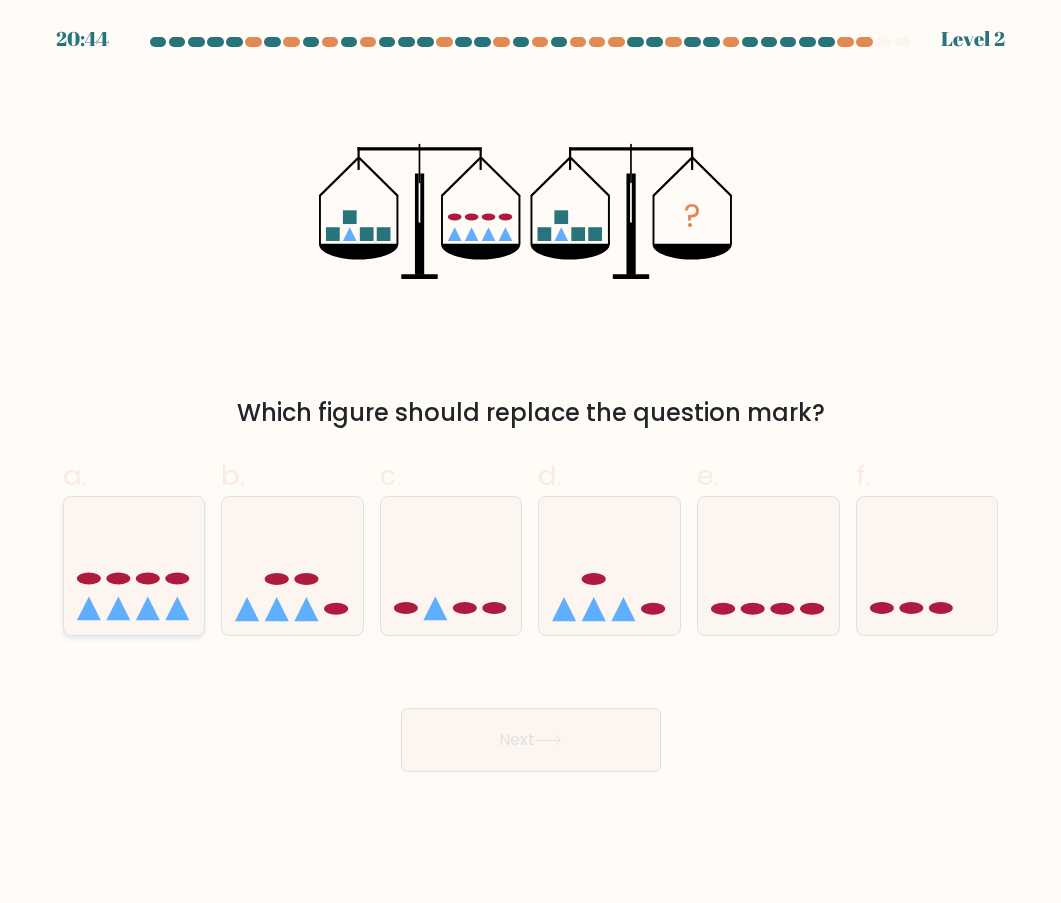 click 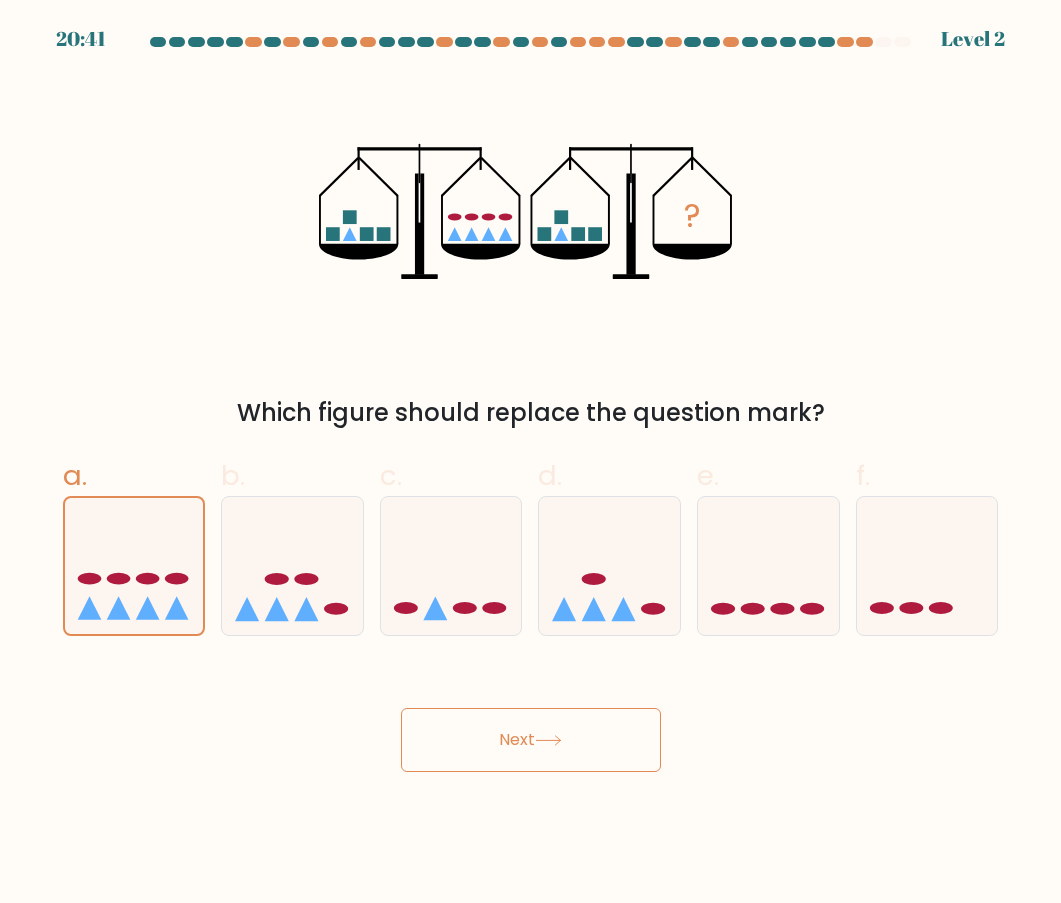 click on "Next" at bounding box center (531, 740) 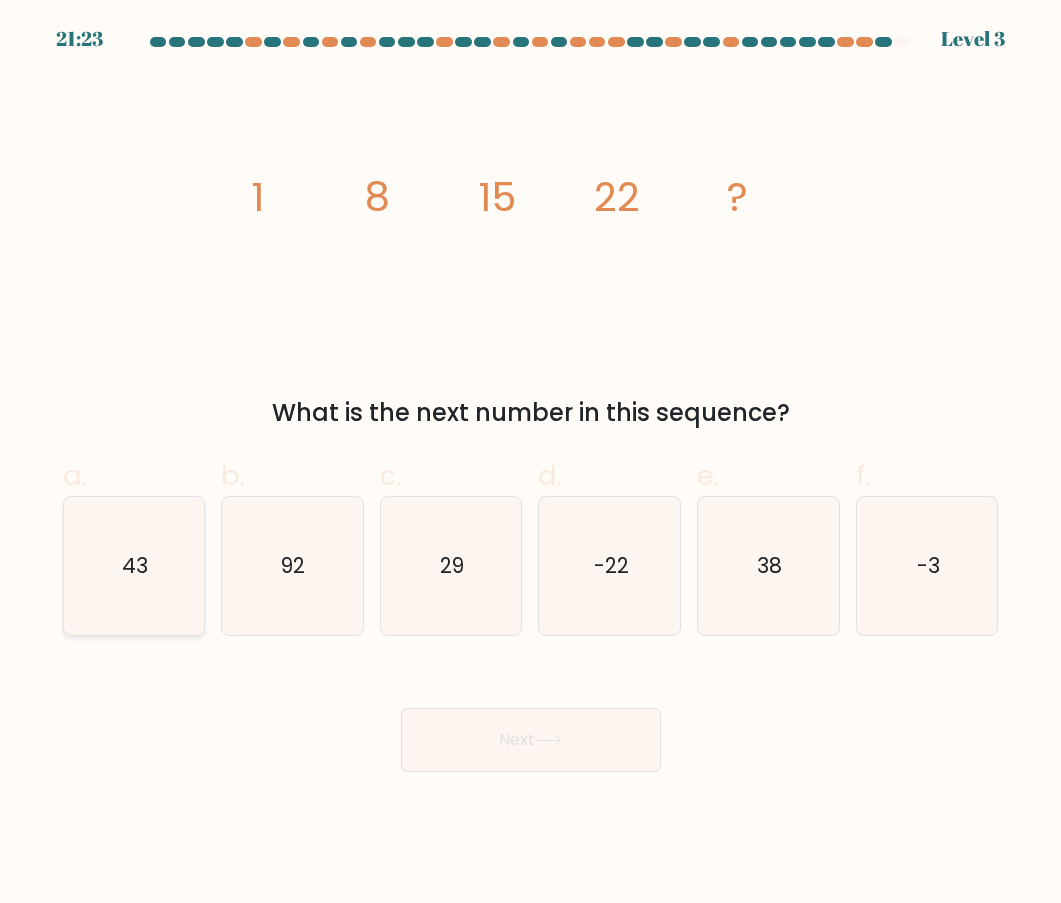 click on "43" 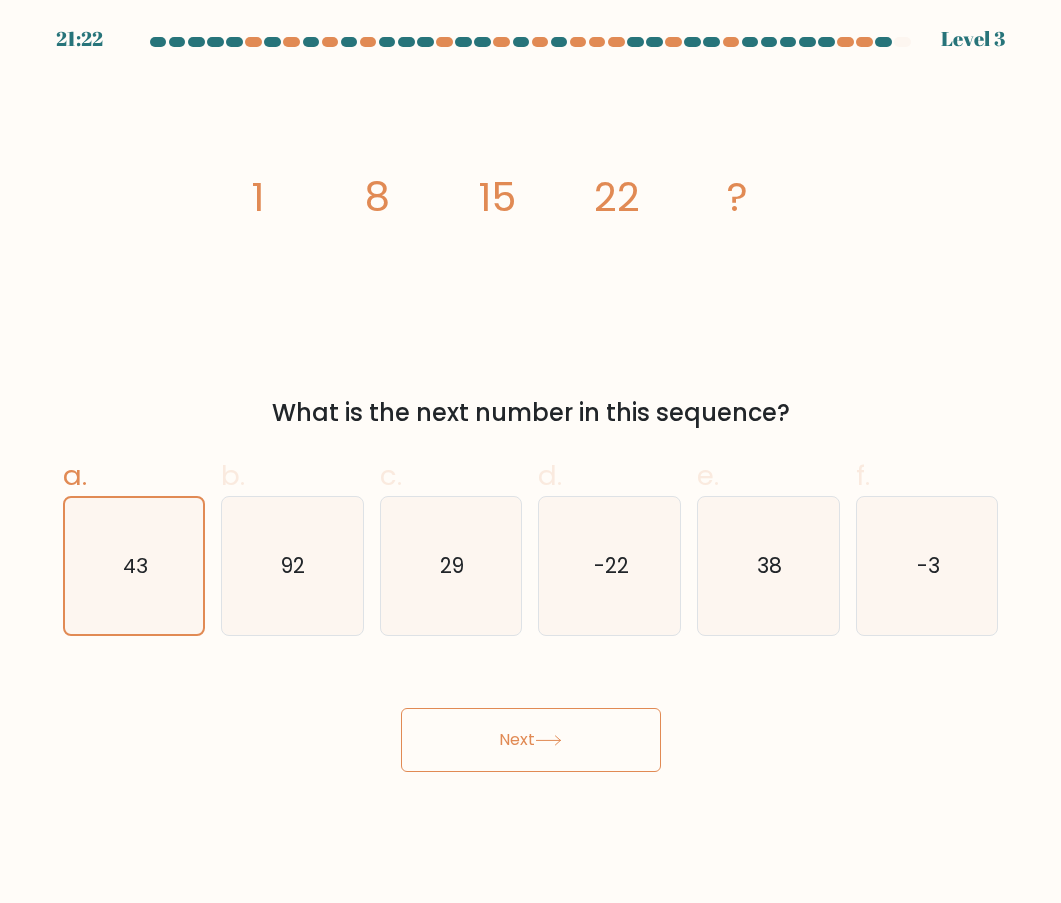 click on "Next" at bounding box center [531, 740] 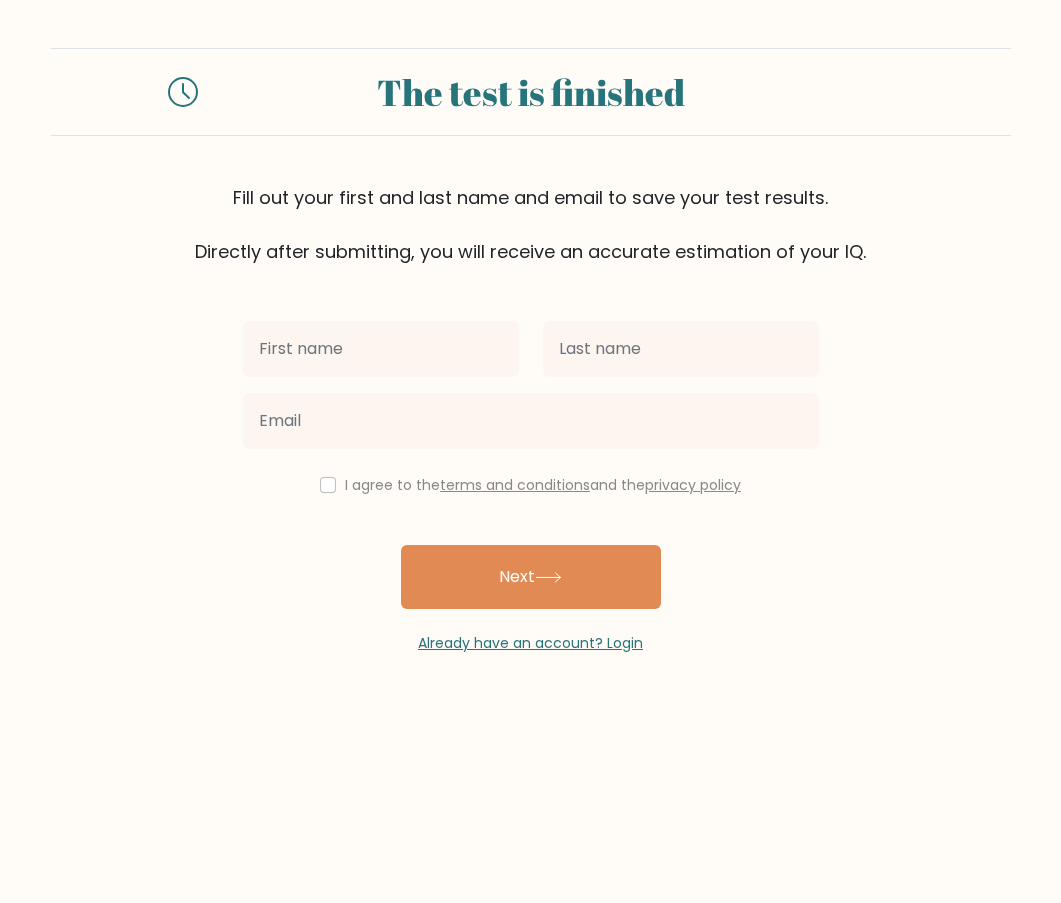 scroll, scrollTop: 0, scrollLeft: 0, axis: both 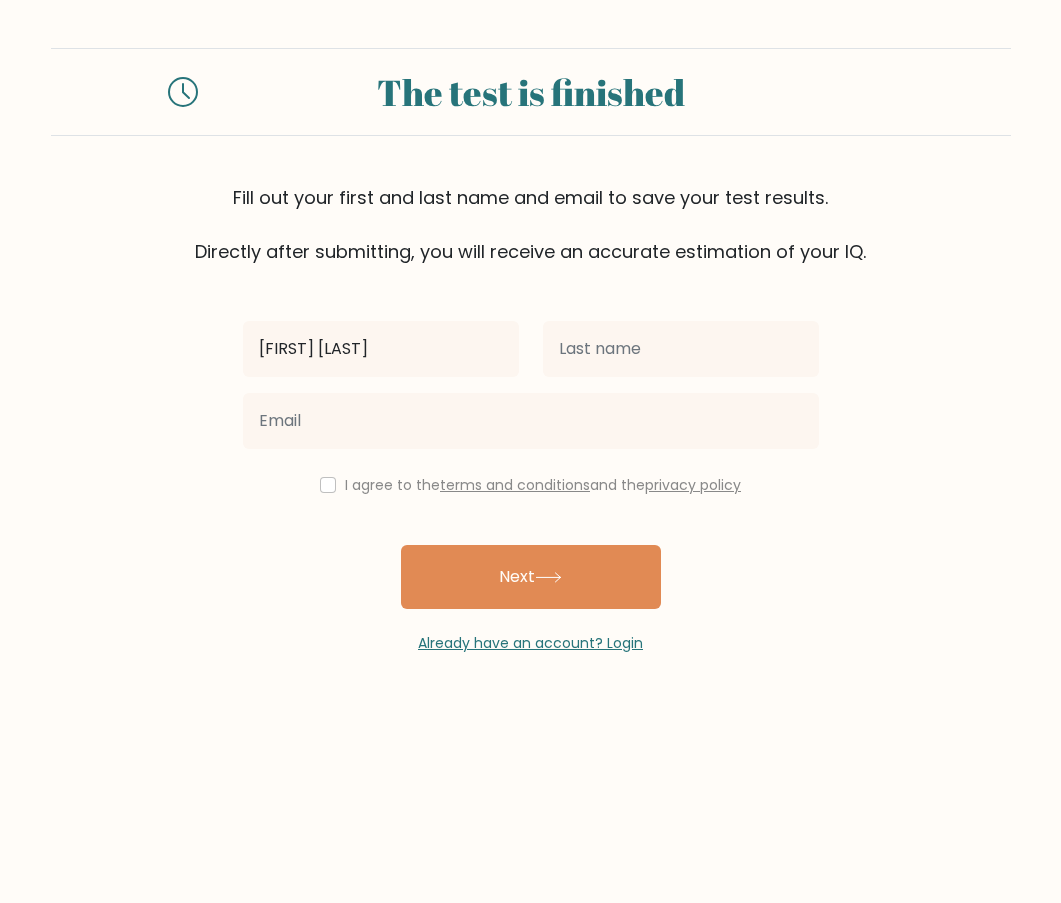 type on "[FIRST] [LAST]" 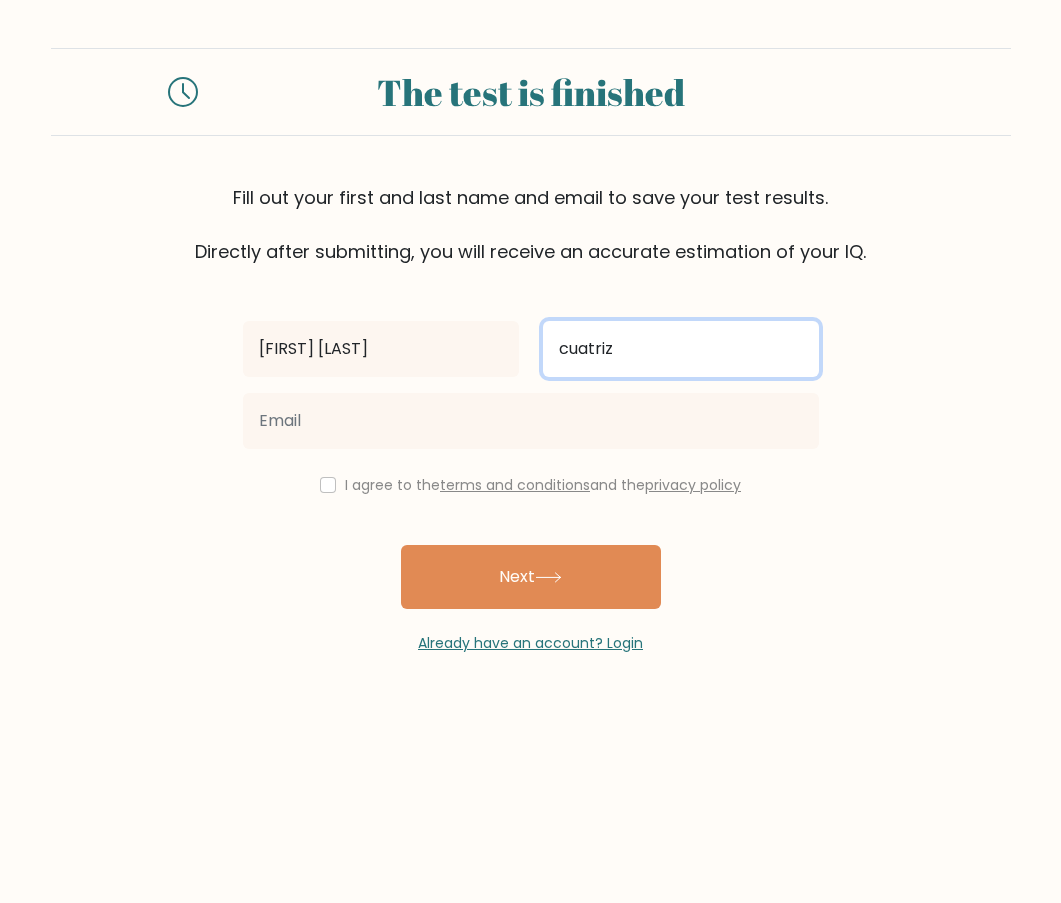 type on "cuatriz" 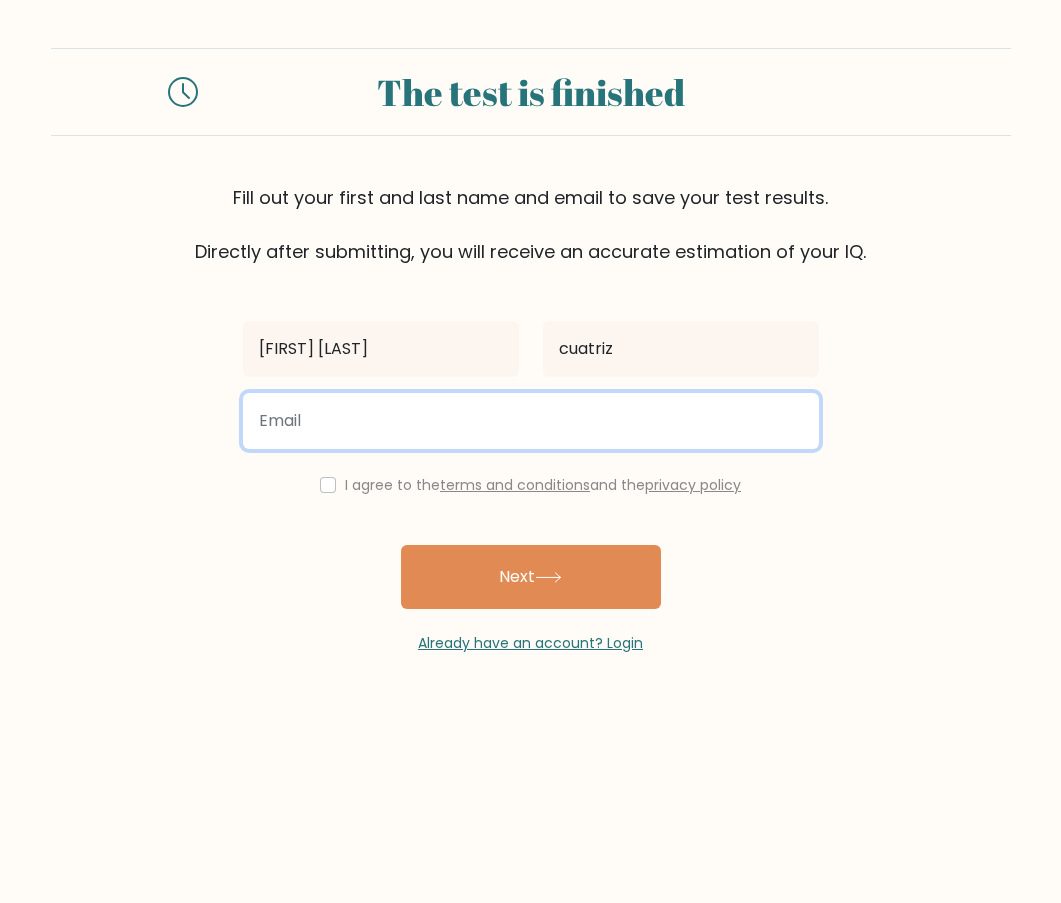 click at bounding box center [531, 421] 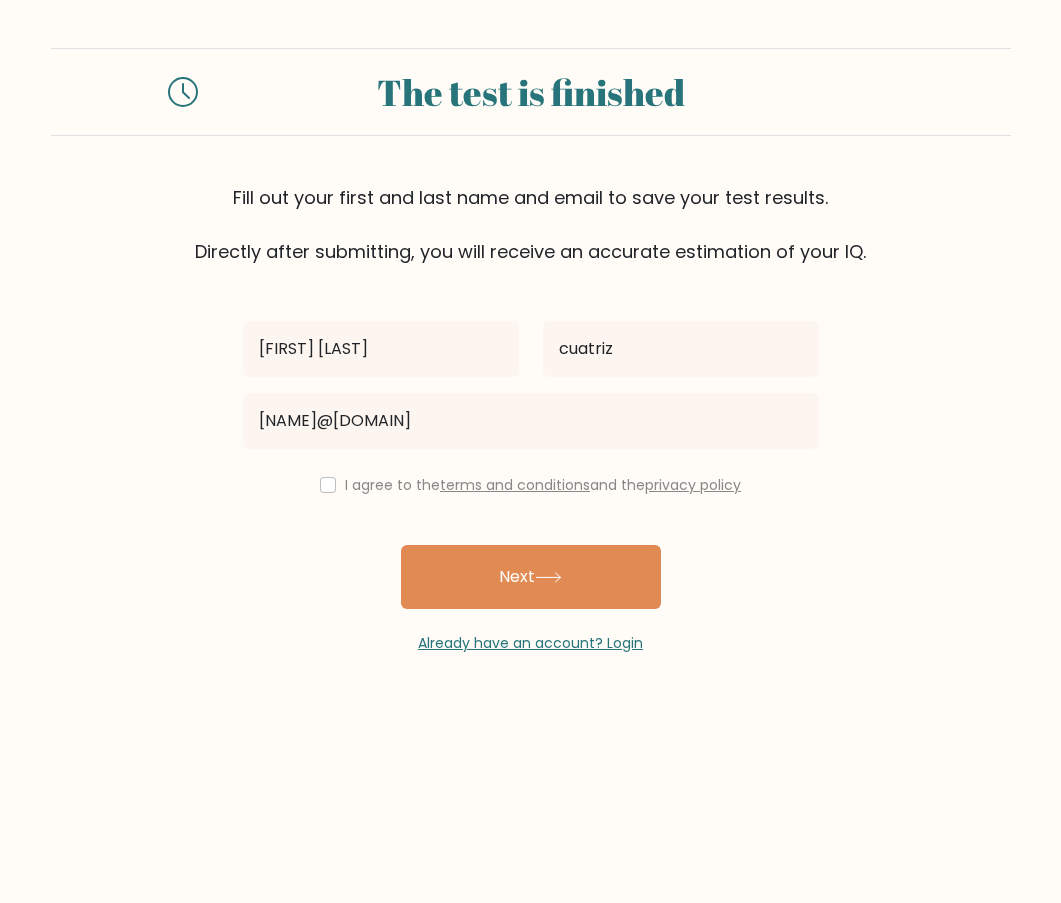 click on "I agree to the  terms and conditions  and the  privacy policy" at bounding box center [543, 485] 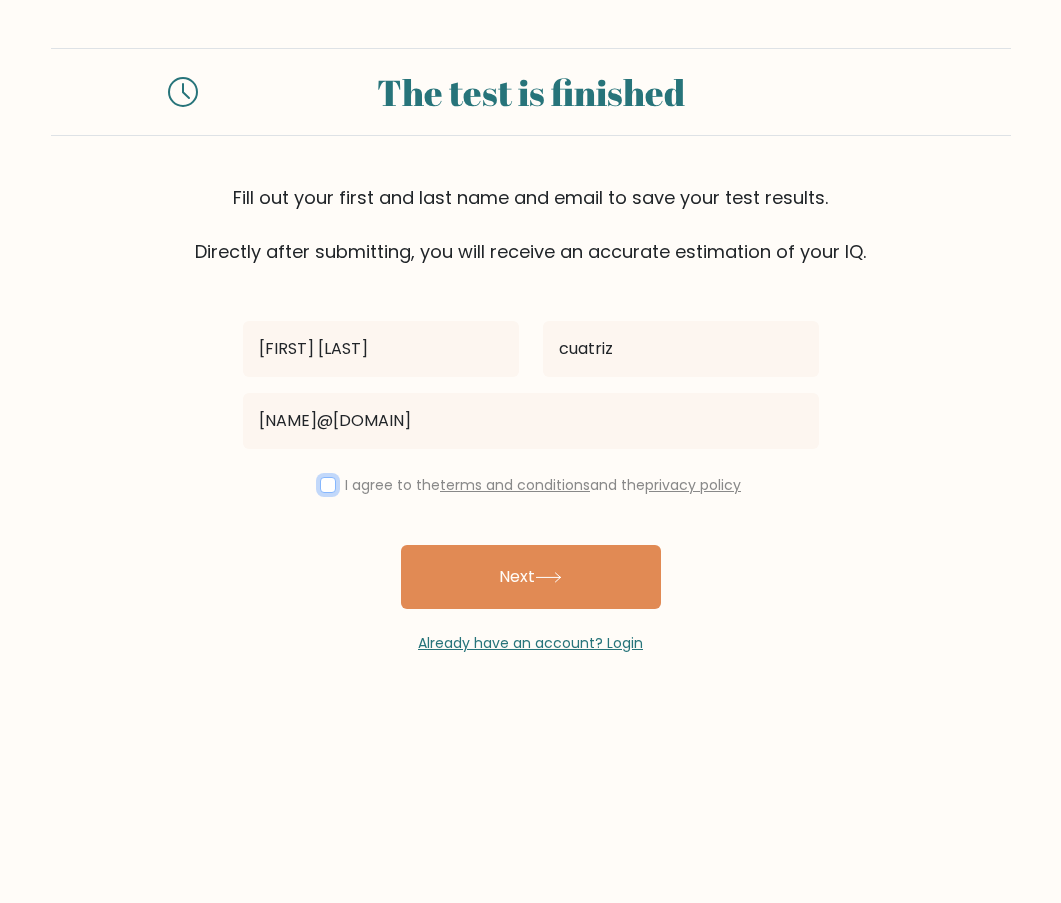 click at bounding box center [328, 485] 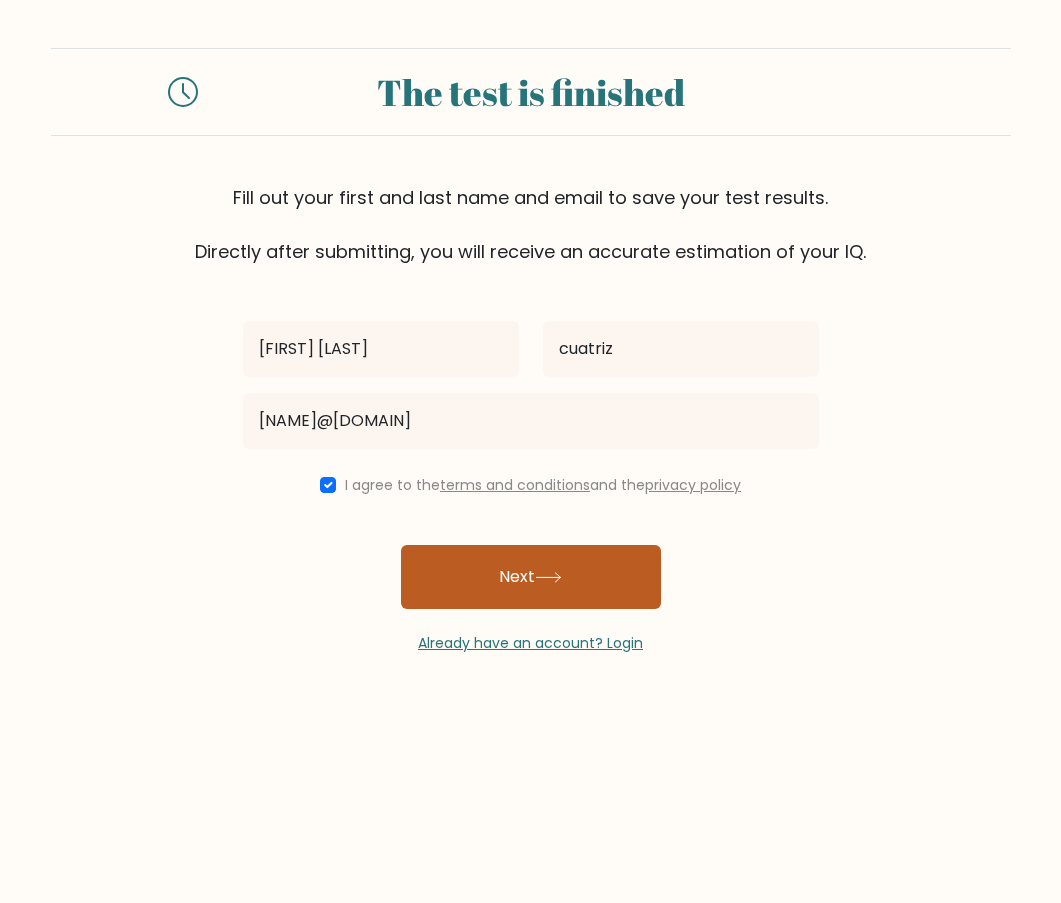 click on "Next" at bounding box center [531, 577] 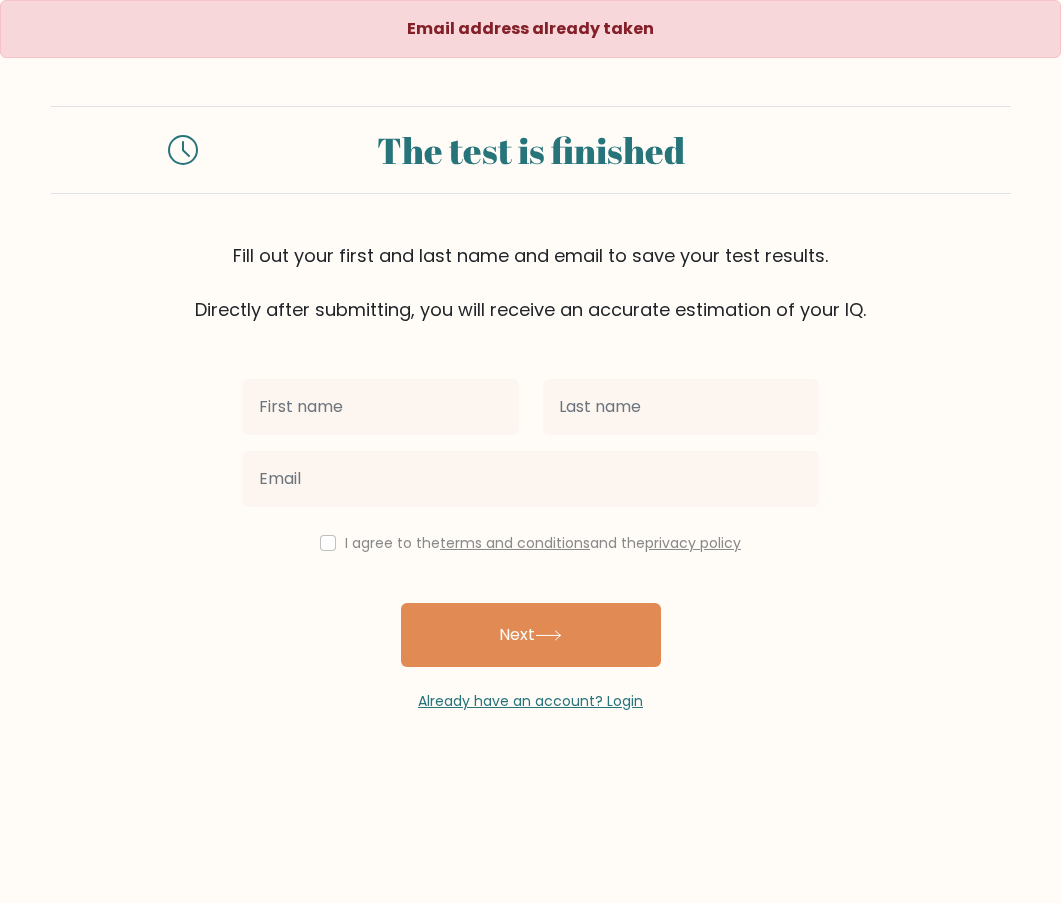 scroll, scrollTop: 0, scrollLeft: 0, axis: both 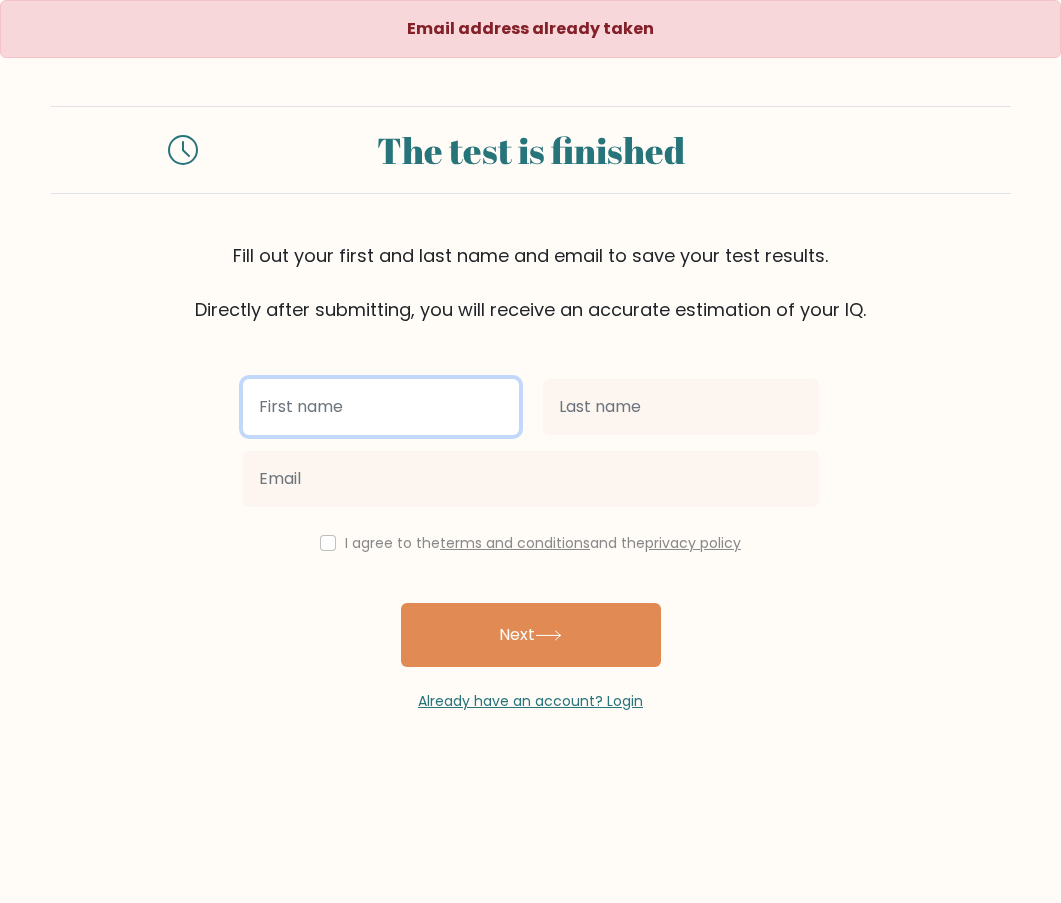 click at bounding box center [381, 407] 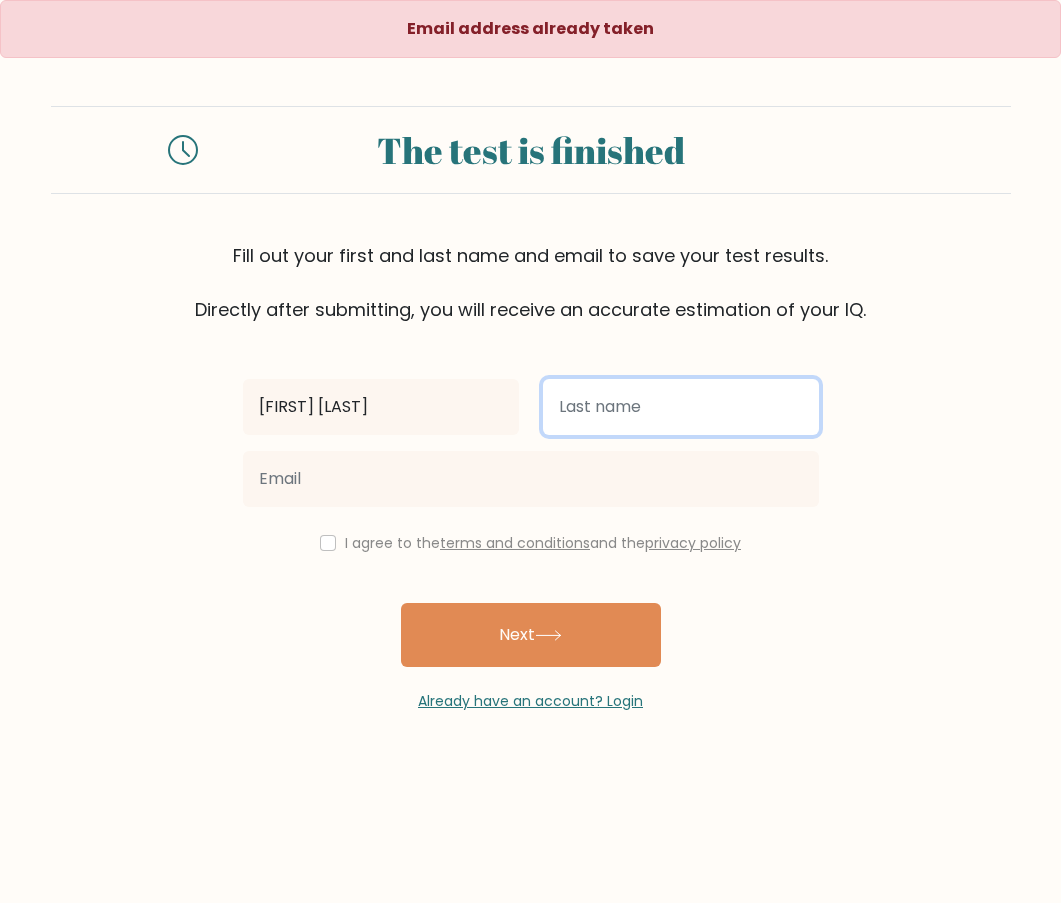 click at bounding box center (681, 407) 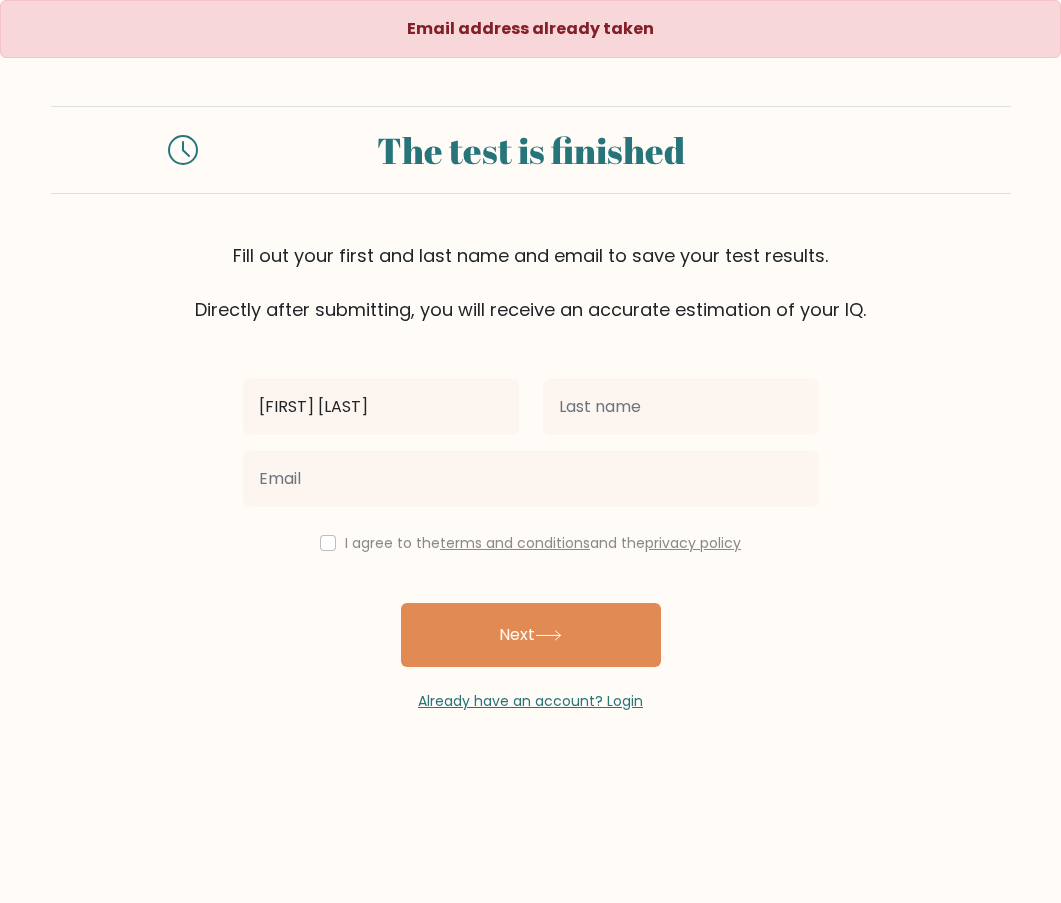 click at bounding box center (531, 479) 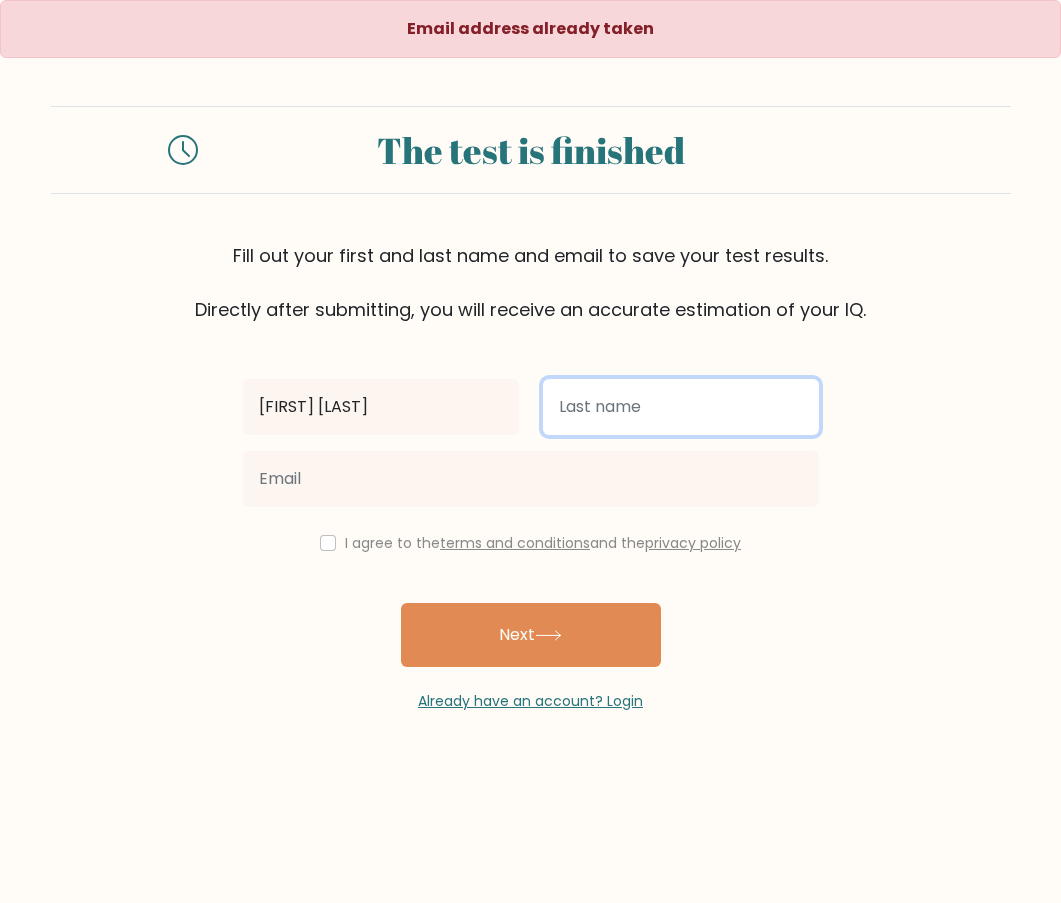 click at bounding box center [681, 407] 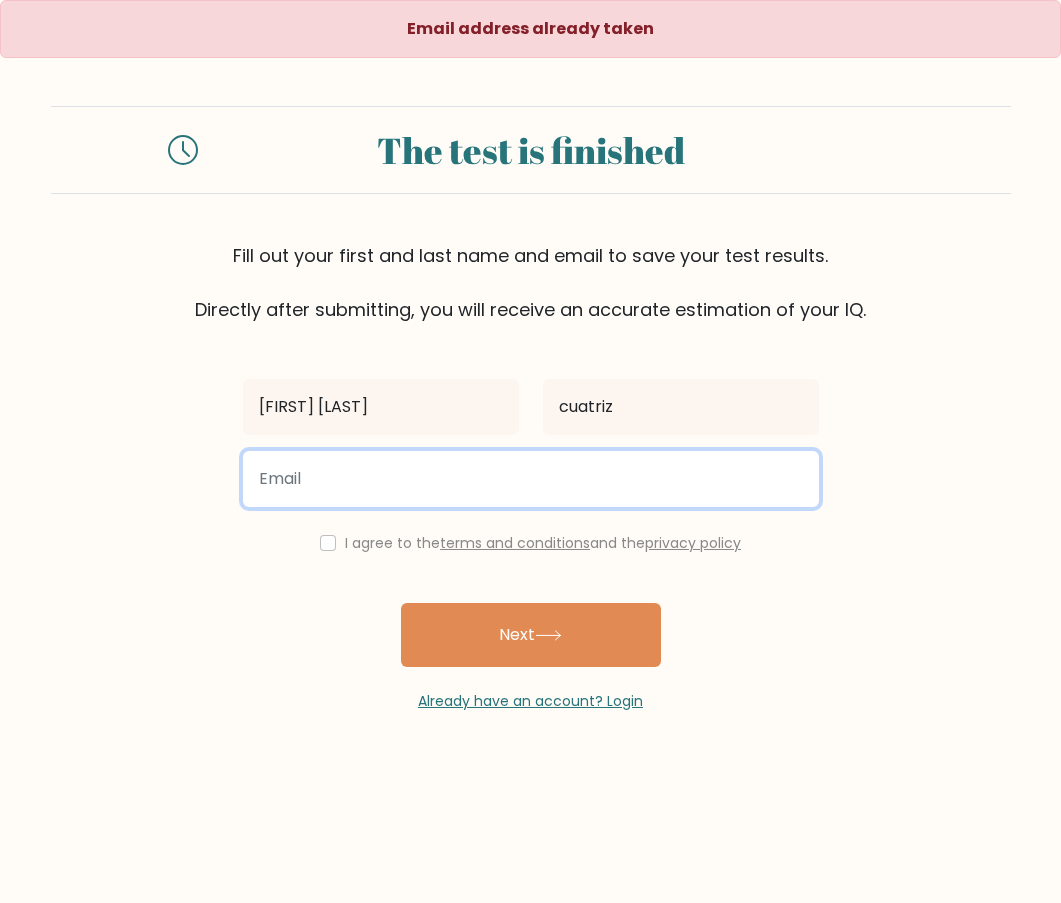 click at bounding box center [531, 479] 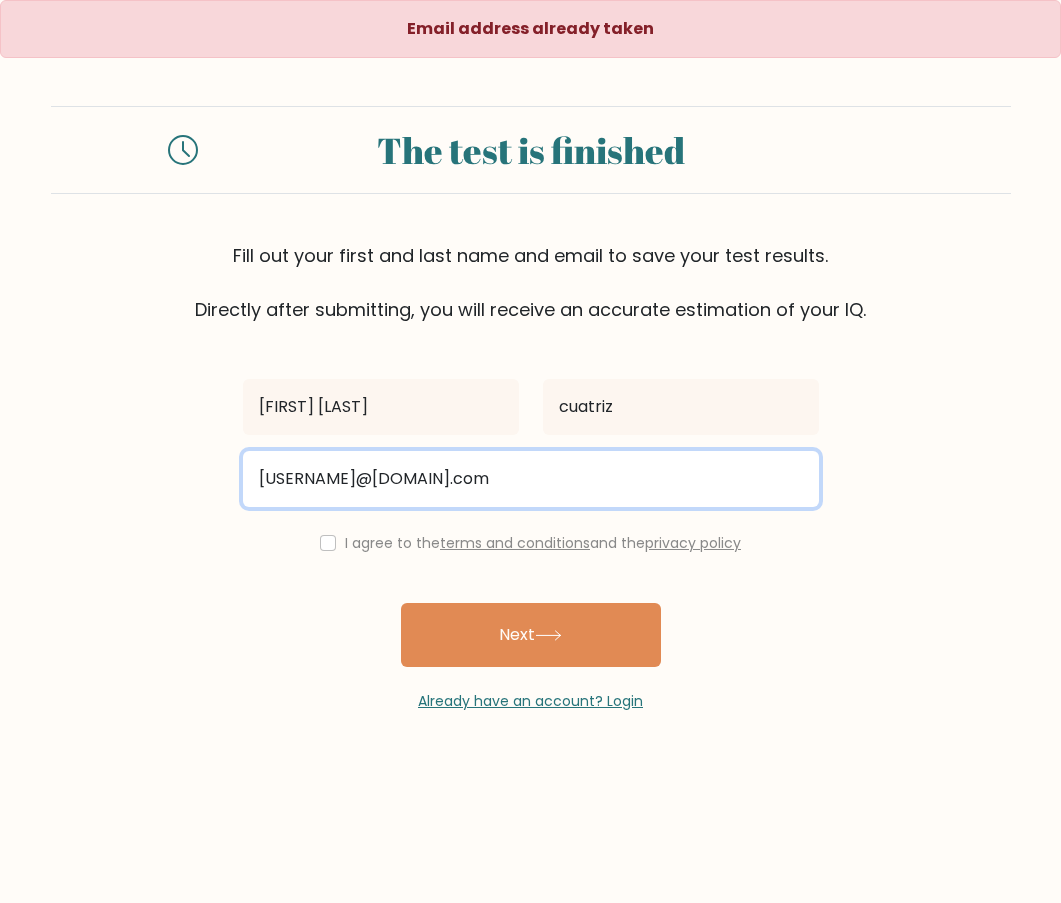 type on "[USERNAME]@[DOMAIN].com" 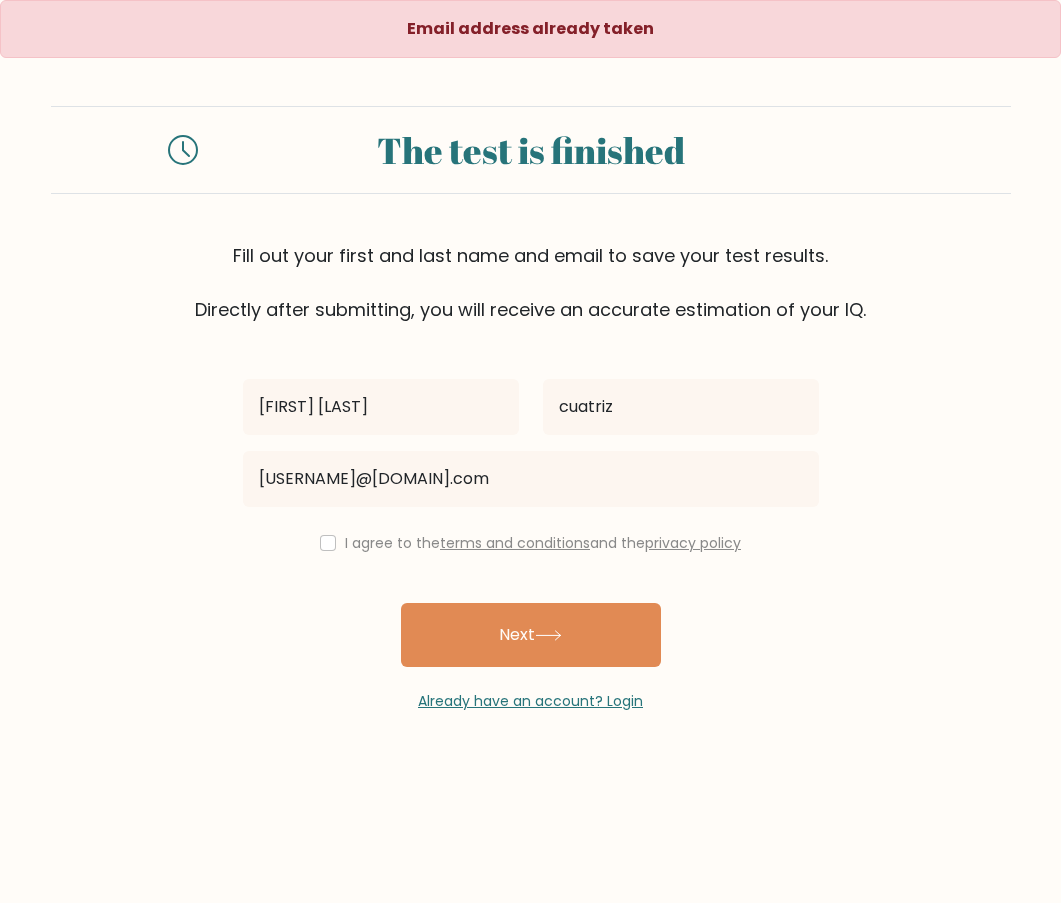 drag, startPoint x: 473, startPoint y: 547, endPoint x: 455, endPoint y: 536, distance: 21.095022 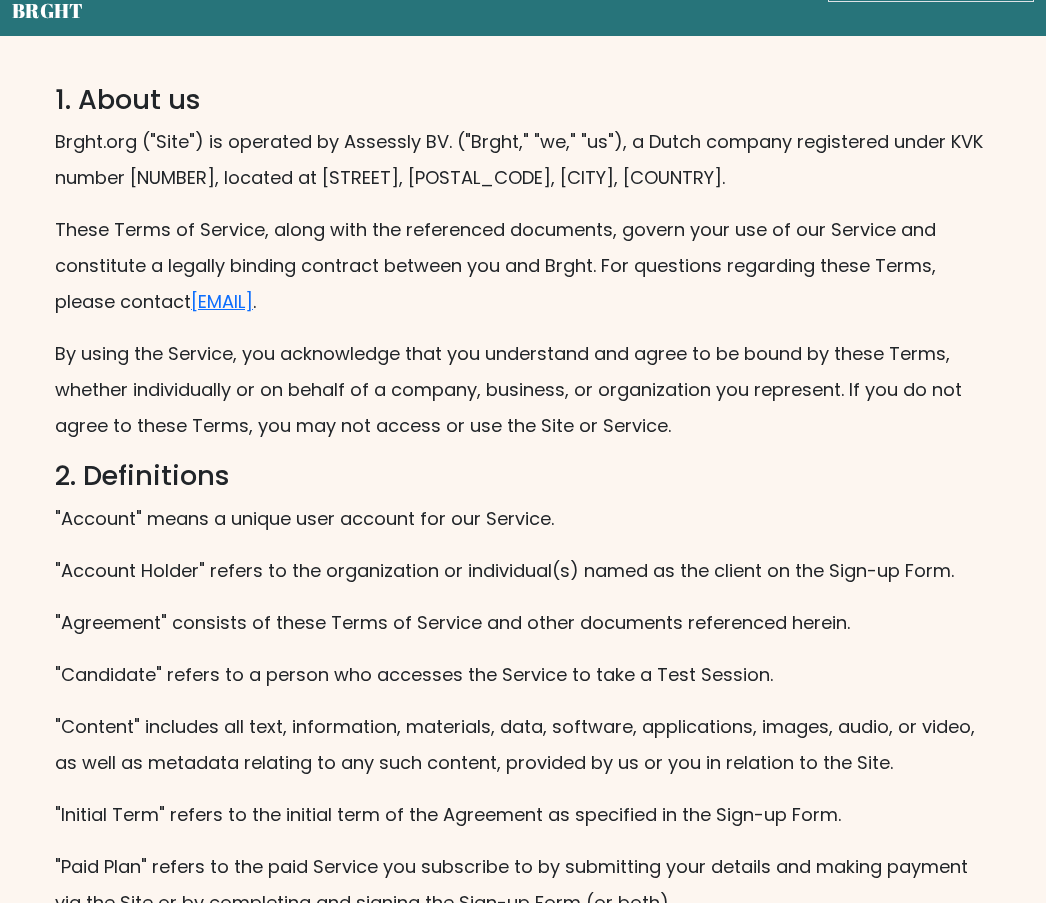 scroll, scrollTop: 0, scrollLeft: 0, axis: both 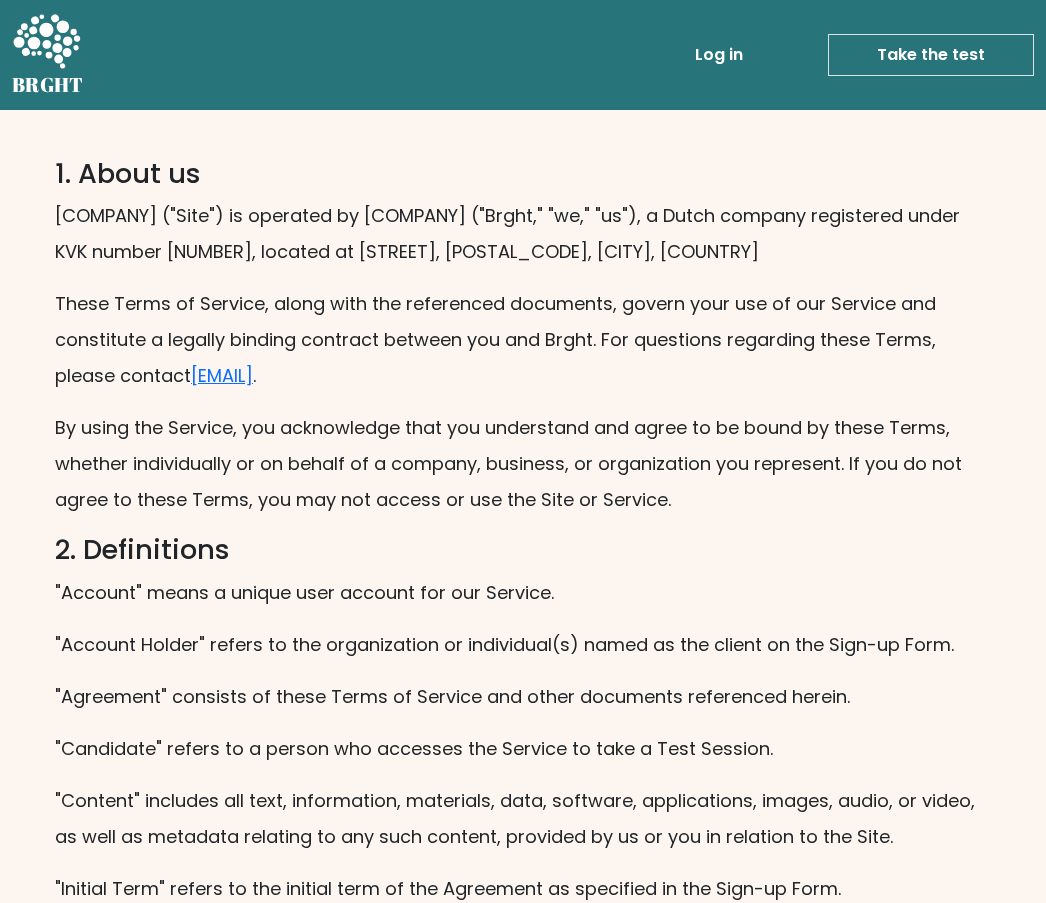 click on "Log in" at bounding box center (719, 55) 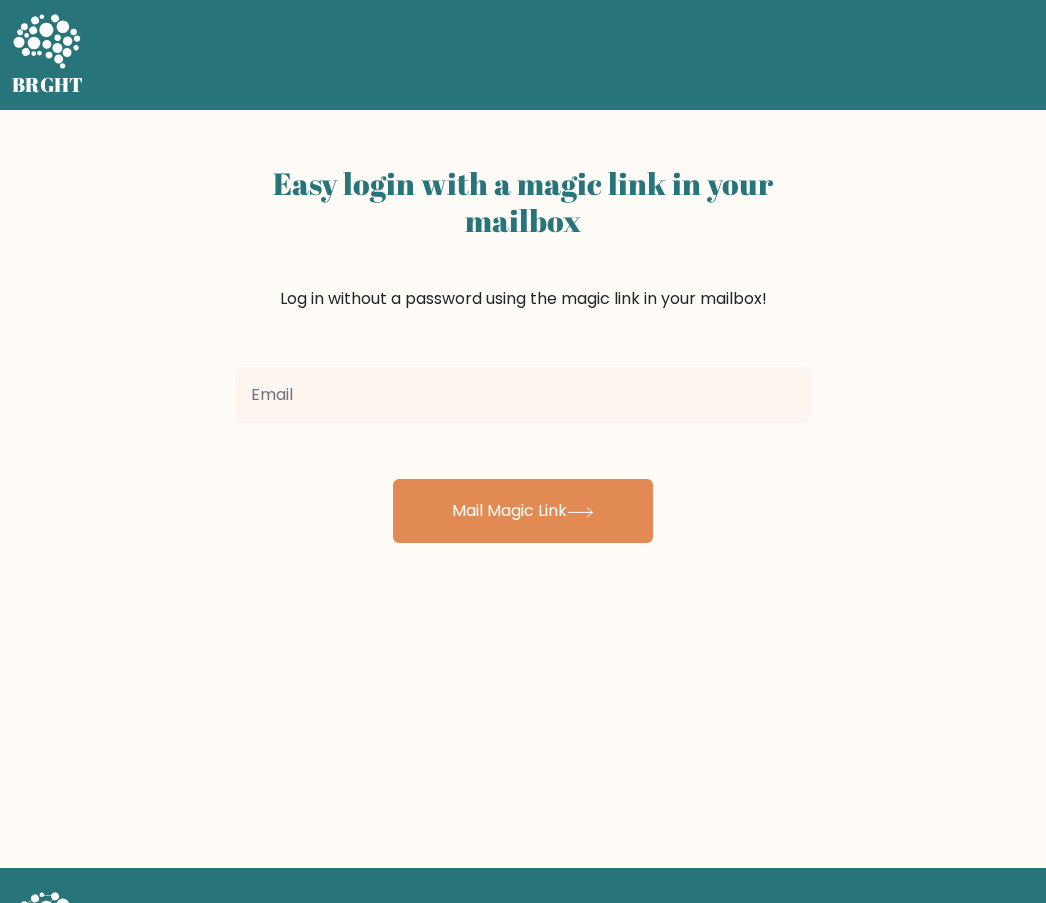 scroll, scrollTop: 0, scrollLeft: 0, axis: both 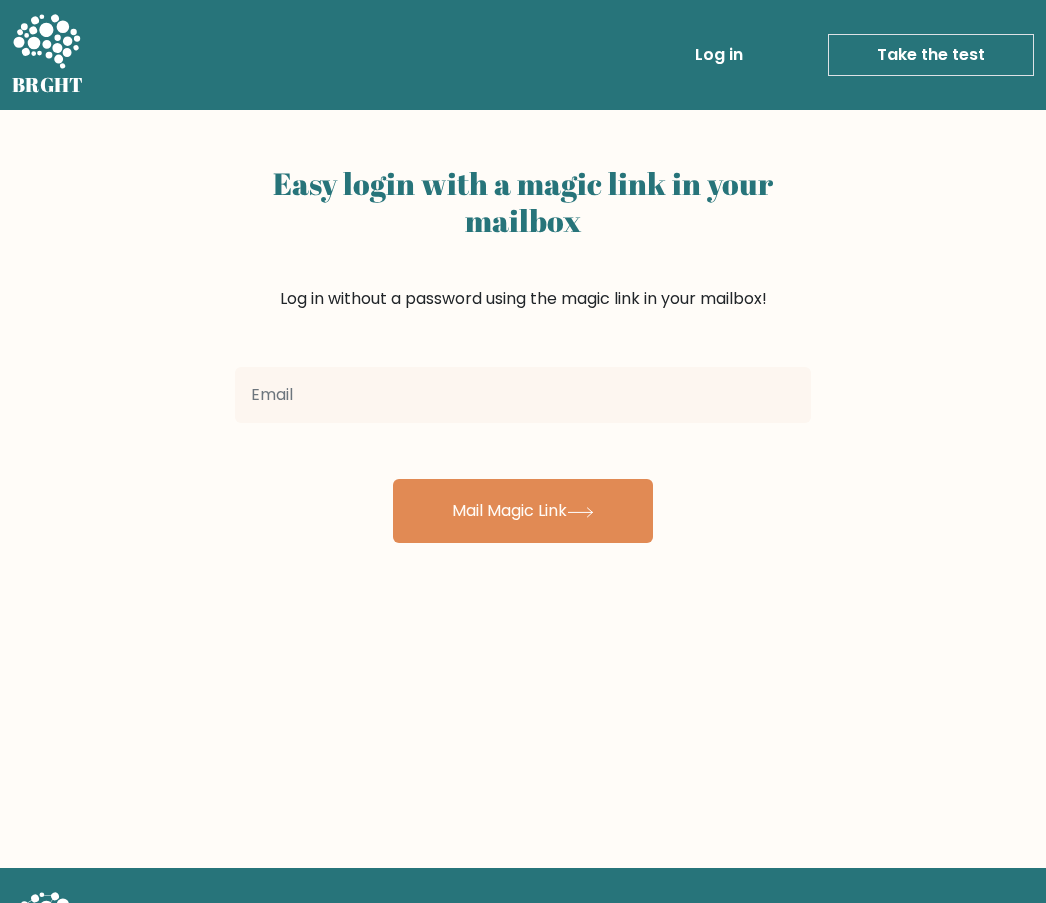 click at bounding box center [523, 395] 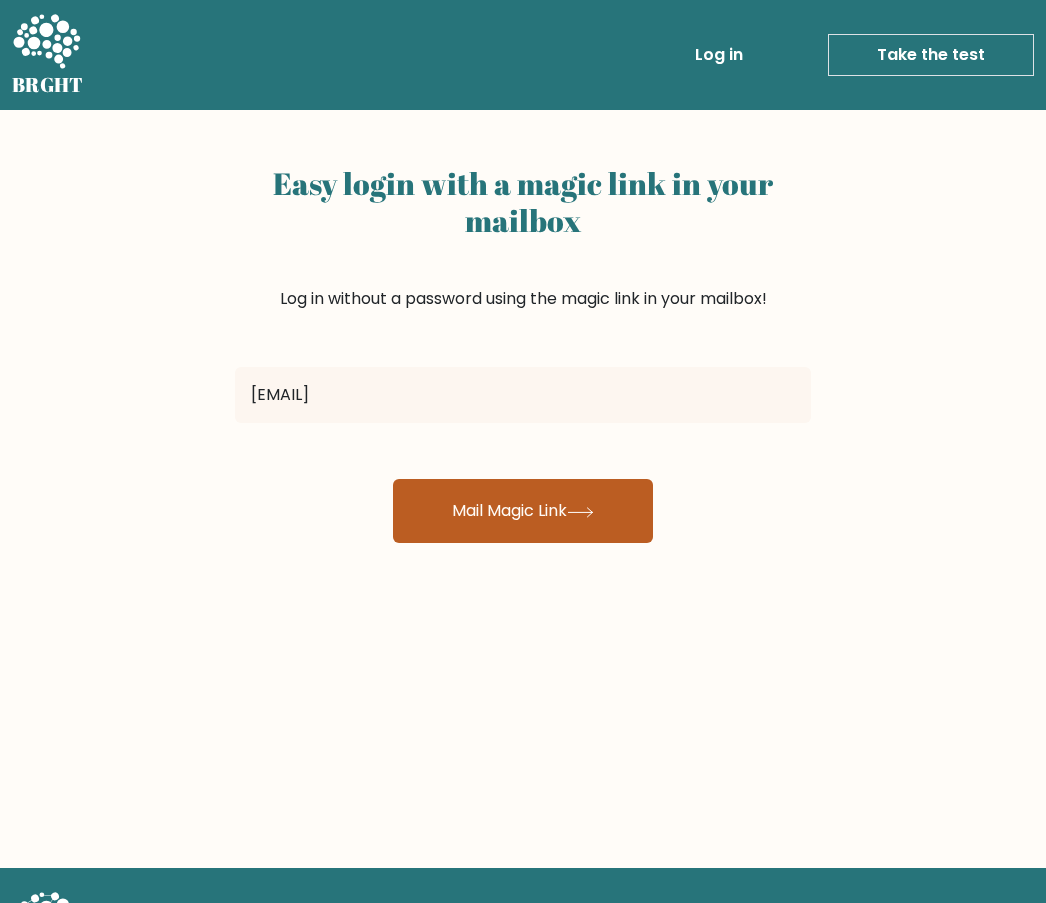 click on "Mail Magic Link" at bounding box center [523, 511] 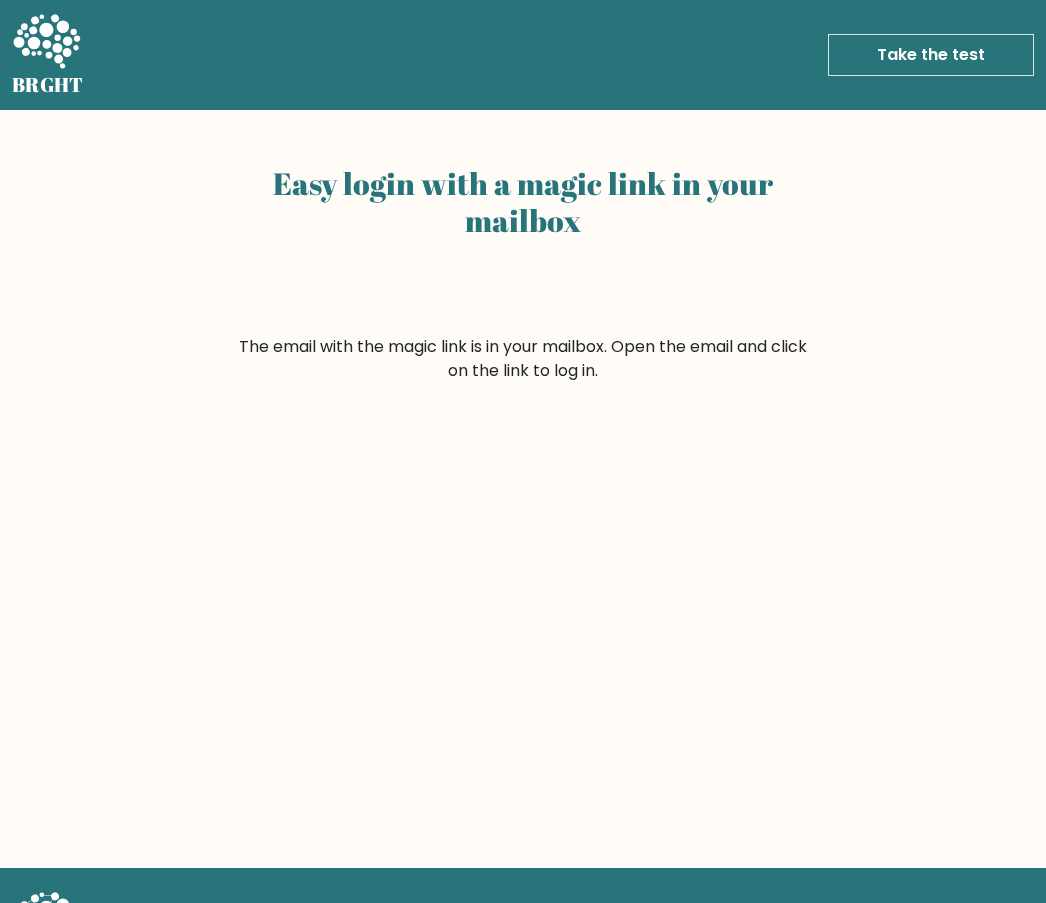 scroll, scrollTop: 0, scrollLeft: 0, axis: both 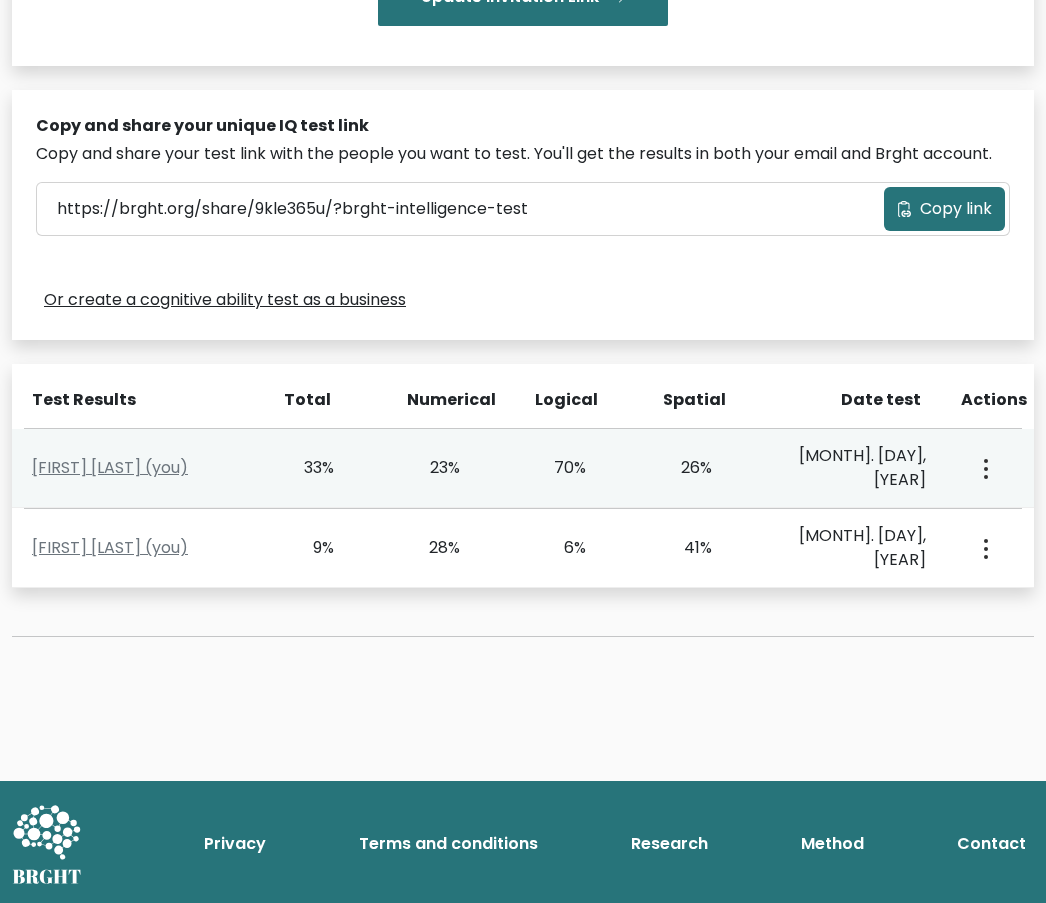 click on "[FIRST] [LAST] (you)
33%
23%
70%
26%
[MONTH]. [DAY], [YEAR]" at bounding box center [523, 468] 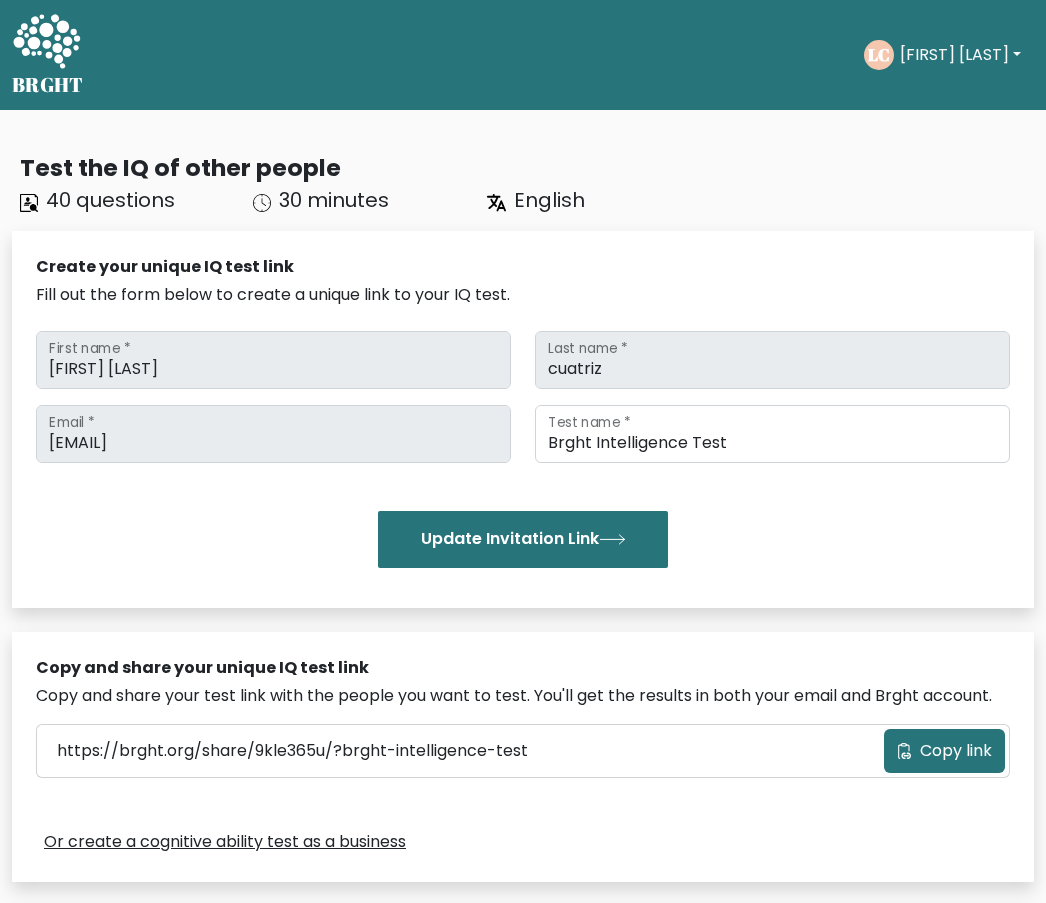scroll, scrollTop: 100, scrollLeft: 0, axis: vertical 